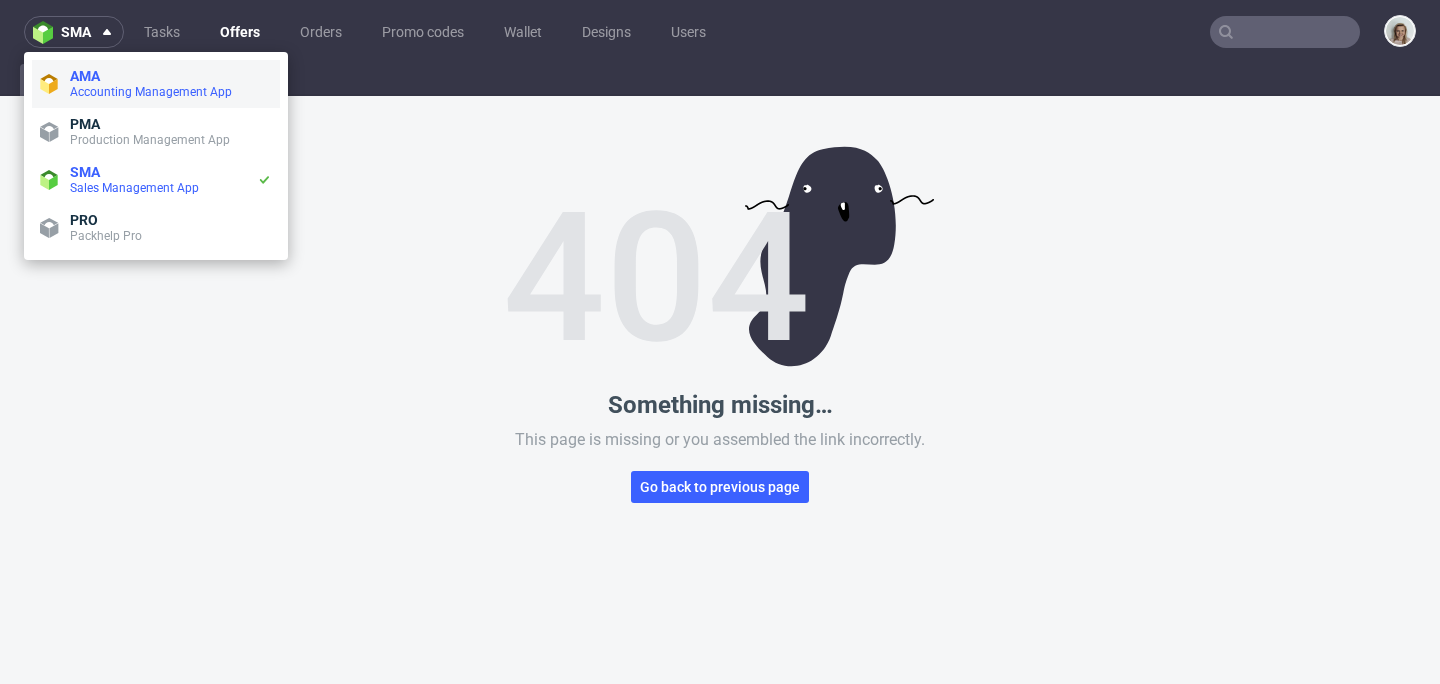 scroll, scrollTop: 0, scrollLeft: 0, axis: both 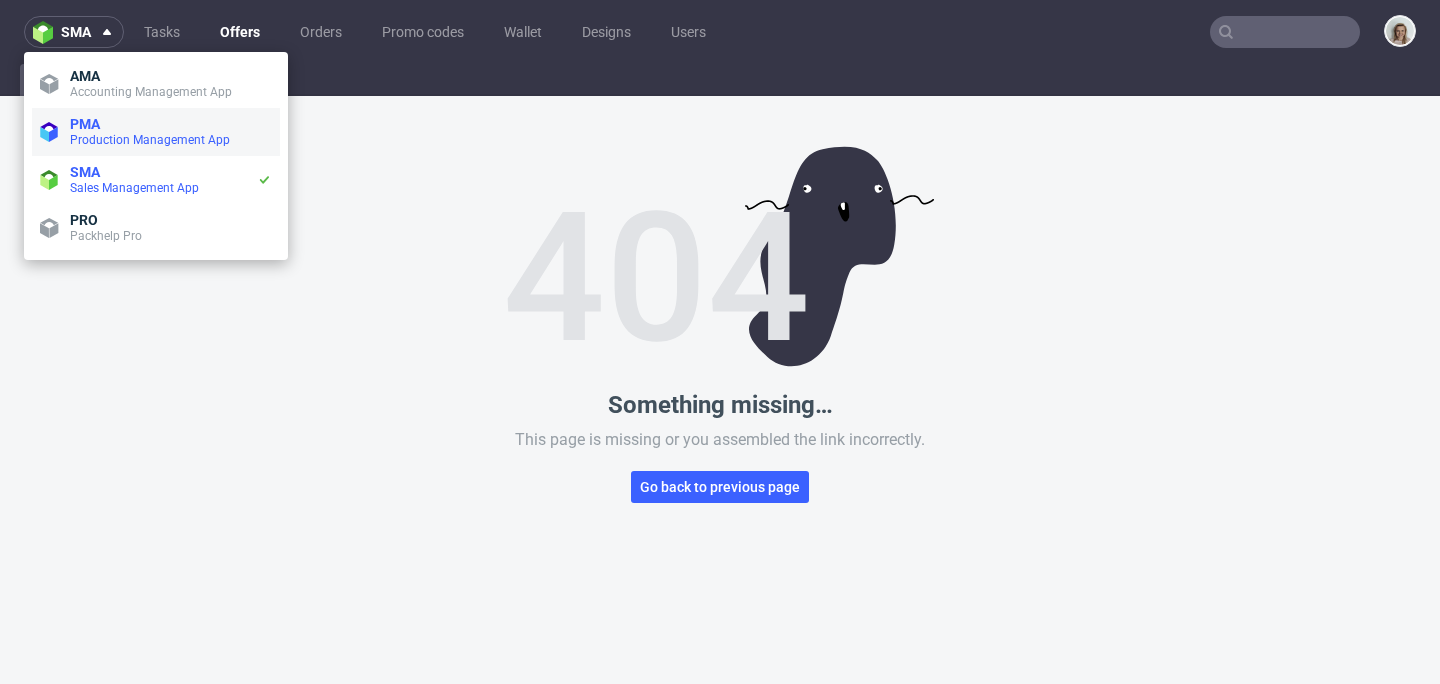 click on "PMA" at bounding box center [85, 124] 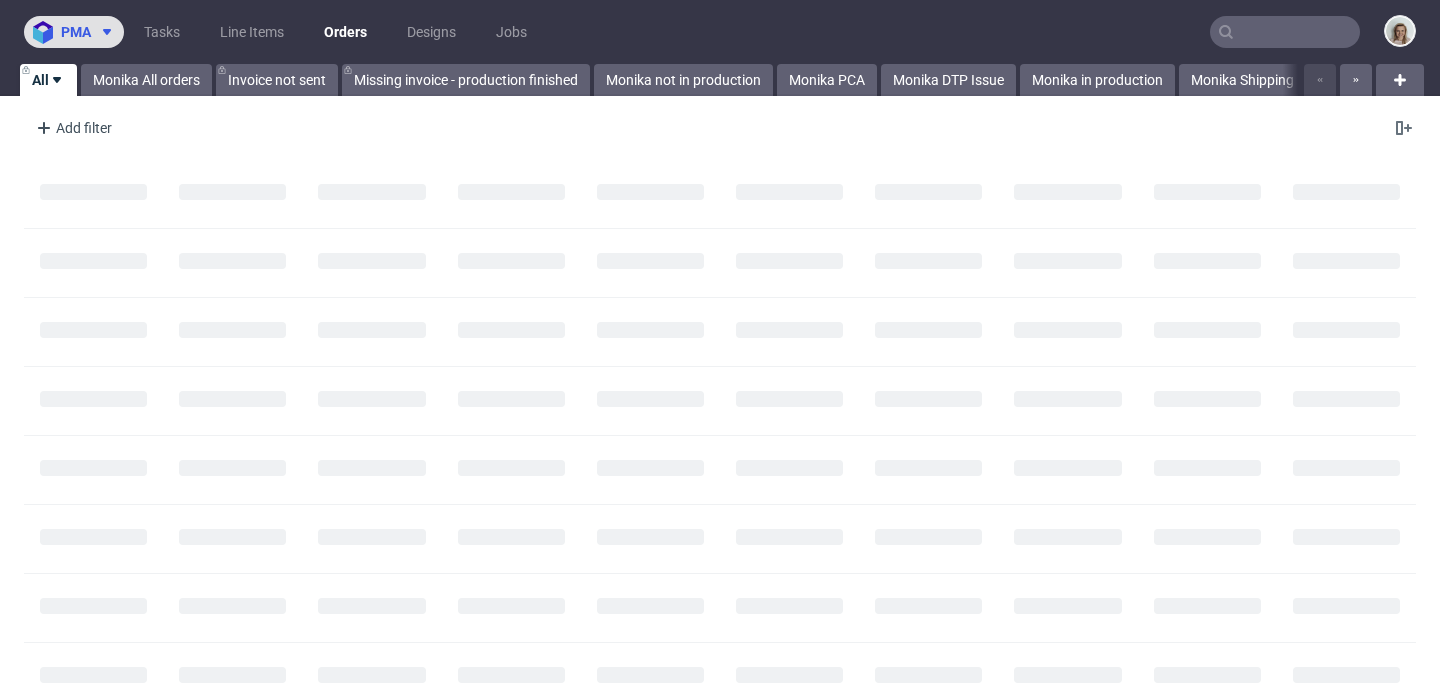 click on "pma" at bounding box center [76, 32] 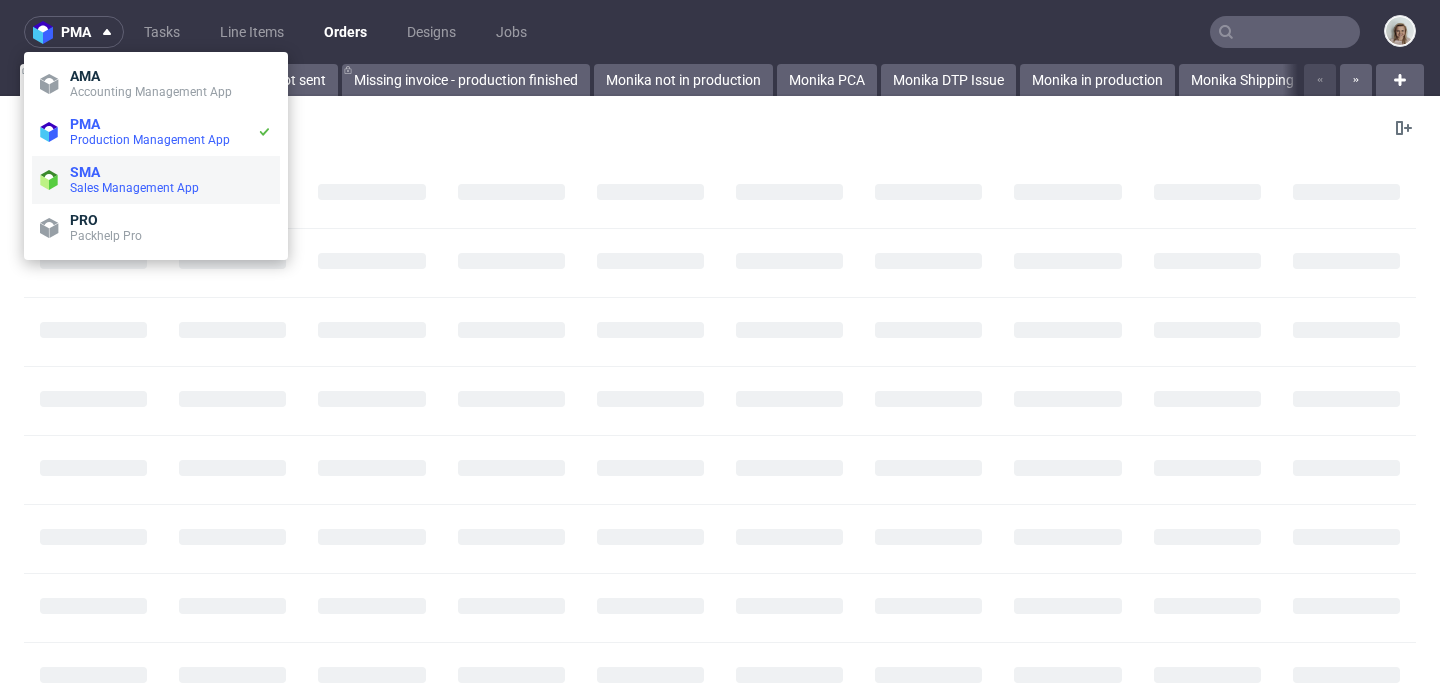 click on "SMA Sales Management App" at bounding box center [156, 180] 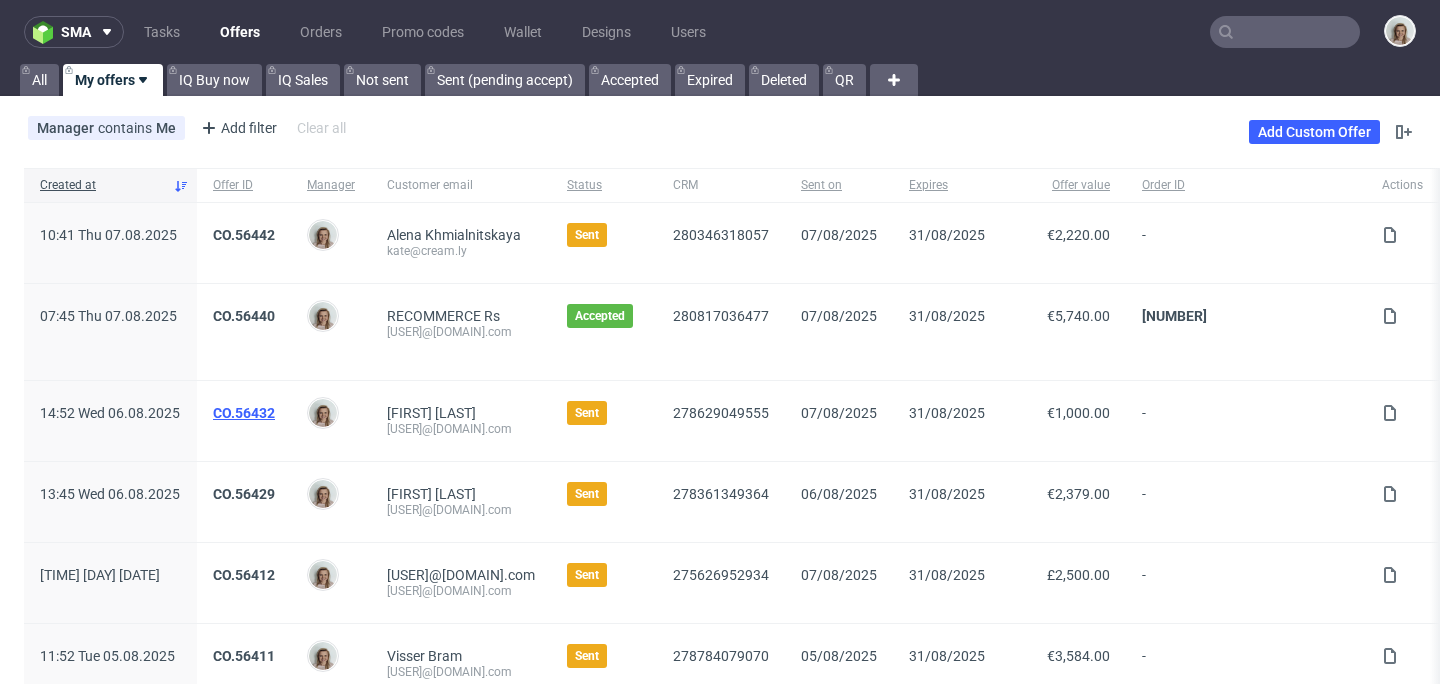 click on "CO.56432" at bounding box center (244, 413) 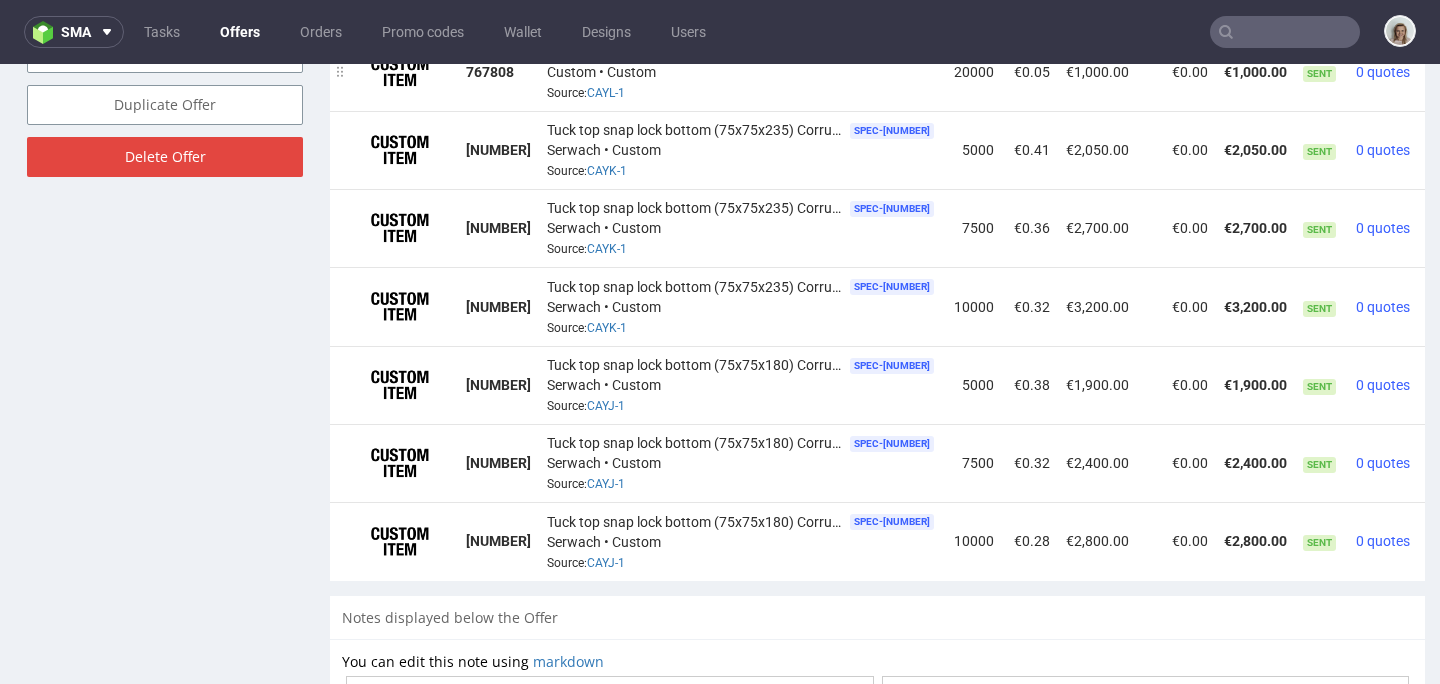 scroll, scrollTop: 1413, scrollLeft: 0, axis: vertical 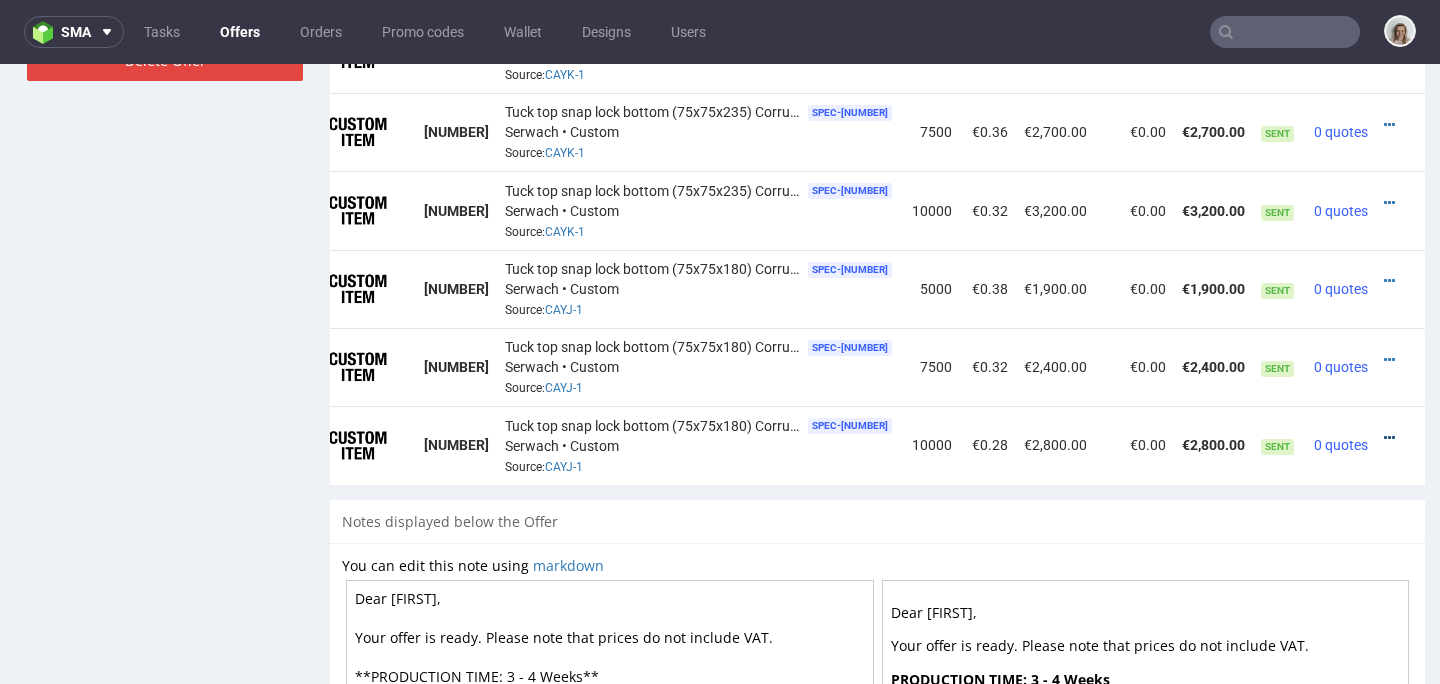 click at bounding box center [1389, 438] 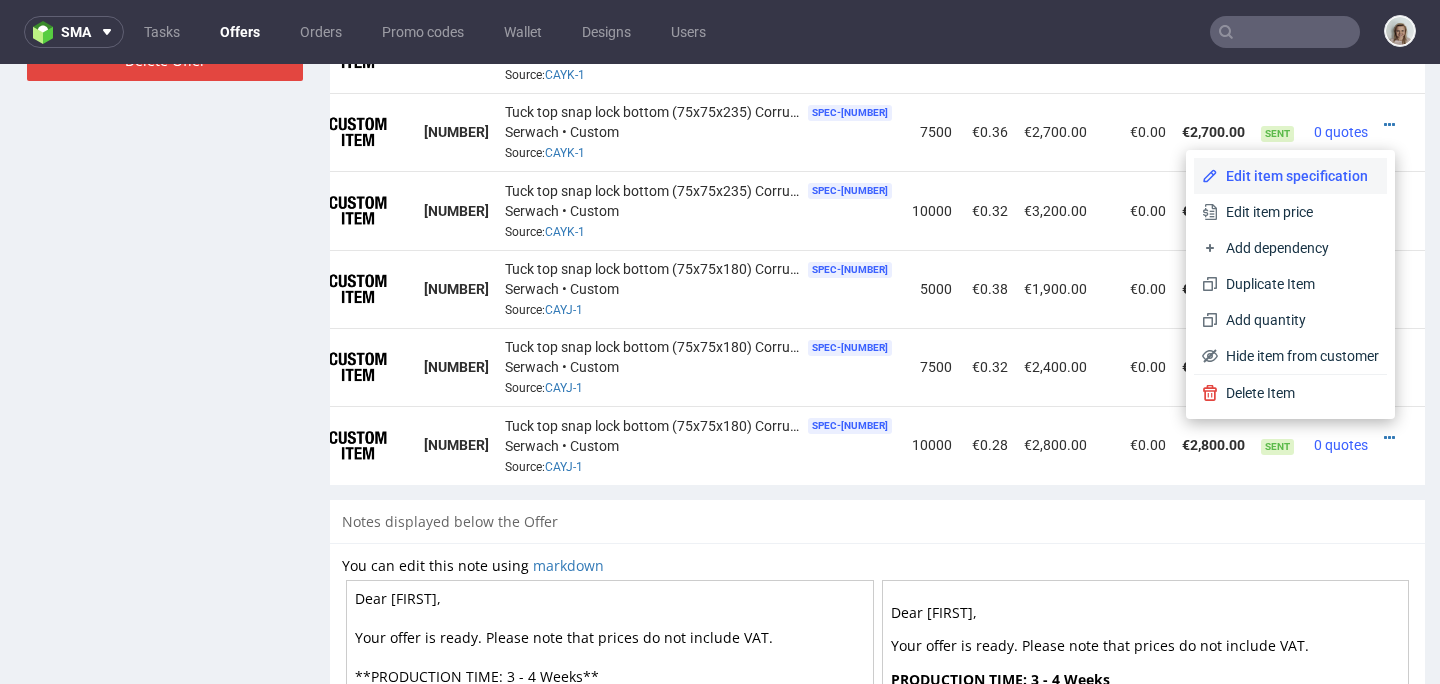 click on "Edit item specification" at bounding box center [1298, 176] 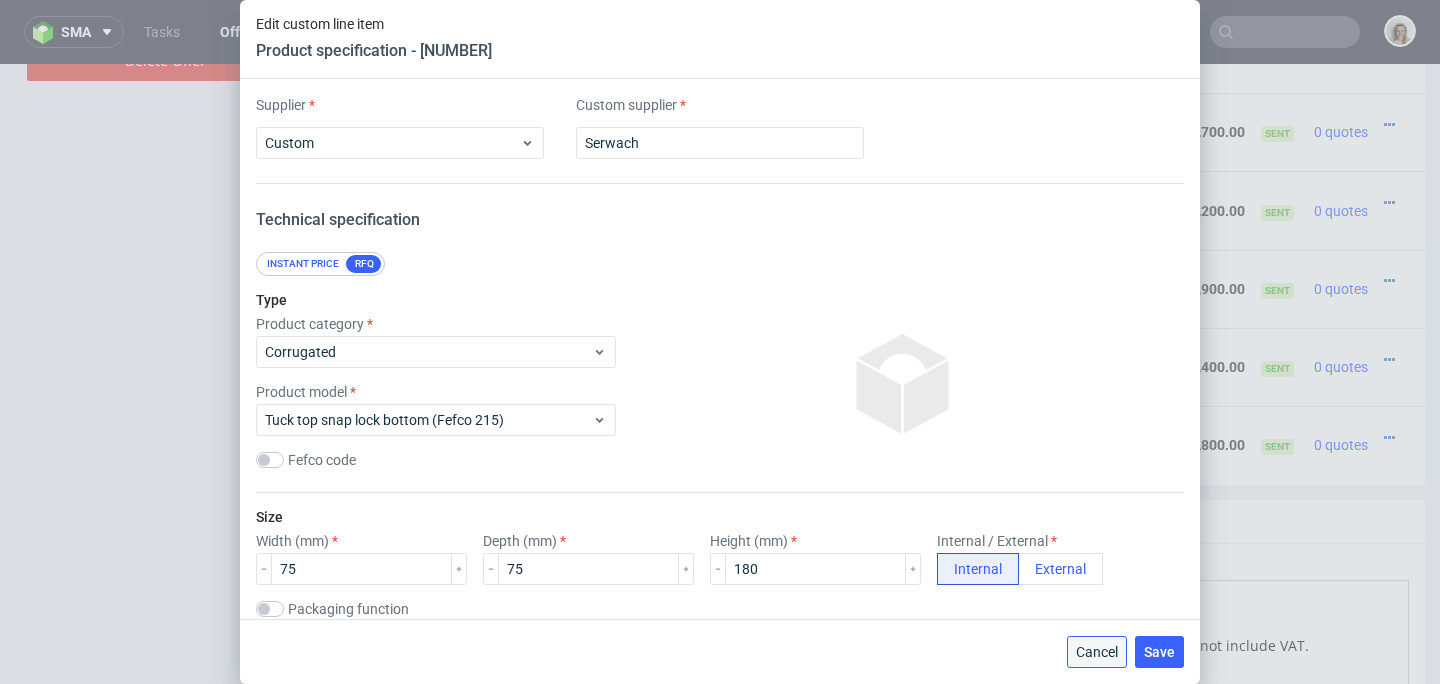 click on "Cancel" at bounding box center (1097, 652) 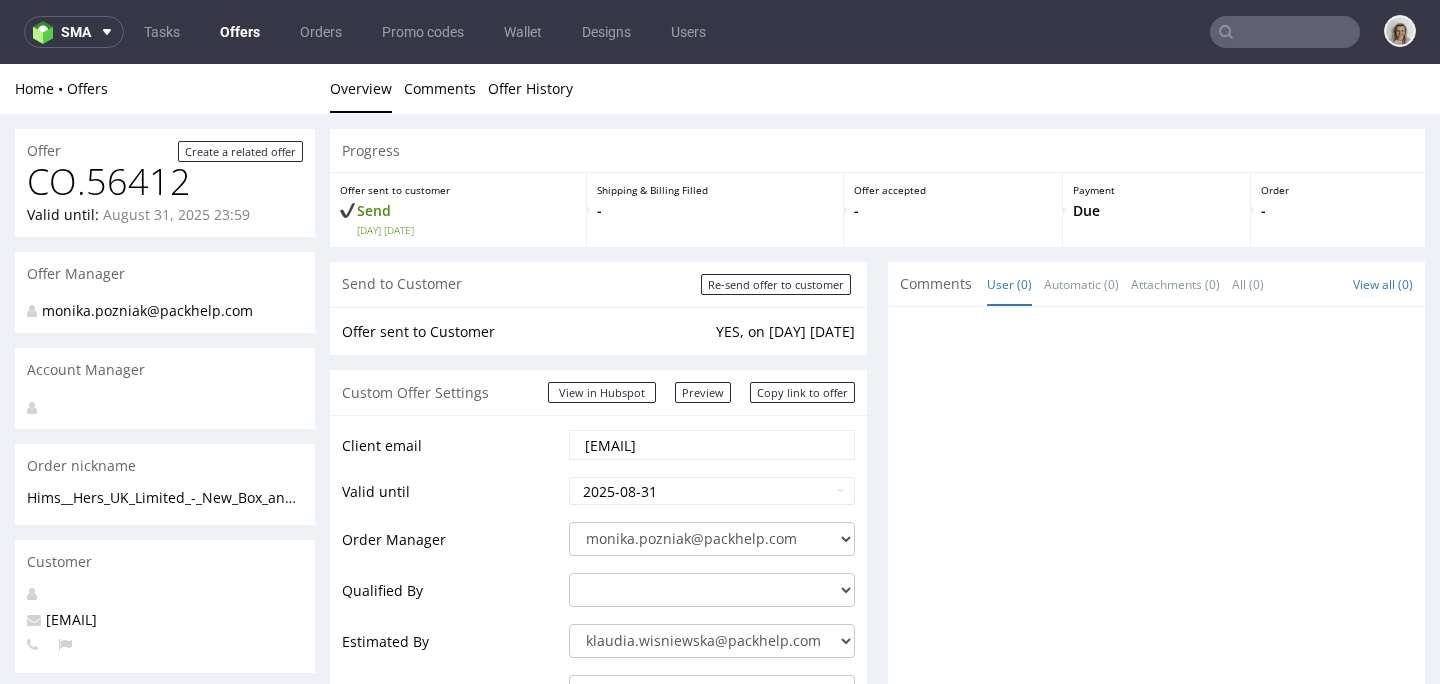scroll, scrollTop: 148, scrollLeft: 0, axis: vertical 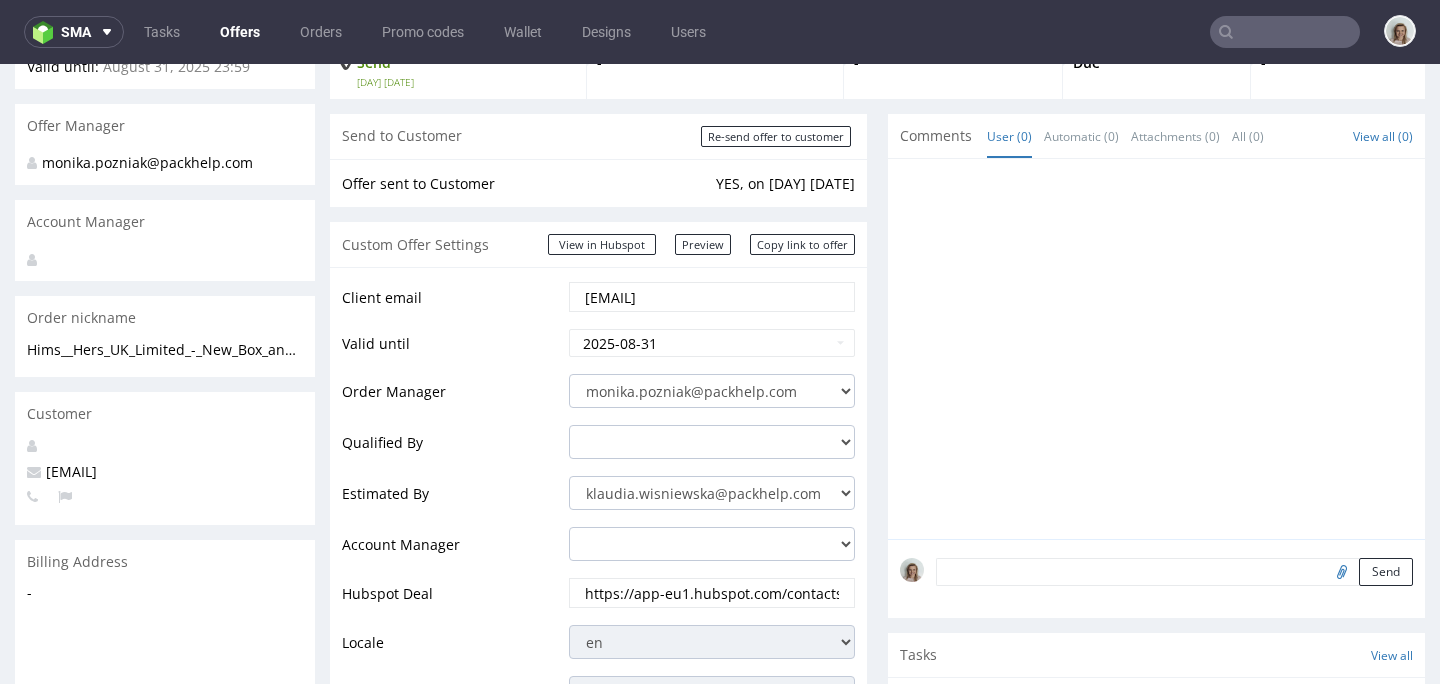 click at bounding box center [1285, 32] 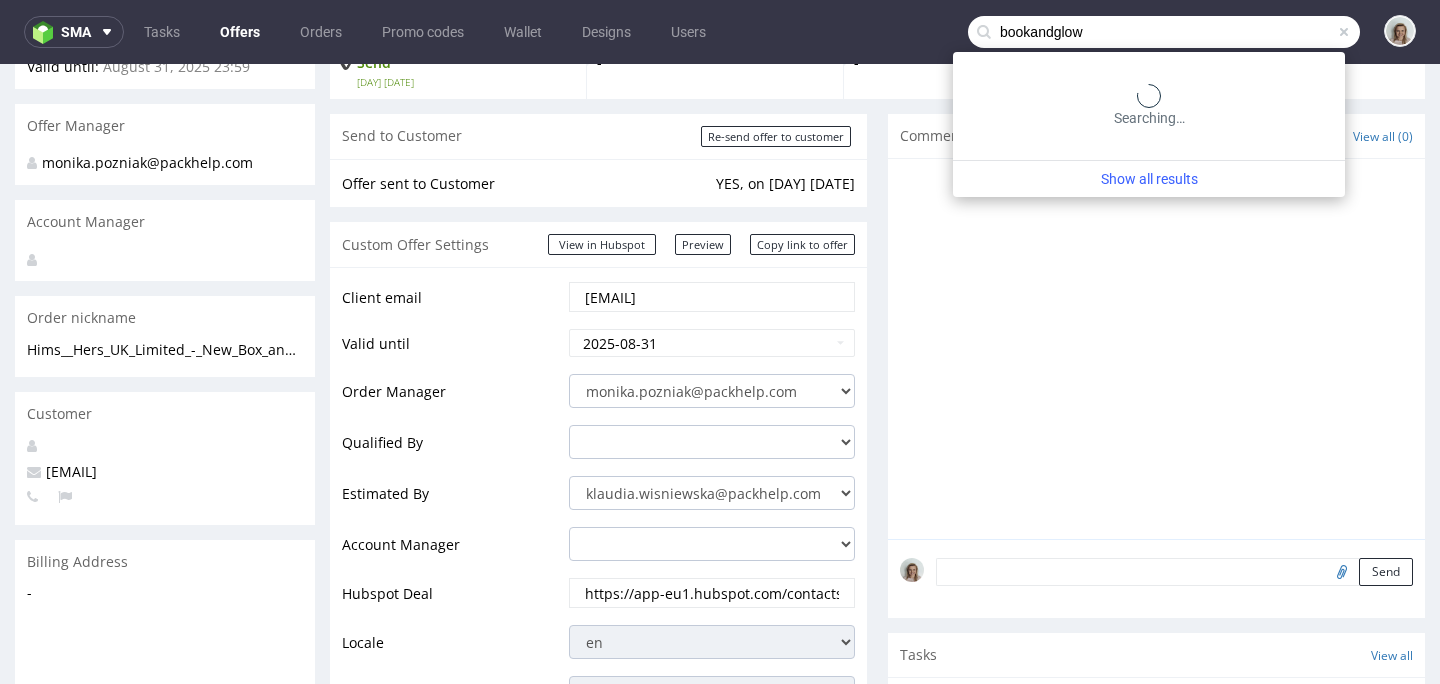 type on "bookandglow" 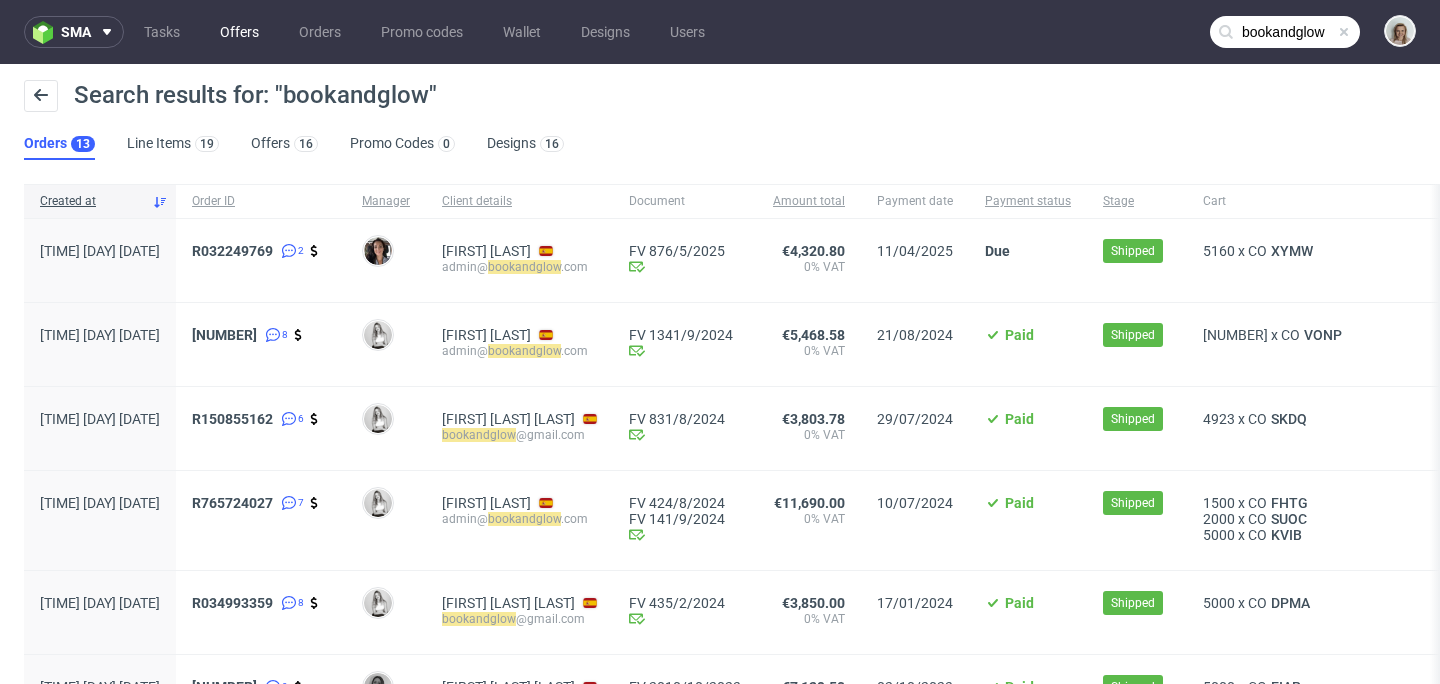 click on "Offers" at bounding box center [239, 32] 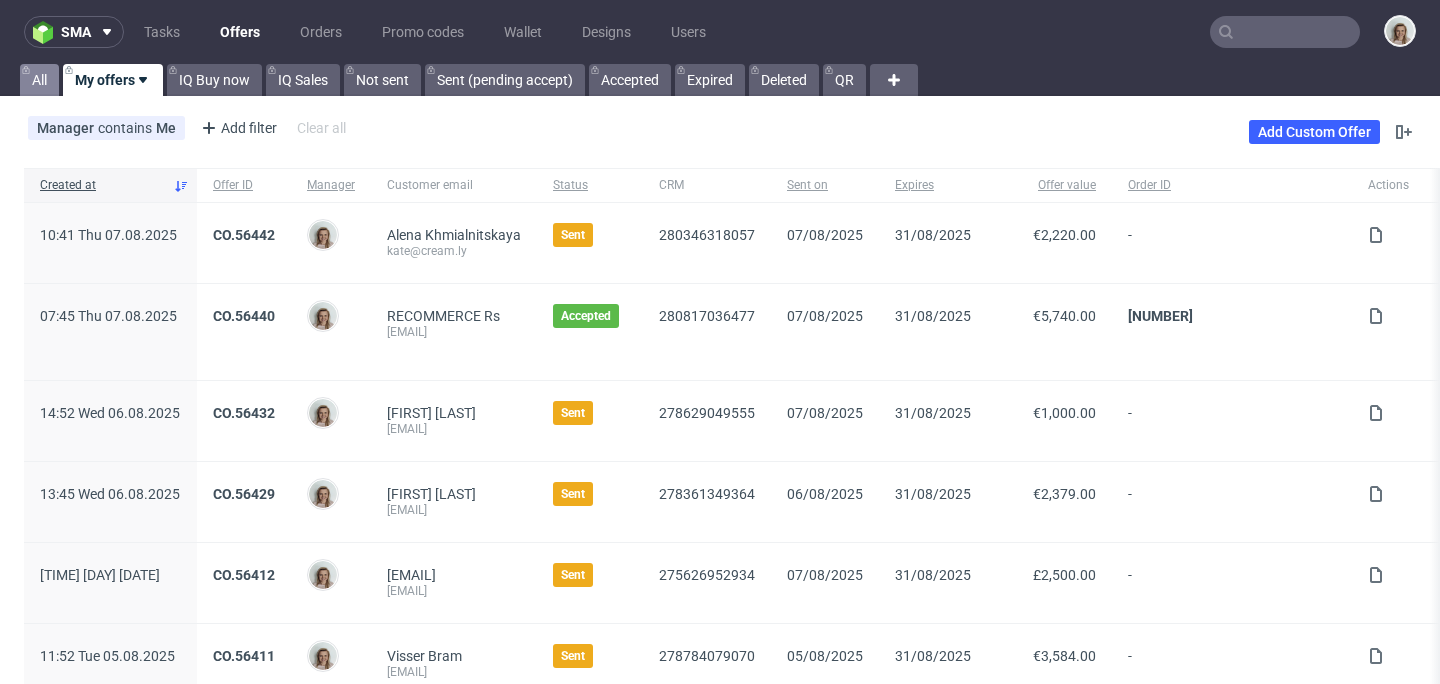 click on "All" at bounding box center [39, 80] 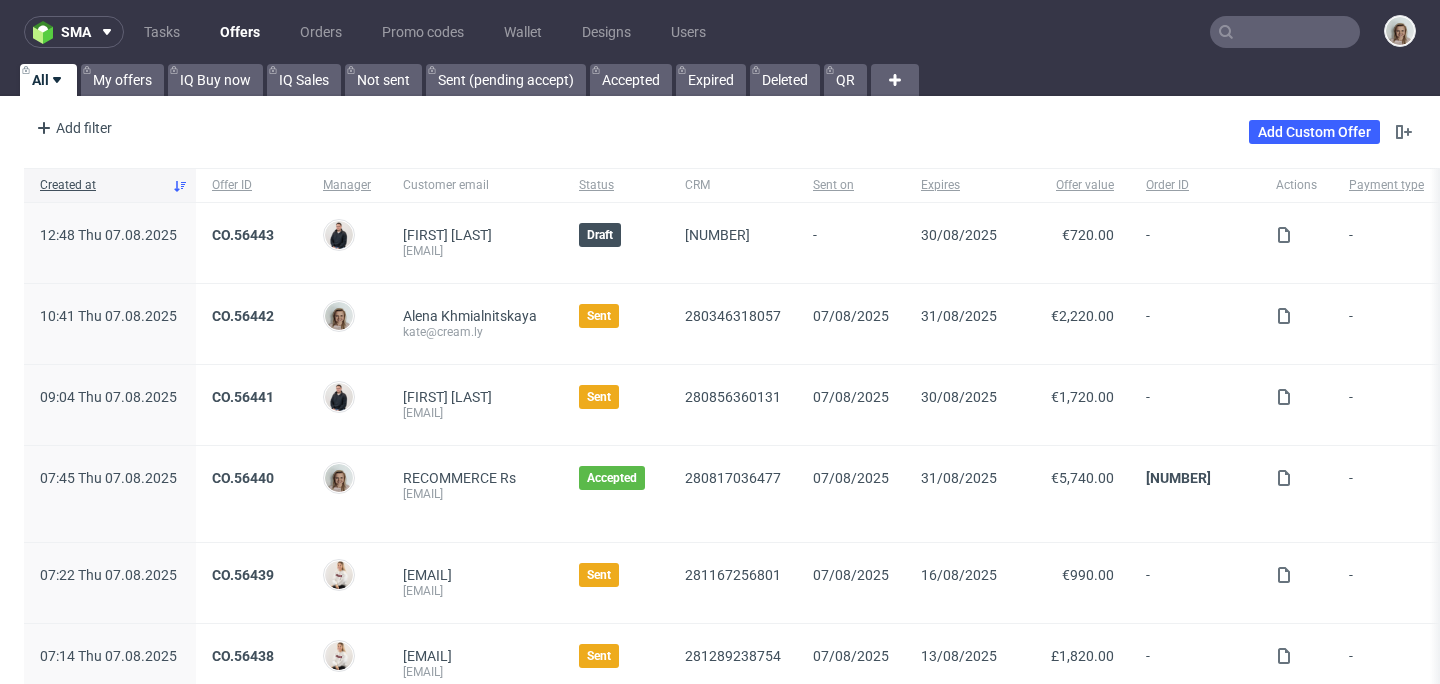 click at bounding box center (1285, 32) 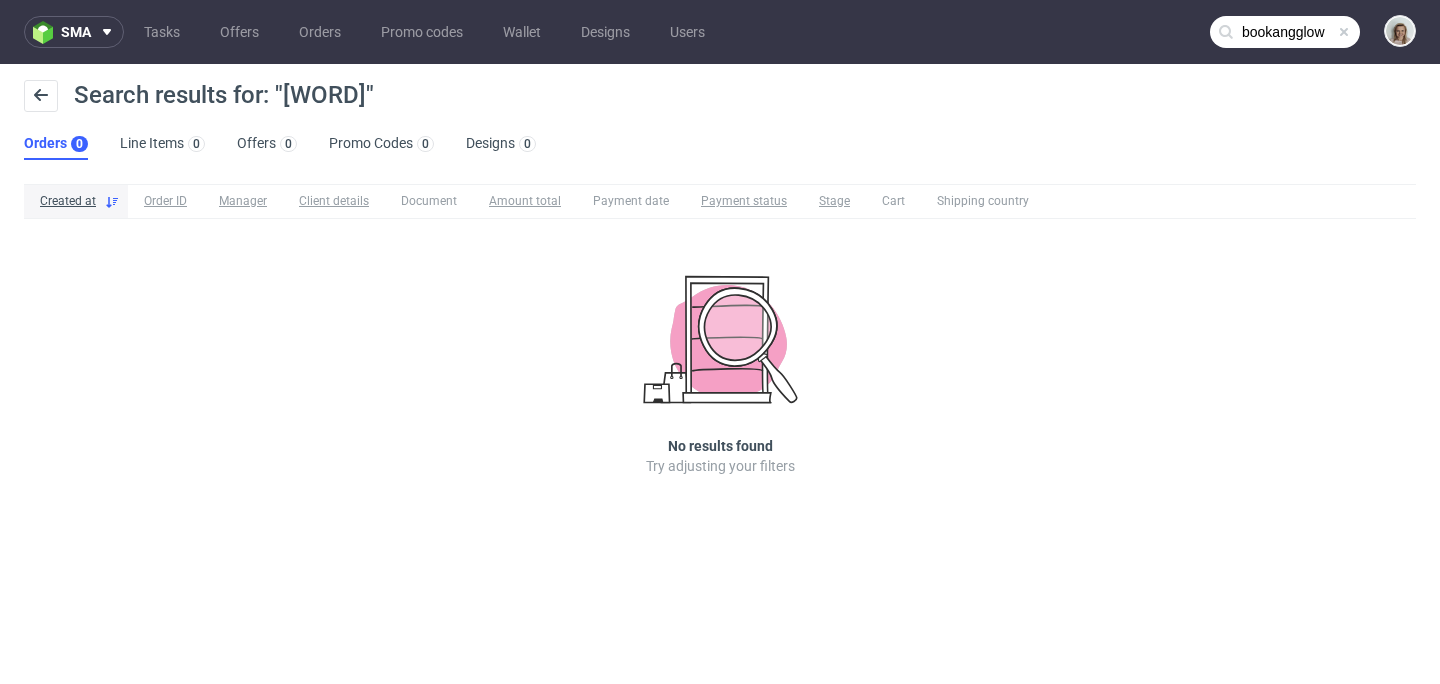 click on "bookangglow" at bounding box center (1285, 32) 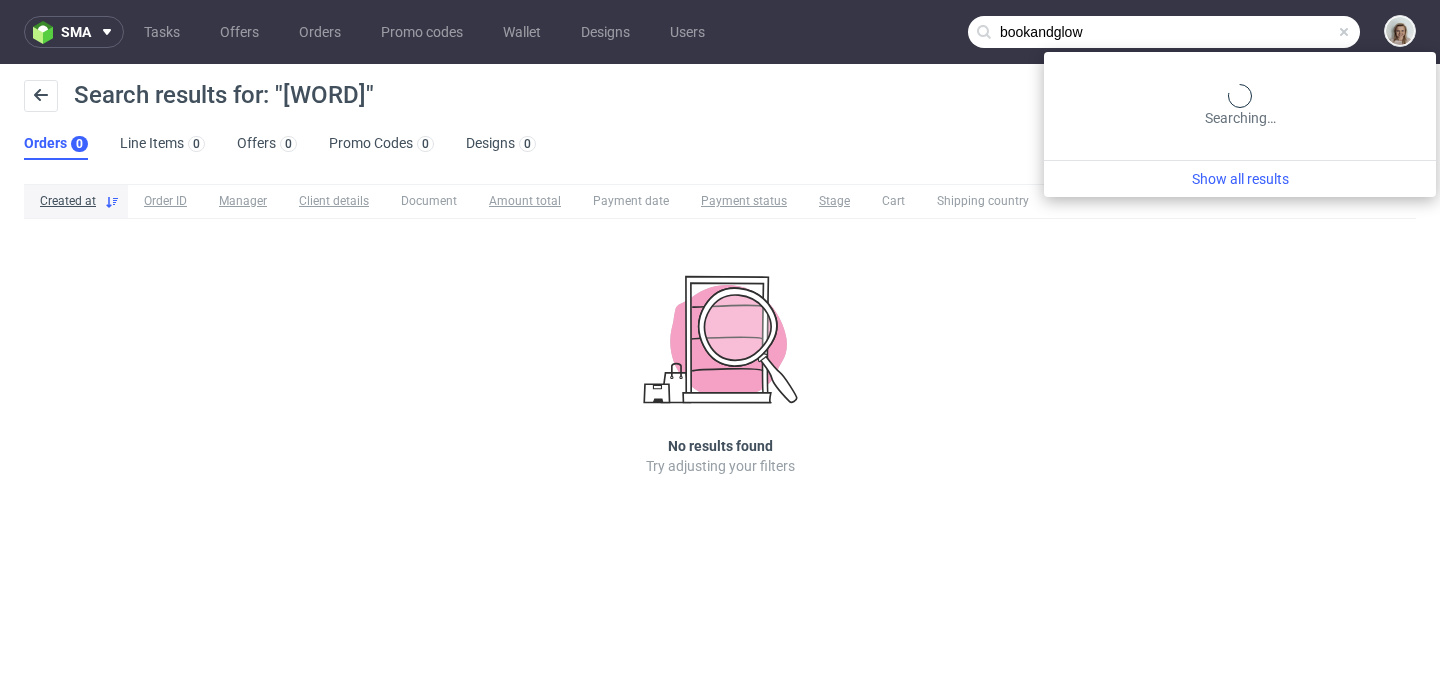 type on "bookandglow" 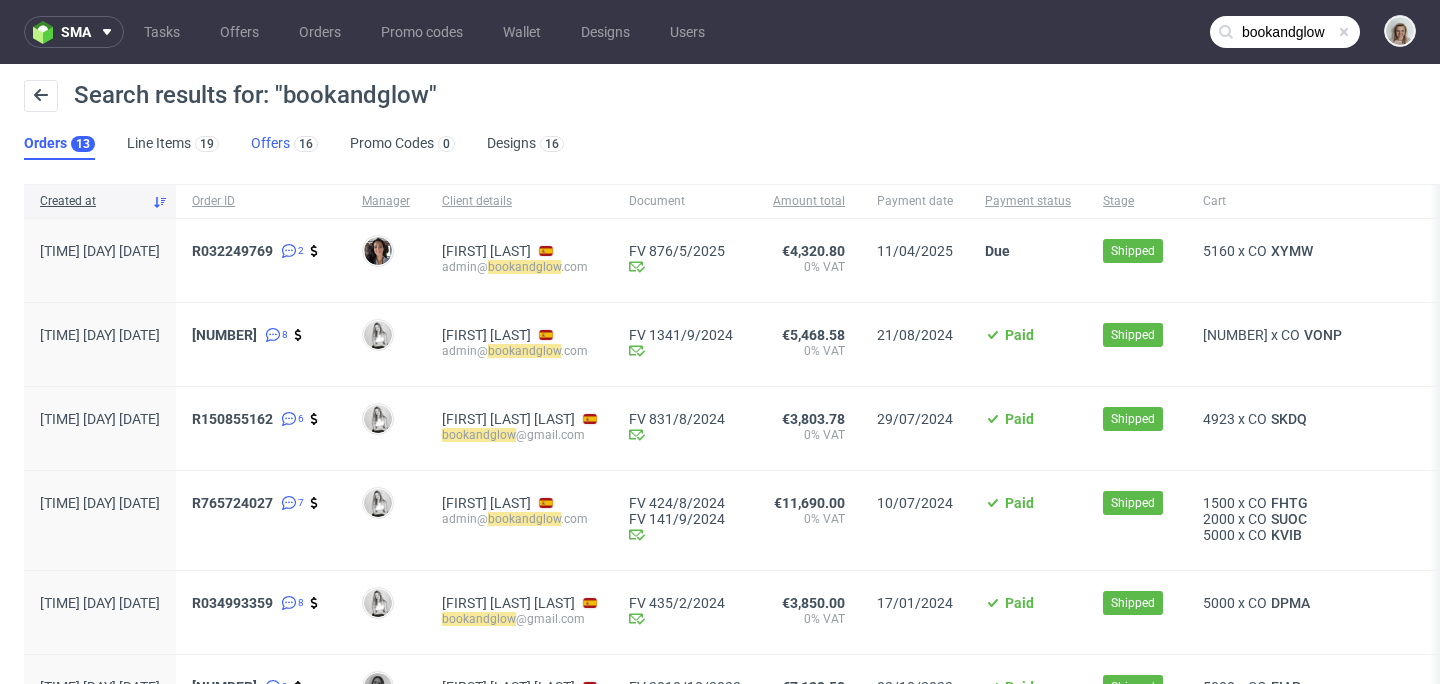 click on "Offers 16" at bounding box center (284, 144) 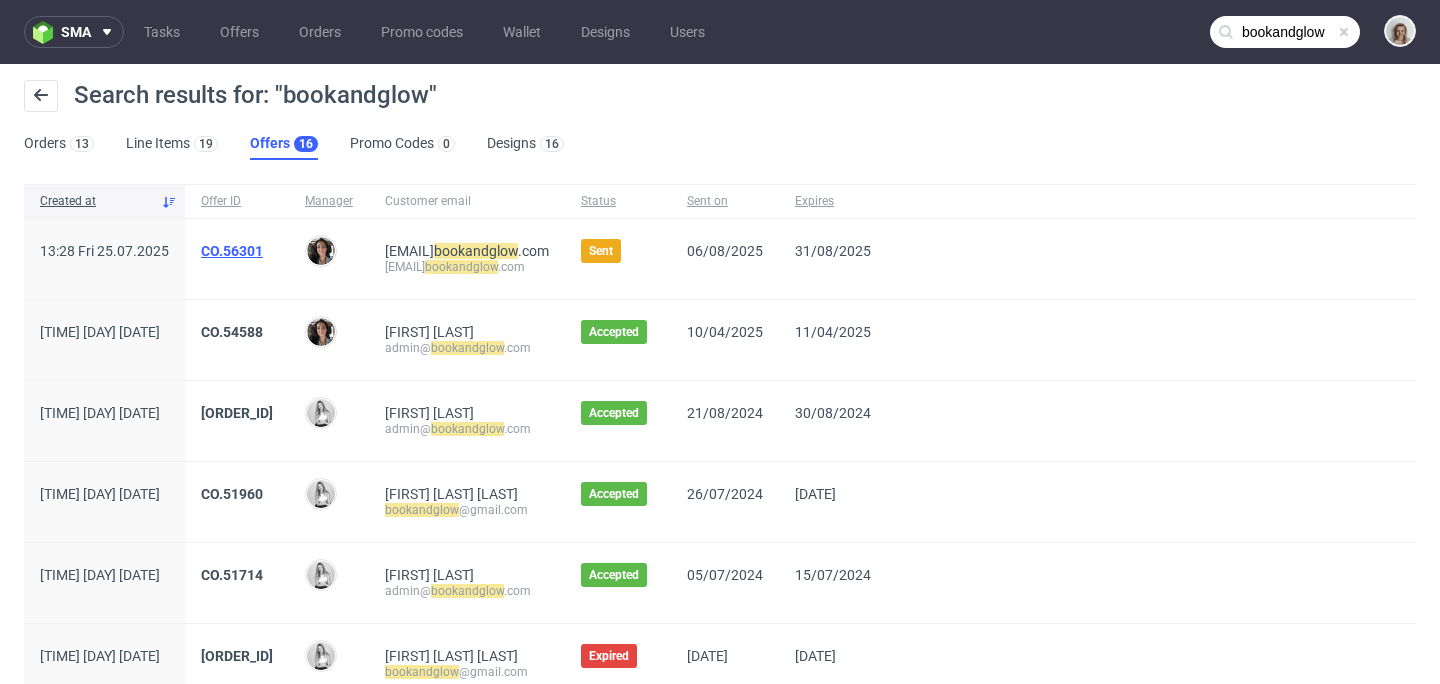 click on "CO.56301" at bounding box center (232, 251) 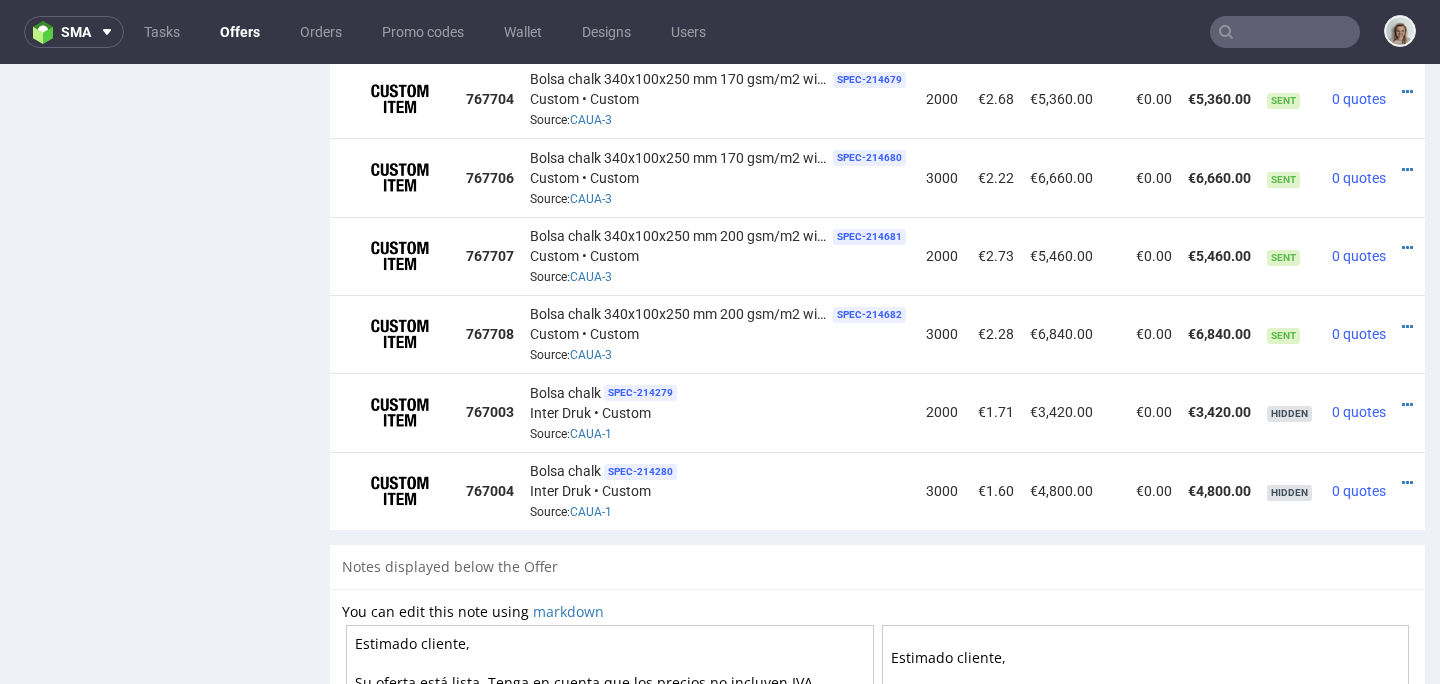 scroll, scrollTop: 1788, scrollLeft: 0, axis: vertical 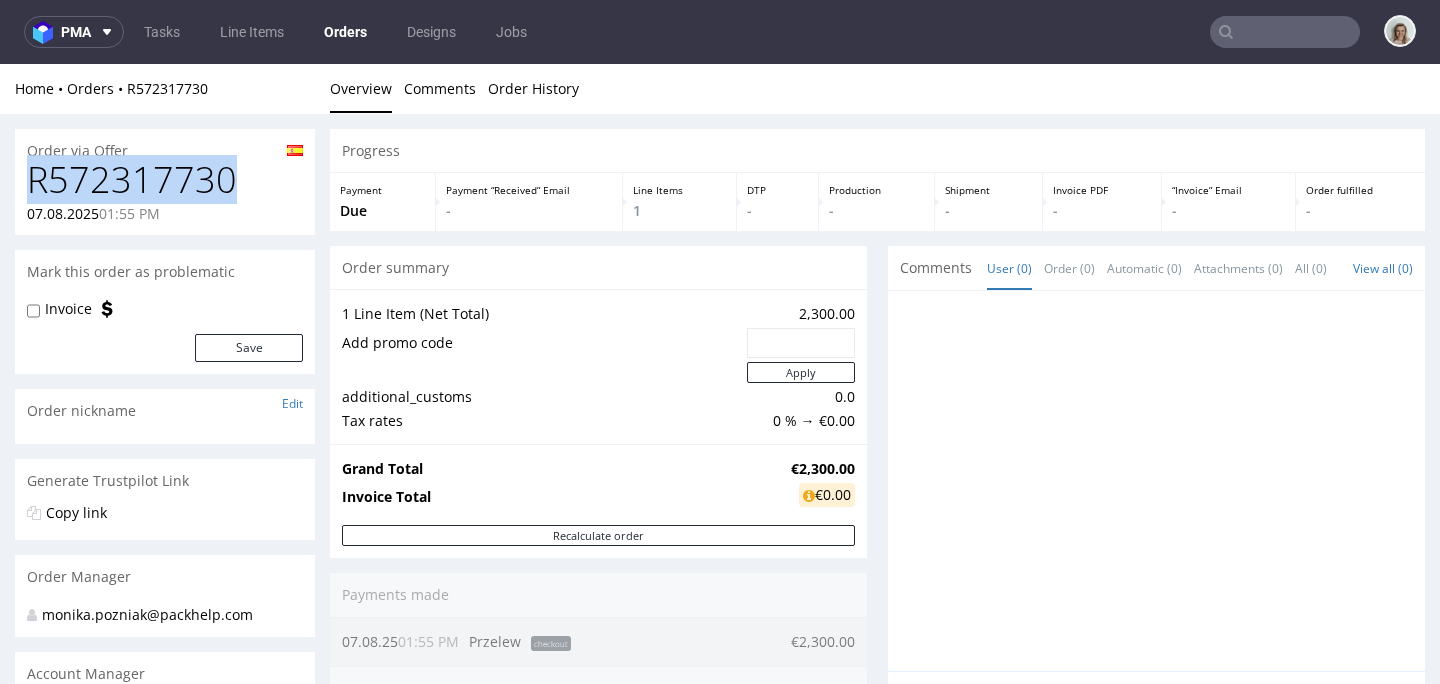 drag, startPoint x: 260, startPoint y: 181, endPoint x: 2, endPoint y: 182, distance: 258.00195 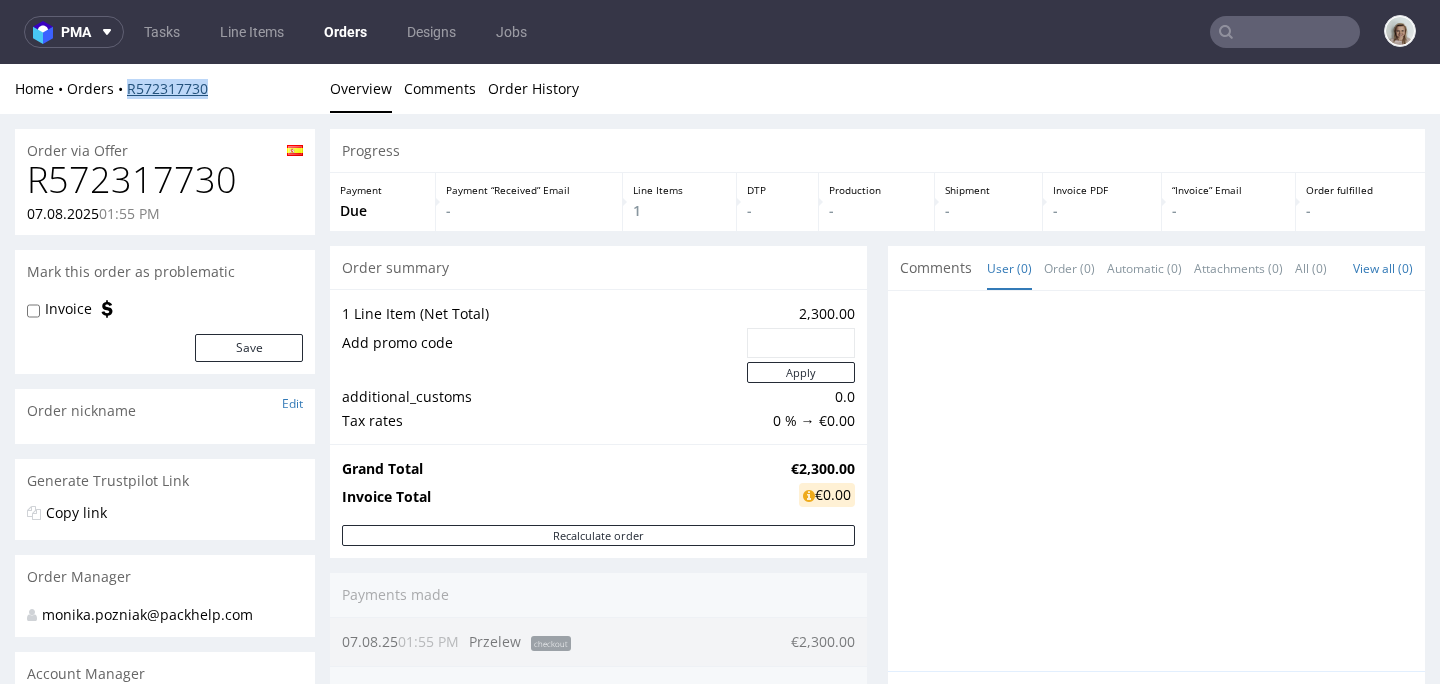 drag, startPoint x: 219, startPoint y: 87, endPoint x: 127, endPoint y: 87, distance: 92 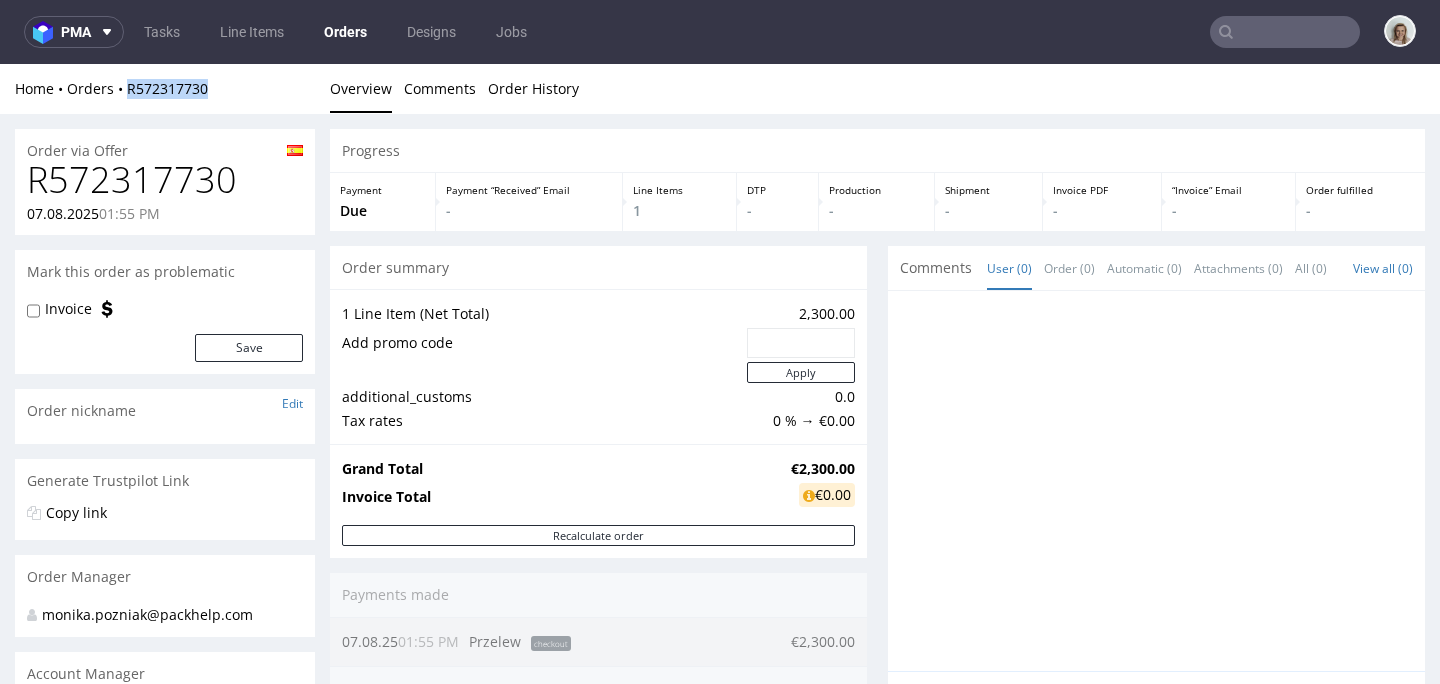copy on "R572317730" 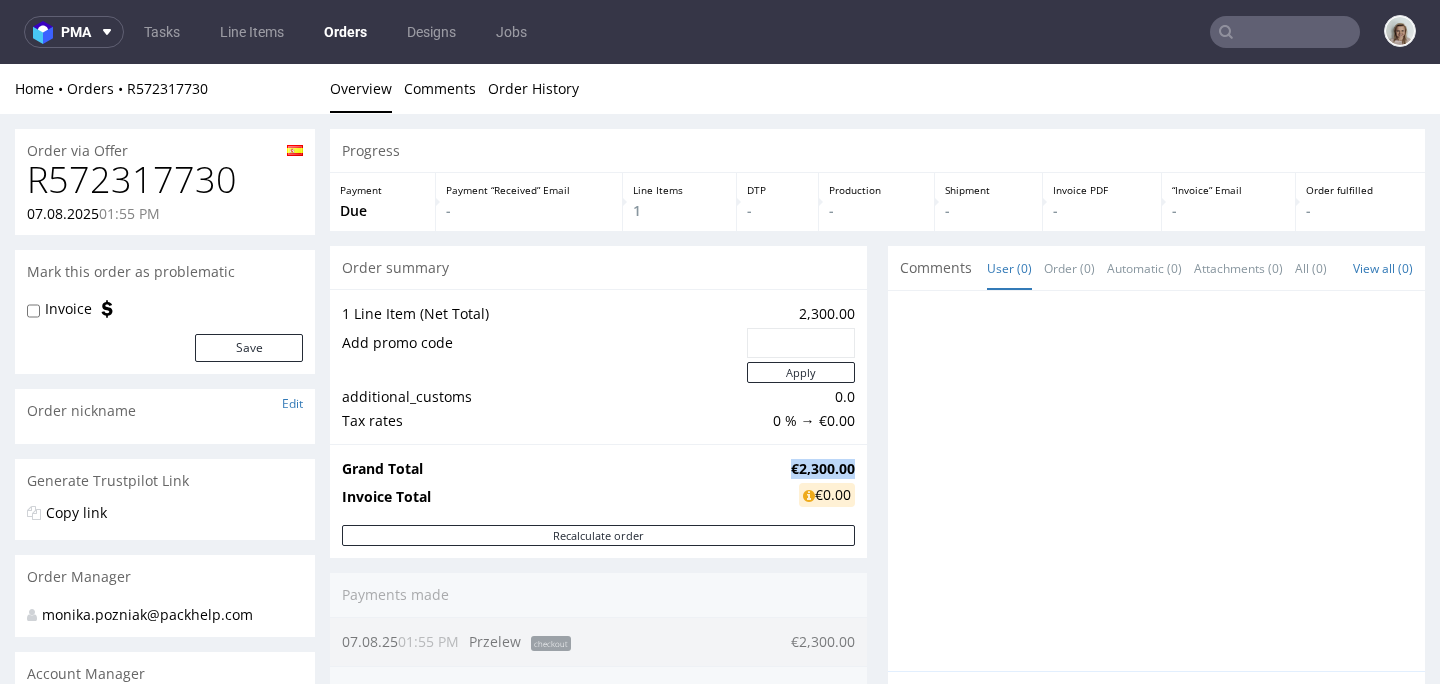 drag, startPoint x: 767, startPoint y: 464, endPoint x: 838, endPoint y: 470, distance: 71.25307 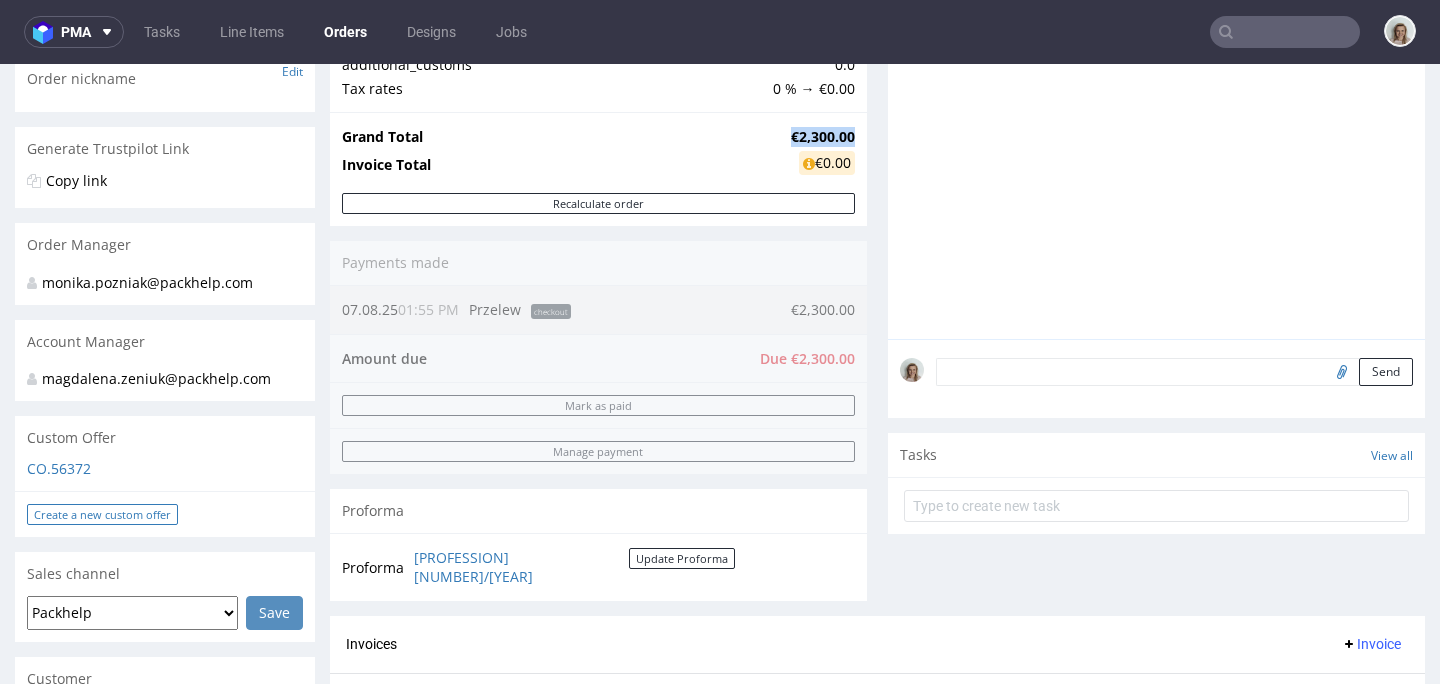 scroll, scrollTop: 394, scrollLeft: 0, axis: vertical 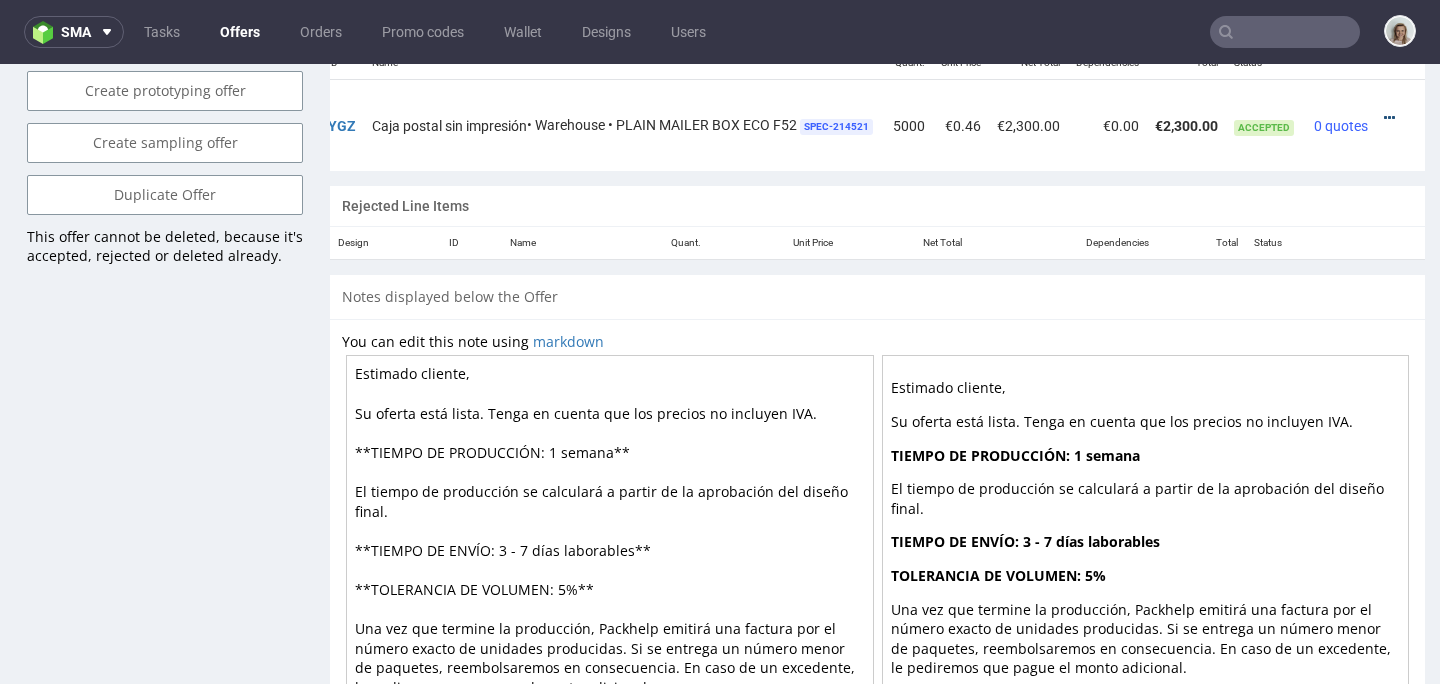 click at bounding box center (1389, 118) 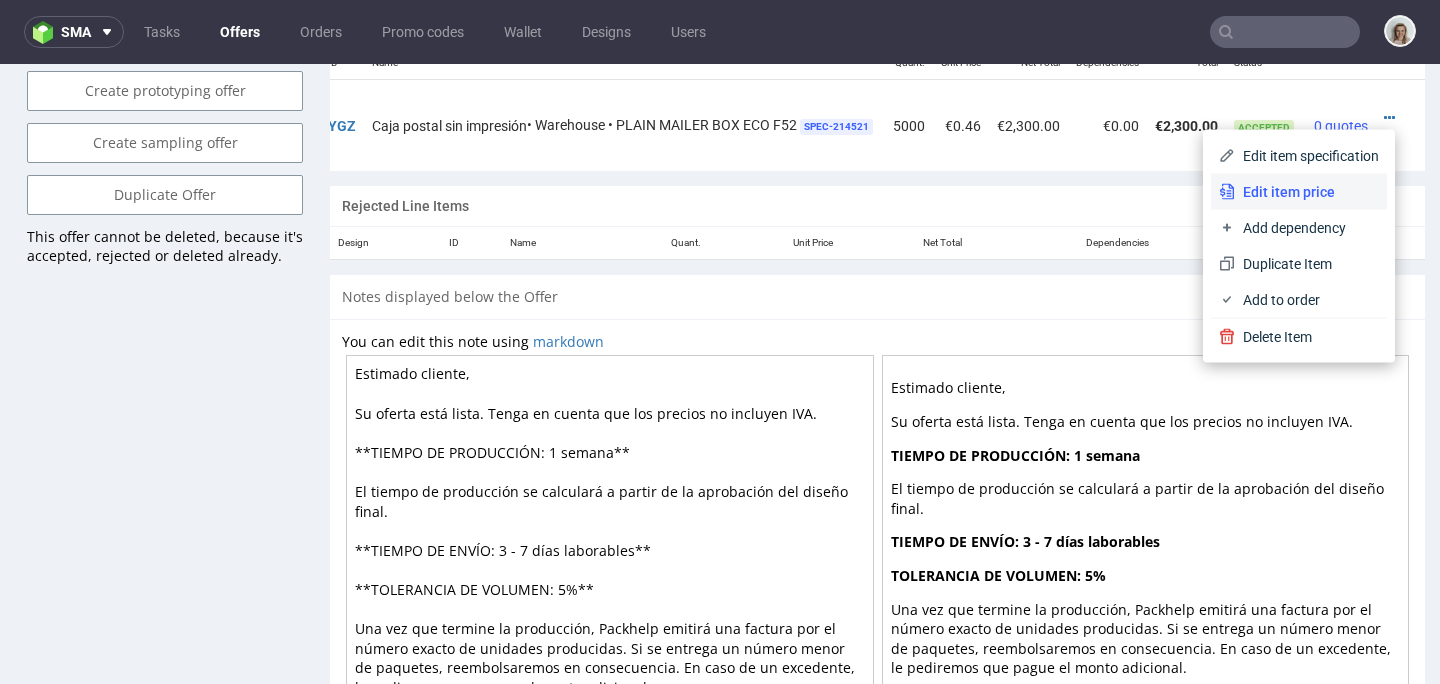 click on "Edit item price" at bounding box center (1307, 192) 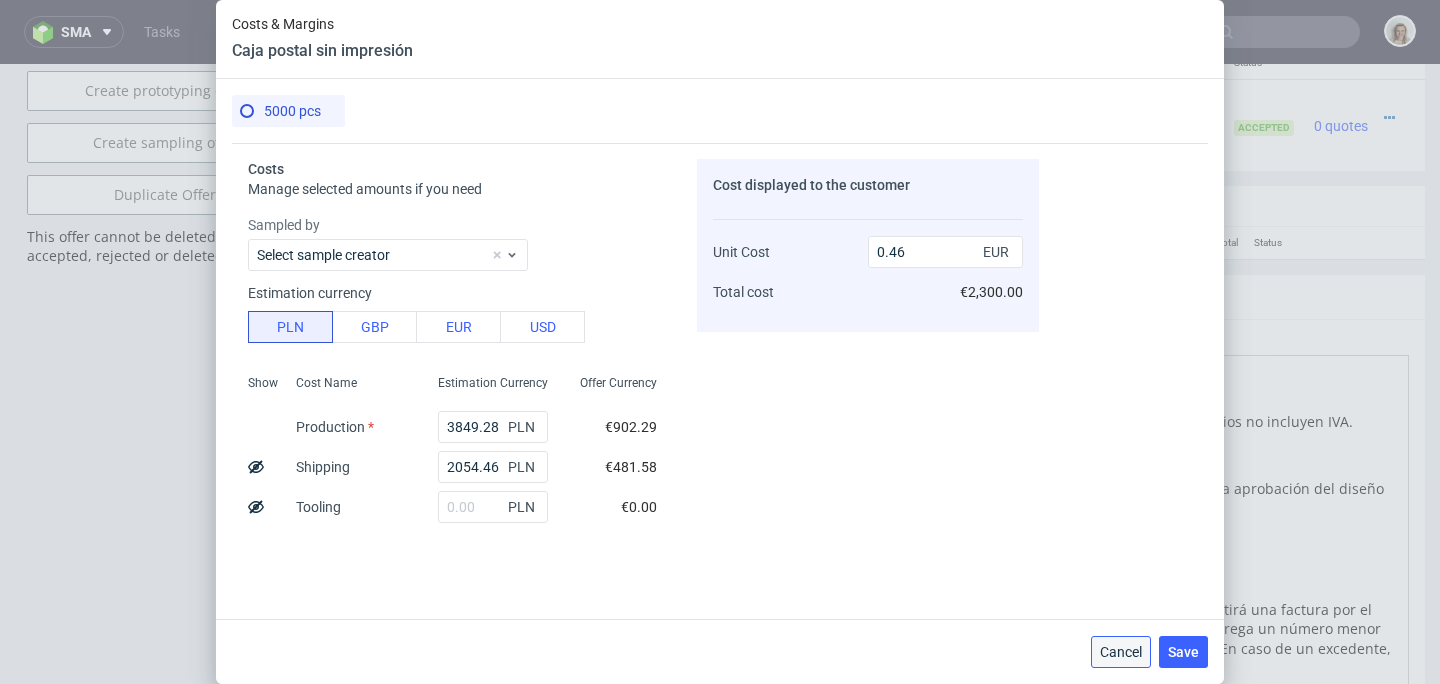 click on "Cancel" at bounding box center [1121, 652] 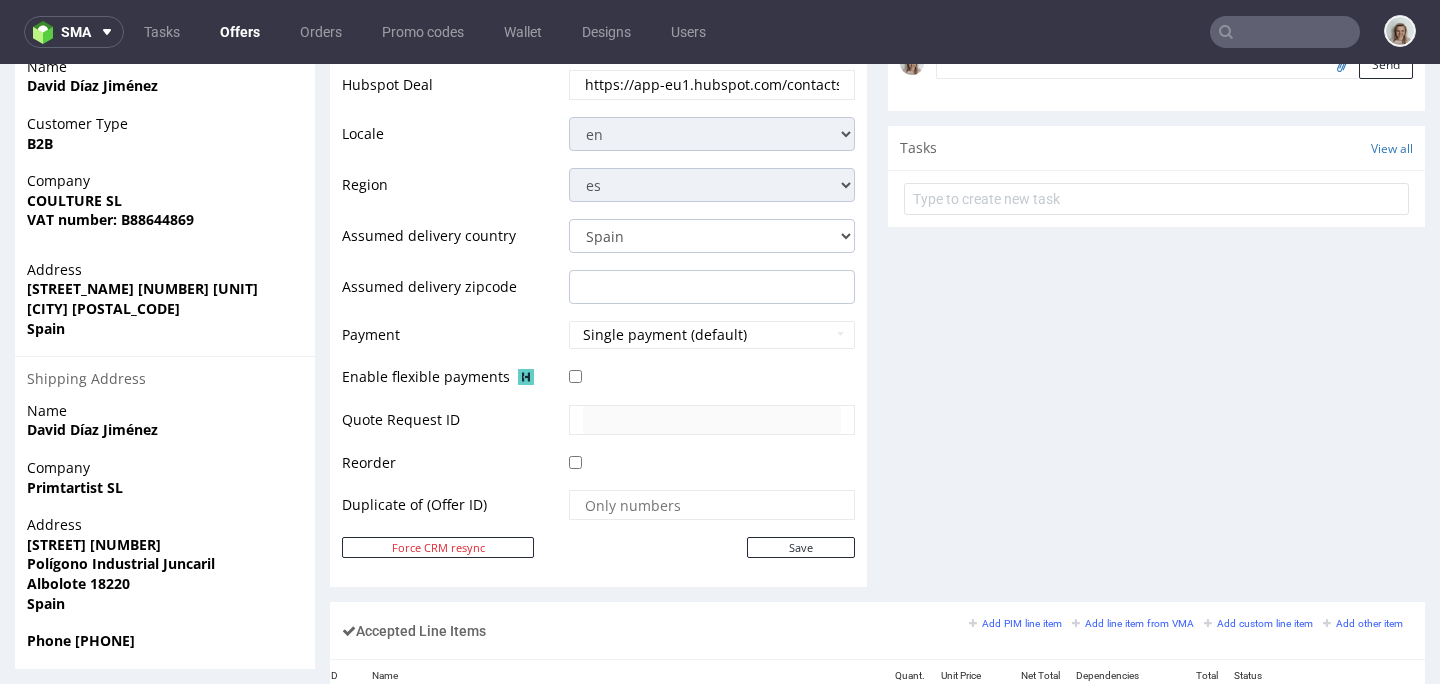scroll, scrollTop: 0, scrollLeft: 0, axis: both 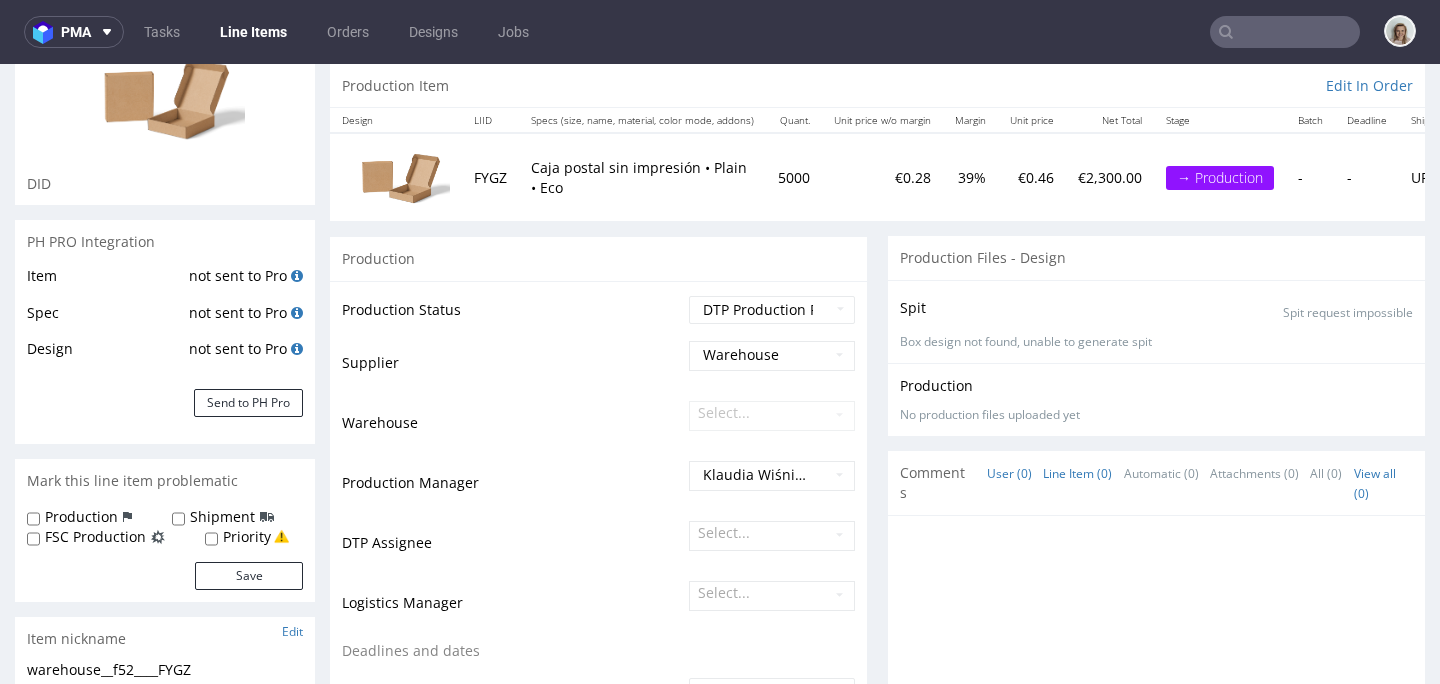 click on "Line Item (0)" at bounding box center (1077, 473) 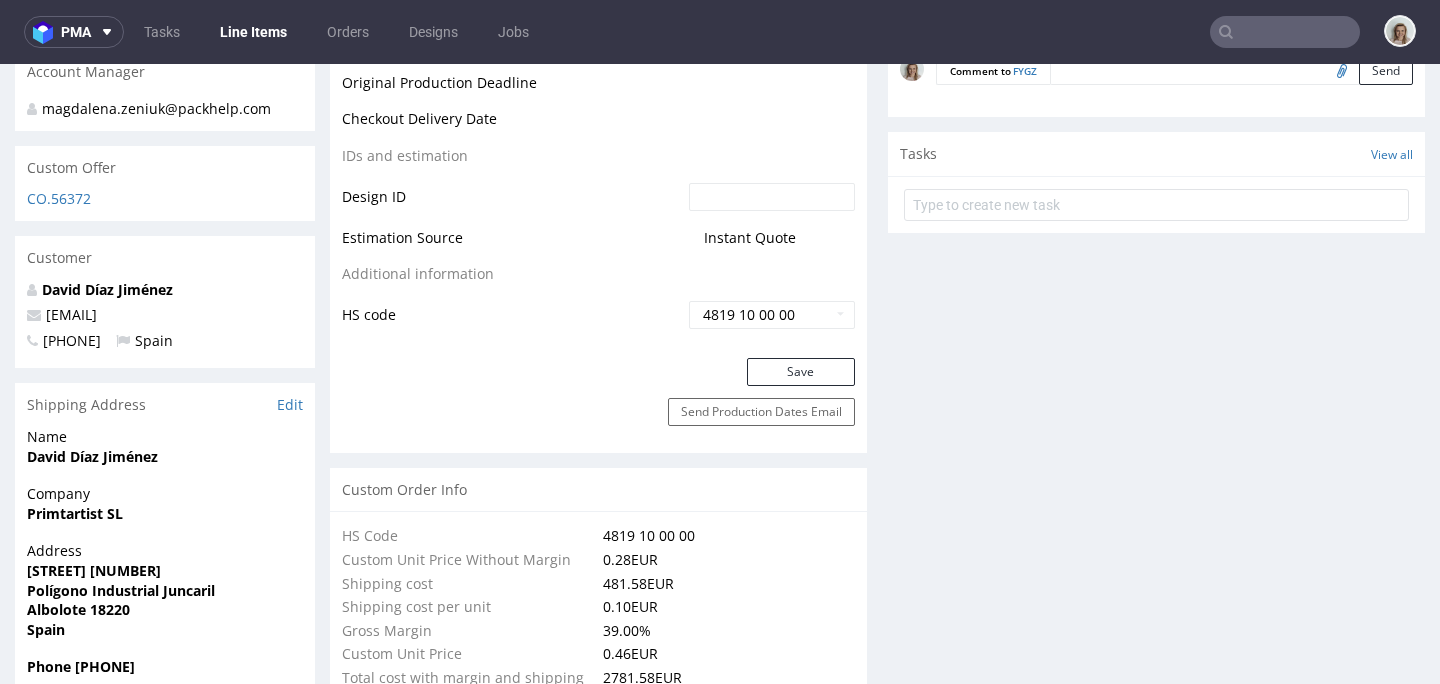 scroll, scrollTop: 889, scrollLeft: 0, axis: vertical 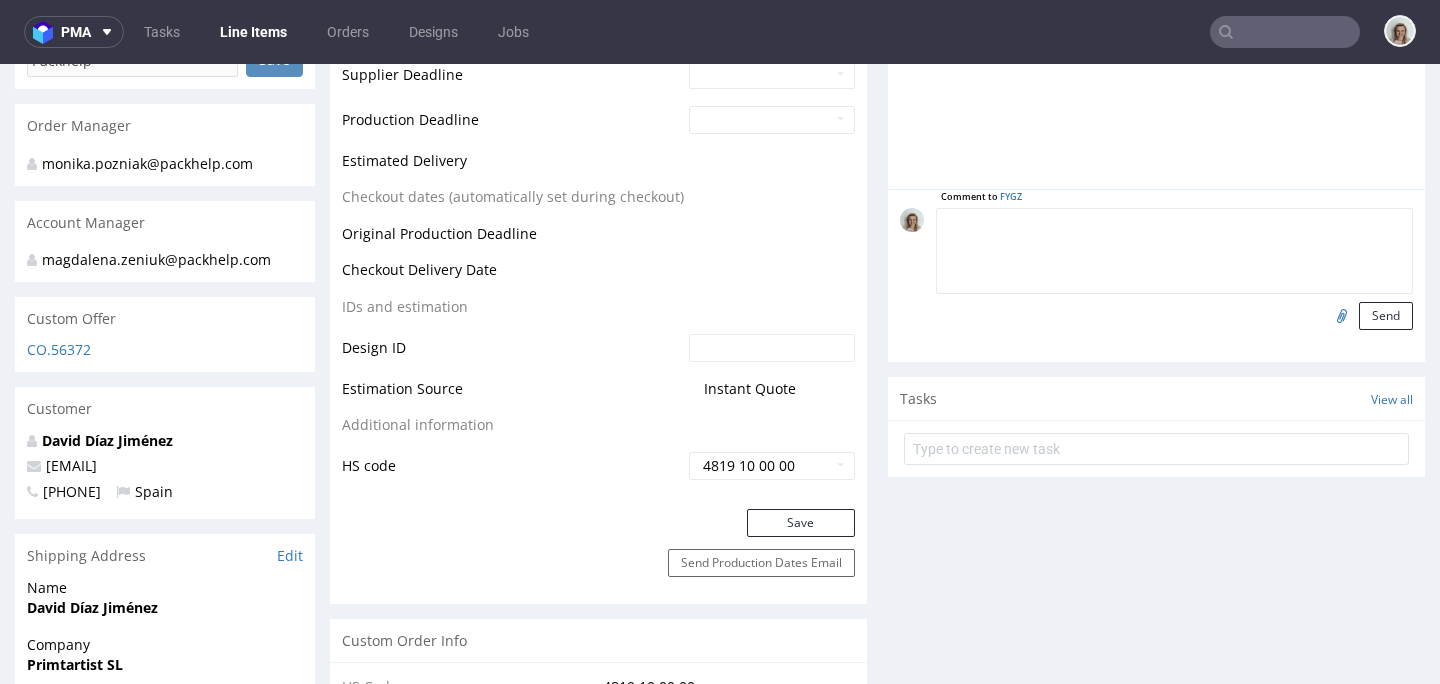 click at bounding box center (1174, 251) 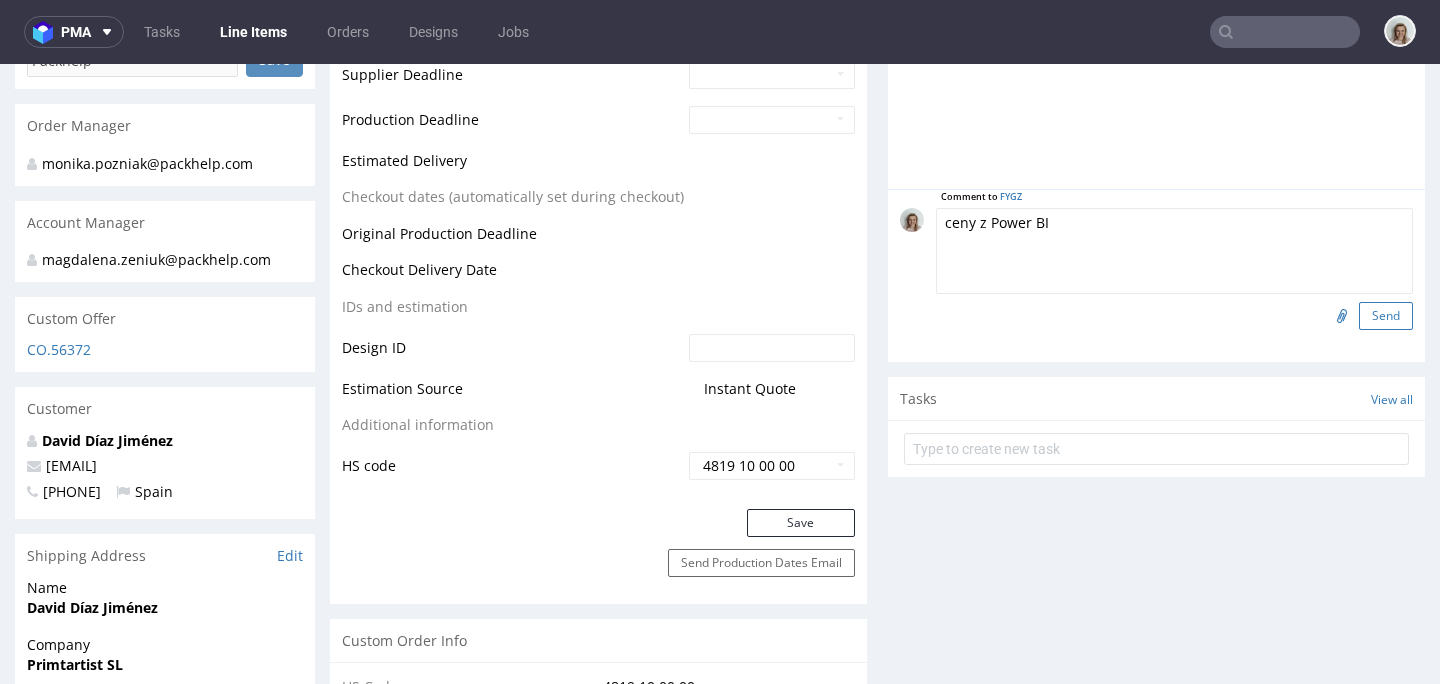 type on "ceny z Power BI" 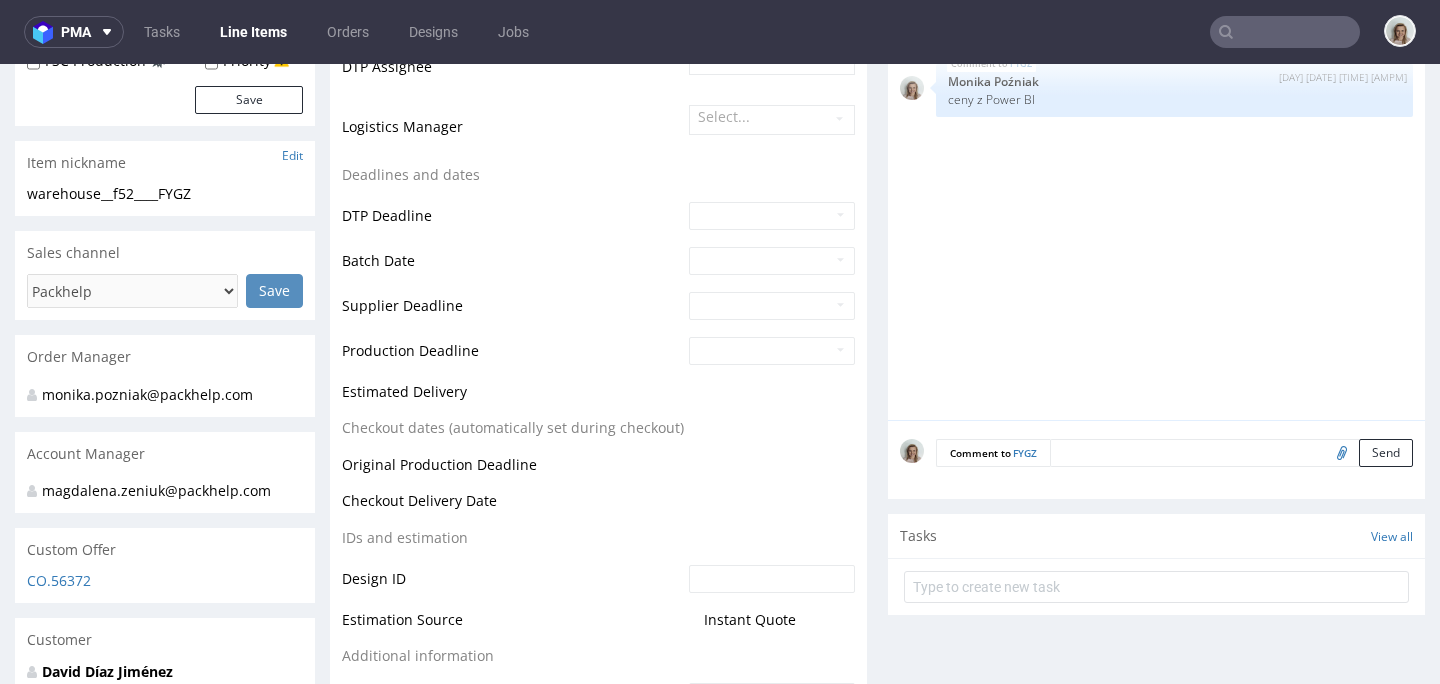 scroll, scrollTop: 1059, scrollLeft: 0, axis: vertical 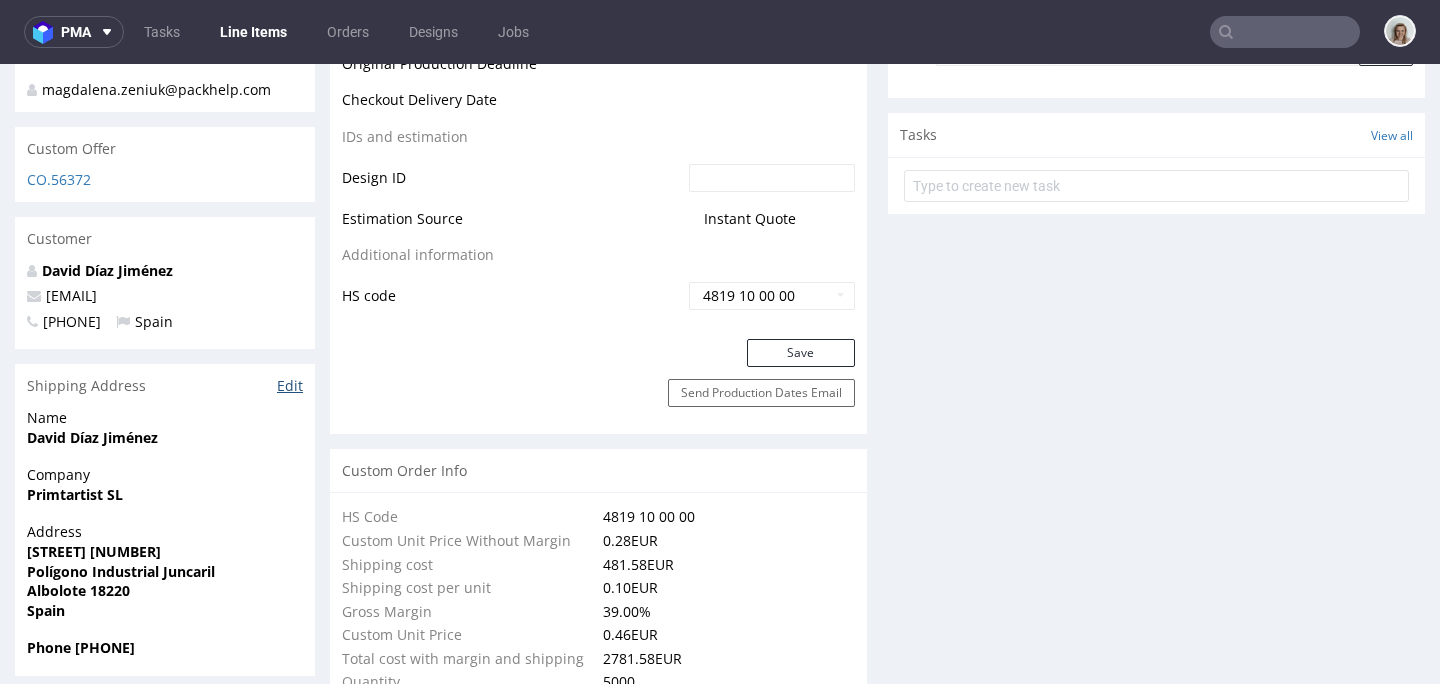 click on "Edit" at bounding box center (290, 386) 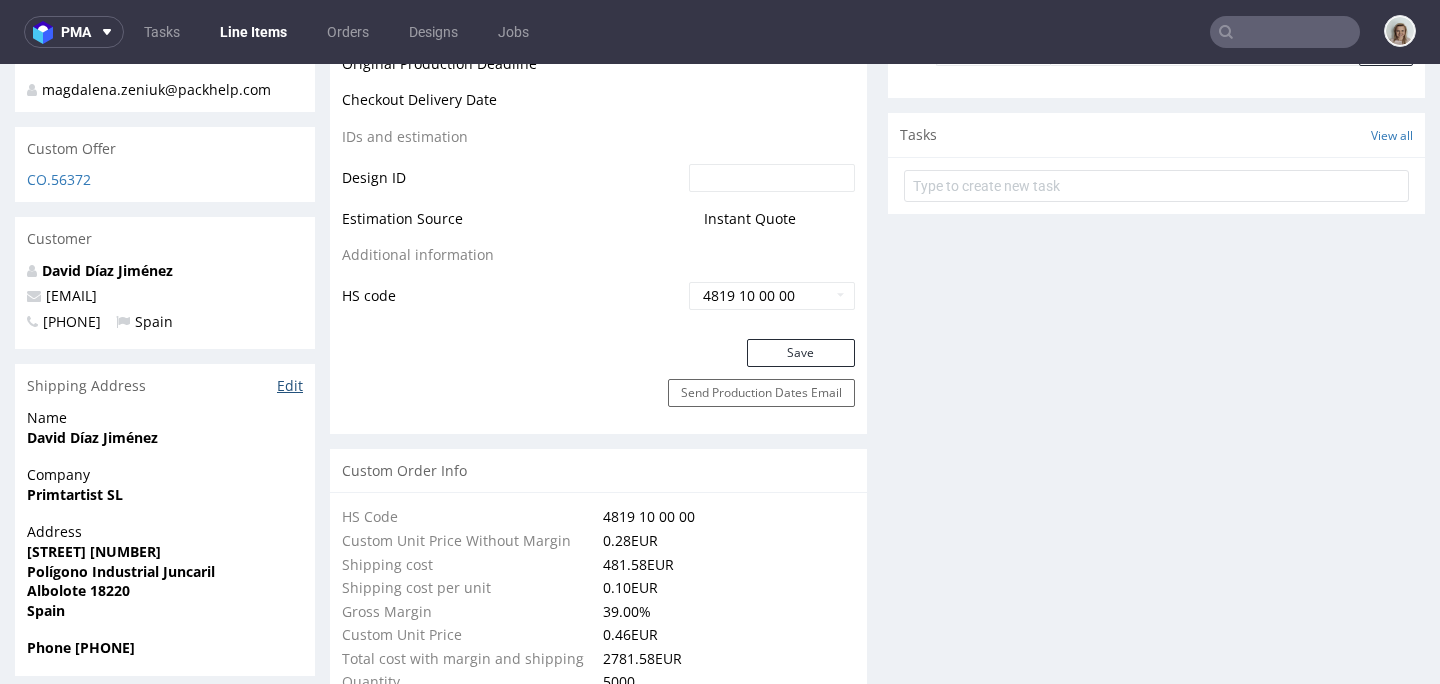 scroll, scrollTop: 5, scrollLeft: 0, axis: vertical 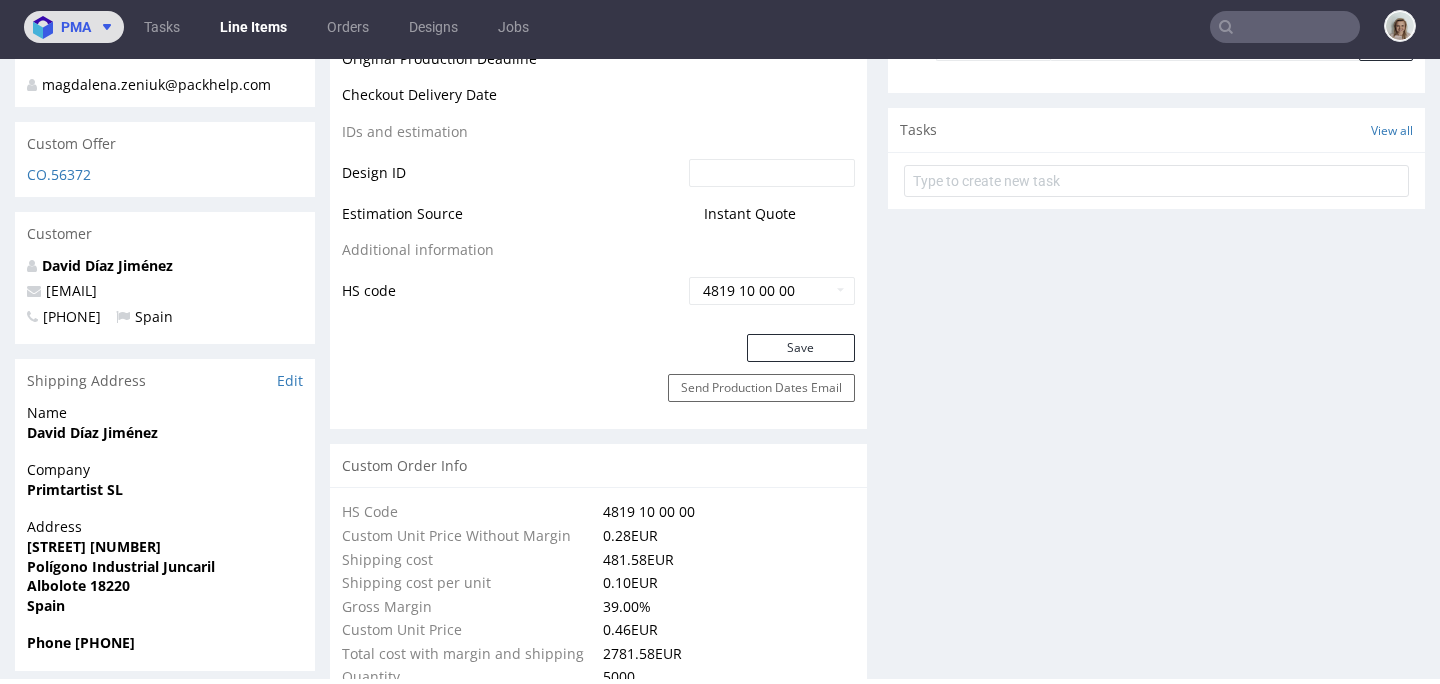 click on "pma" at bounding box center (74, 27) 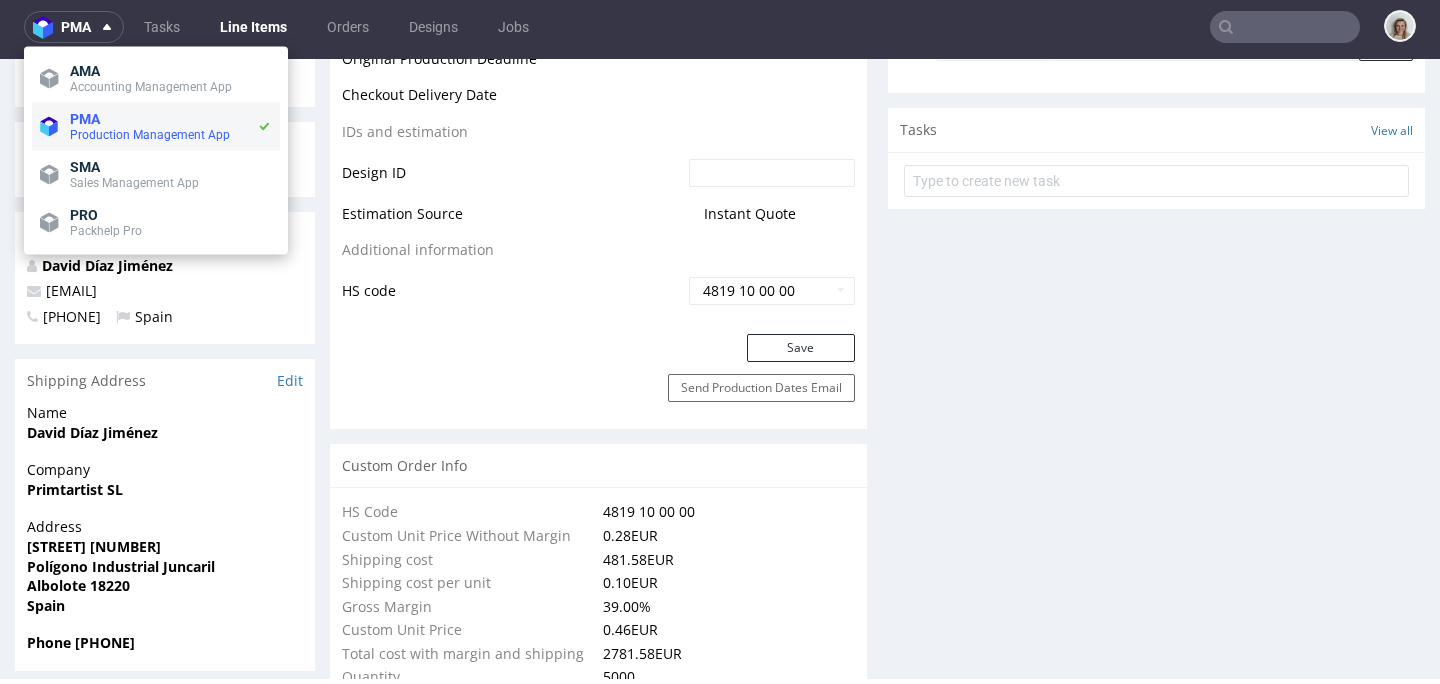 click on "PMA" at bounding box center (163, 119) 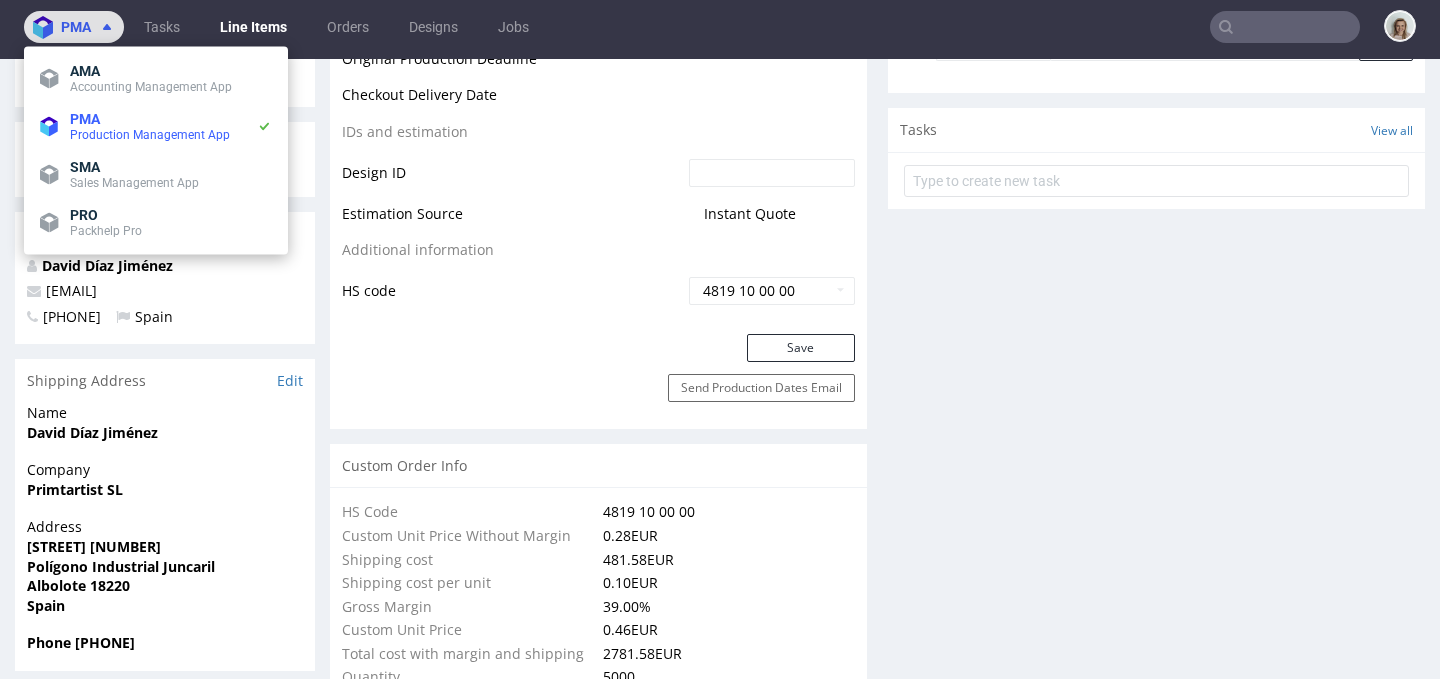 click on "pma" at bounding box center (76, 27) 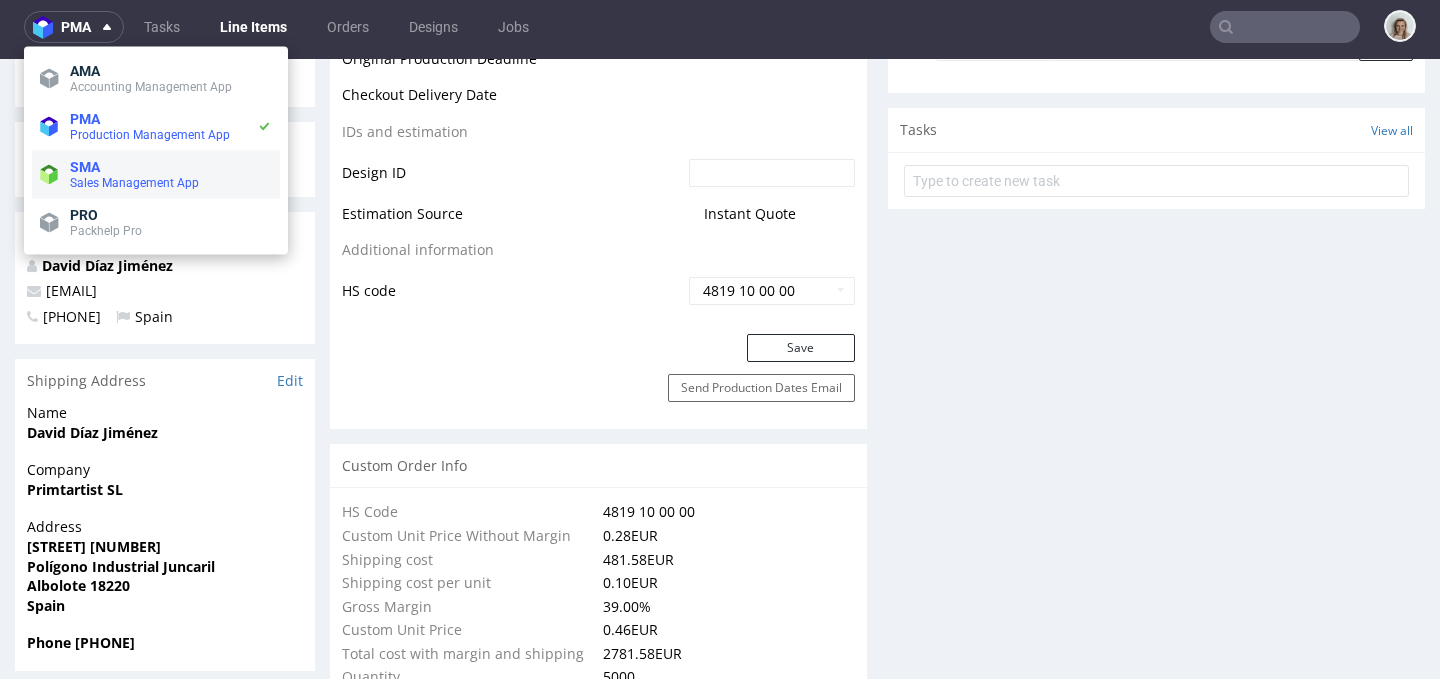 click on "Sales Management App" at bounding box center [134, 183] 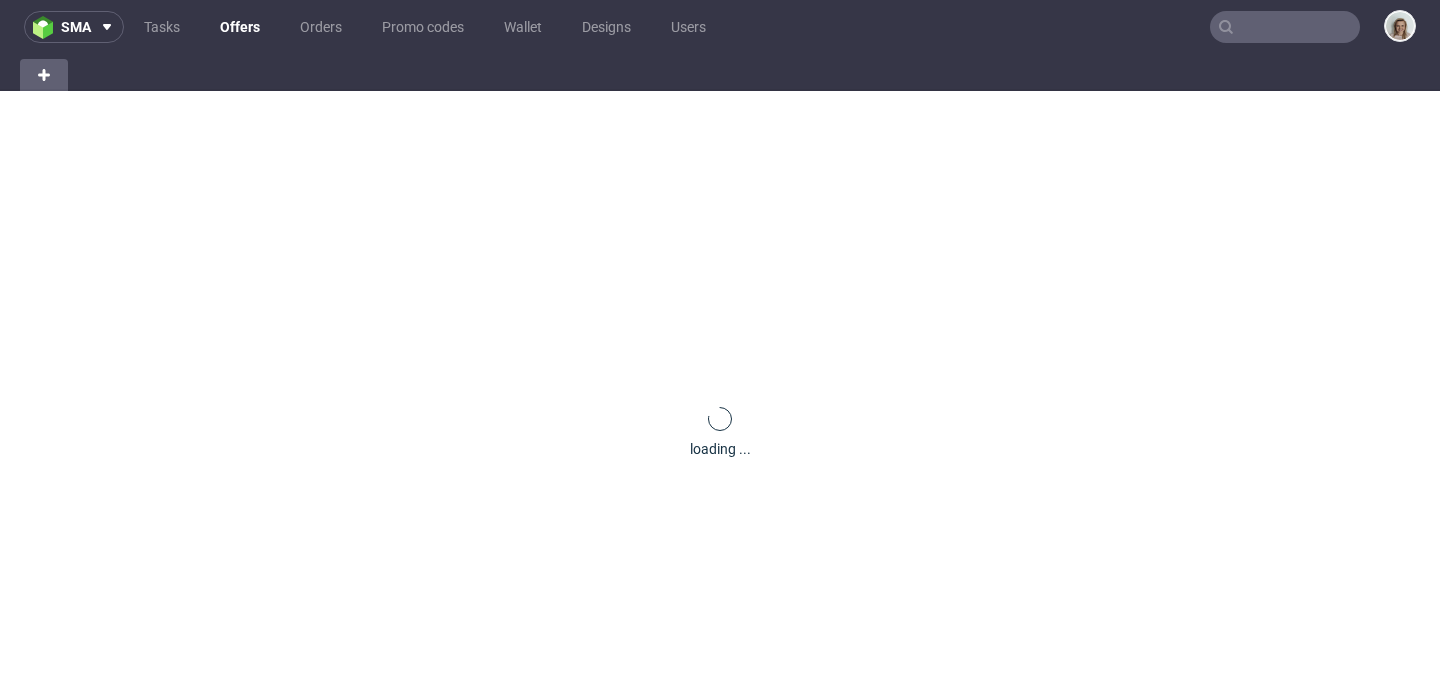 scroll, scrollTop: 0, scrollLeft: 0, axis: both 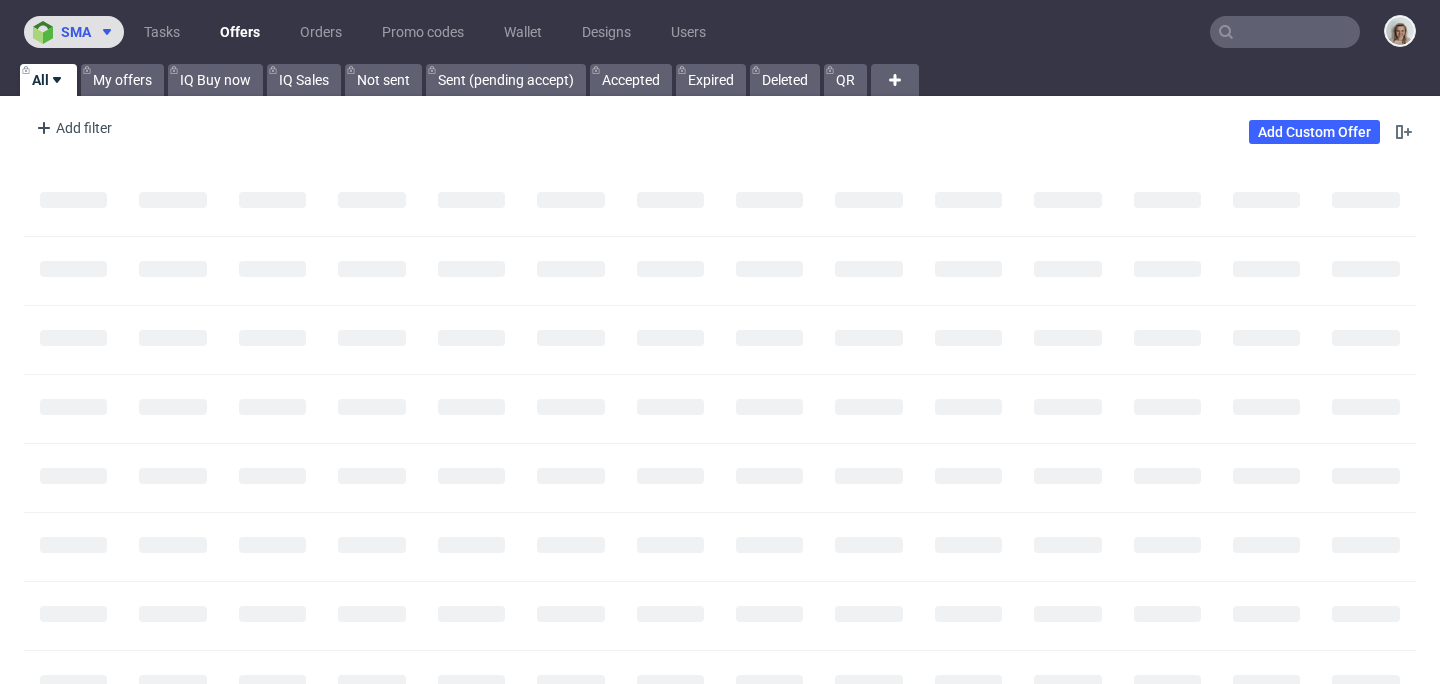 click on "sma" at bounding box center [76, 32] 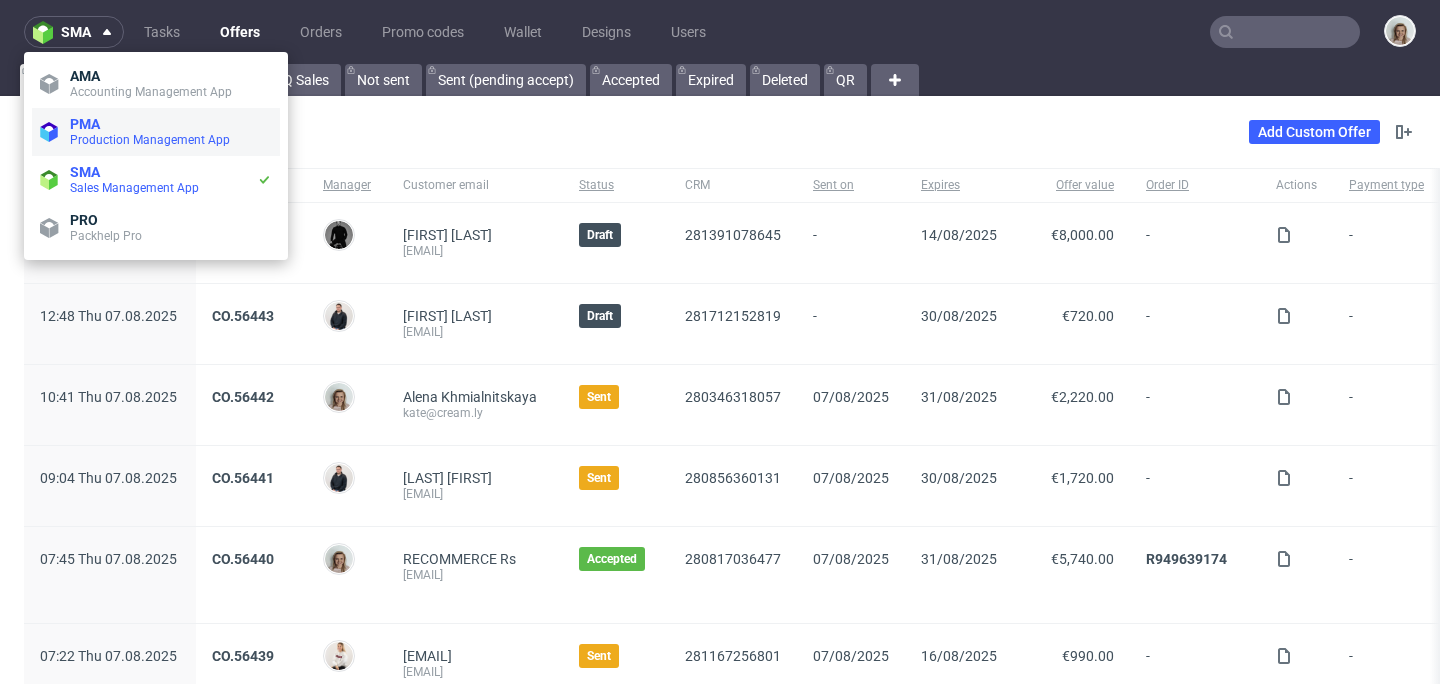 click on "Production Management App" at bounding box center [150, 140] 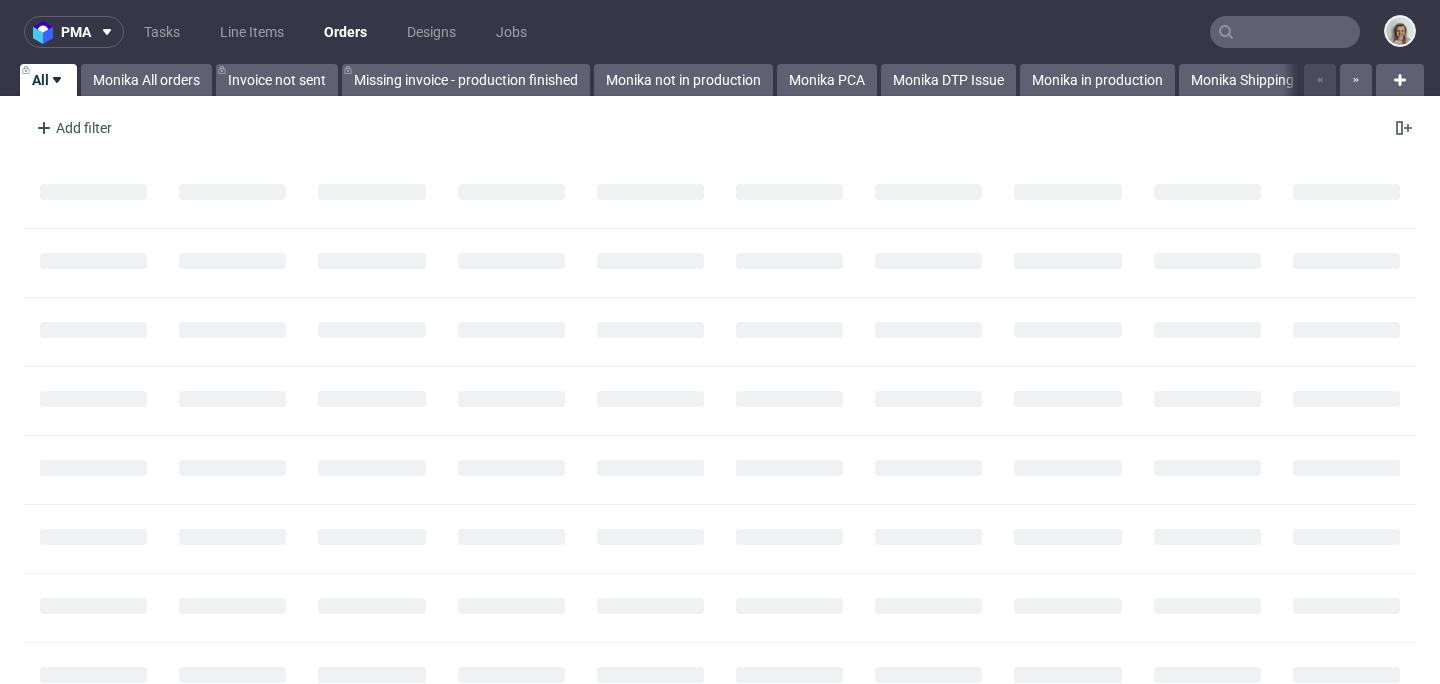 click at bounding box center (1285, 32) 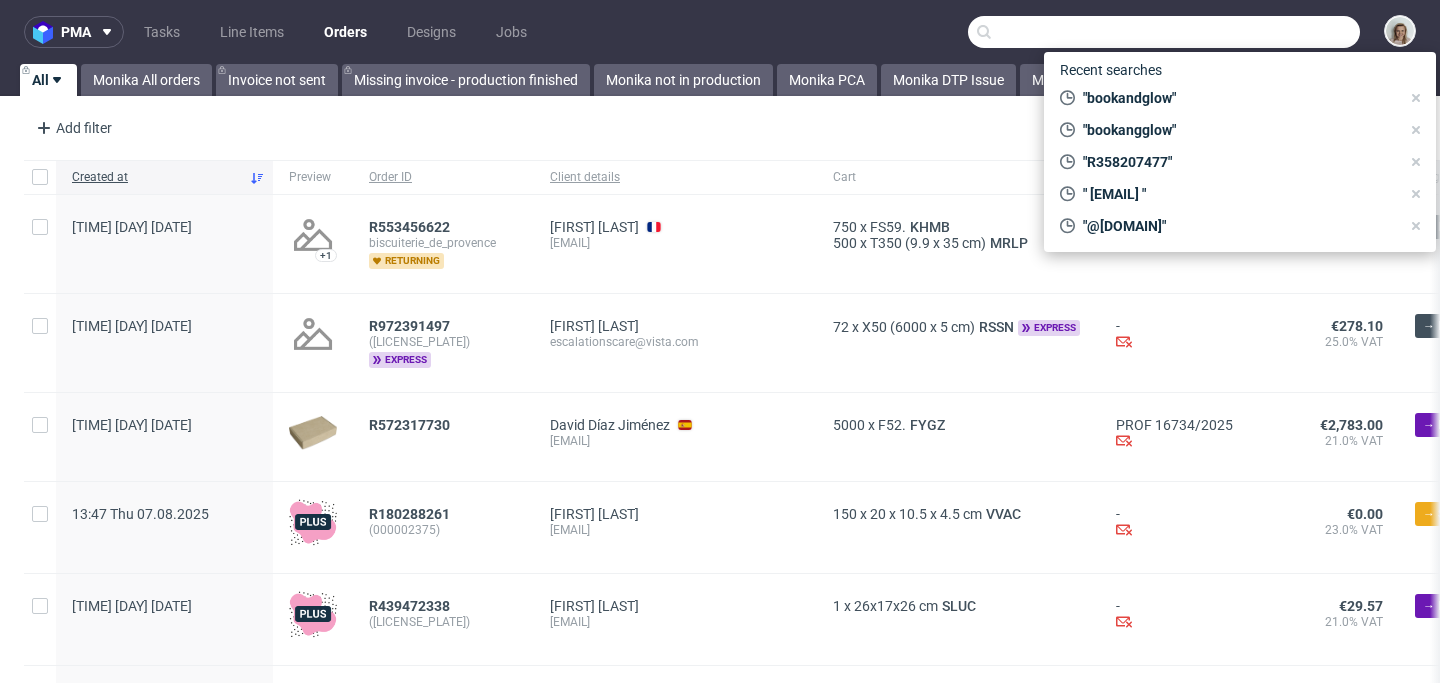 paste on "R572317730" 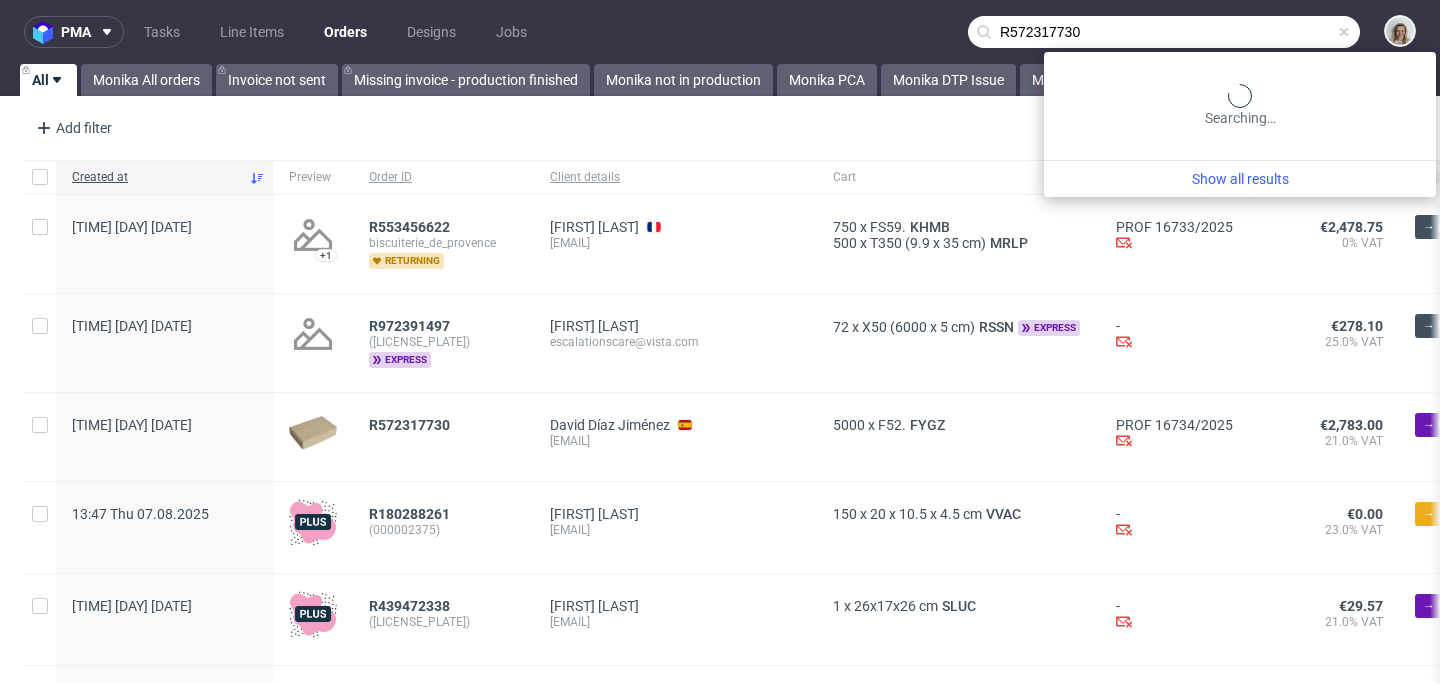 type on "R572317730" 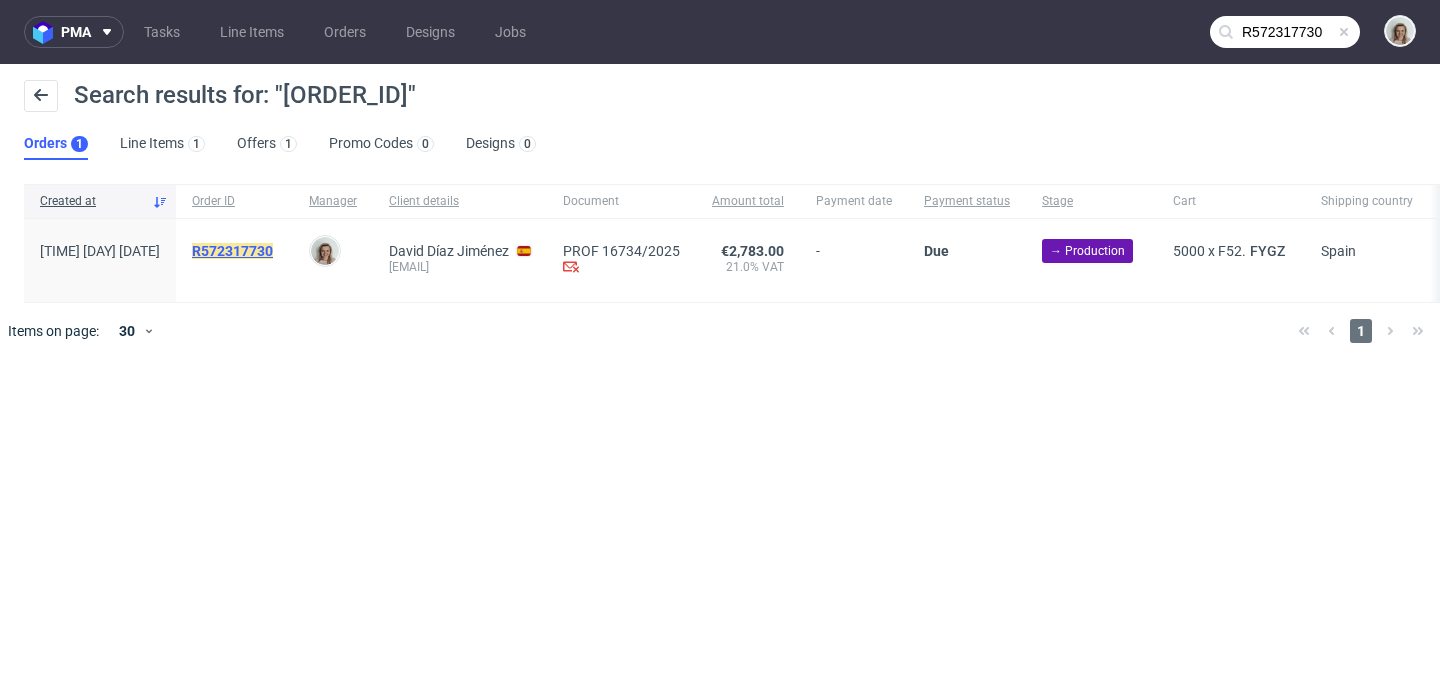 click on "R572317730" 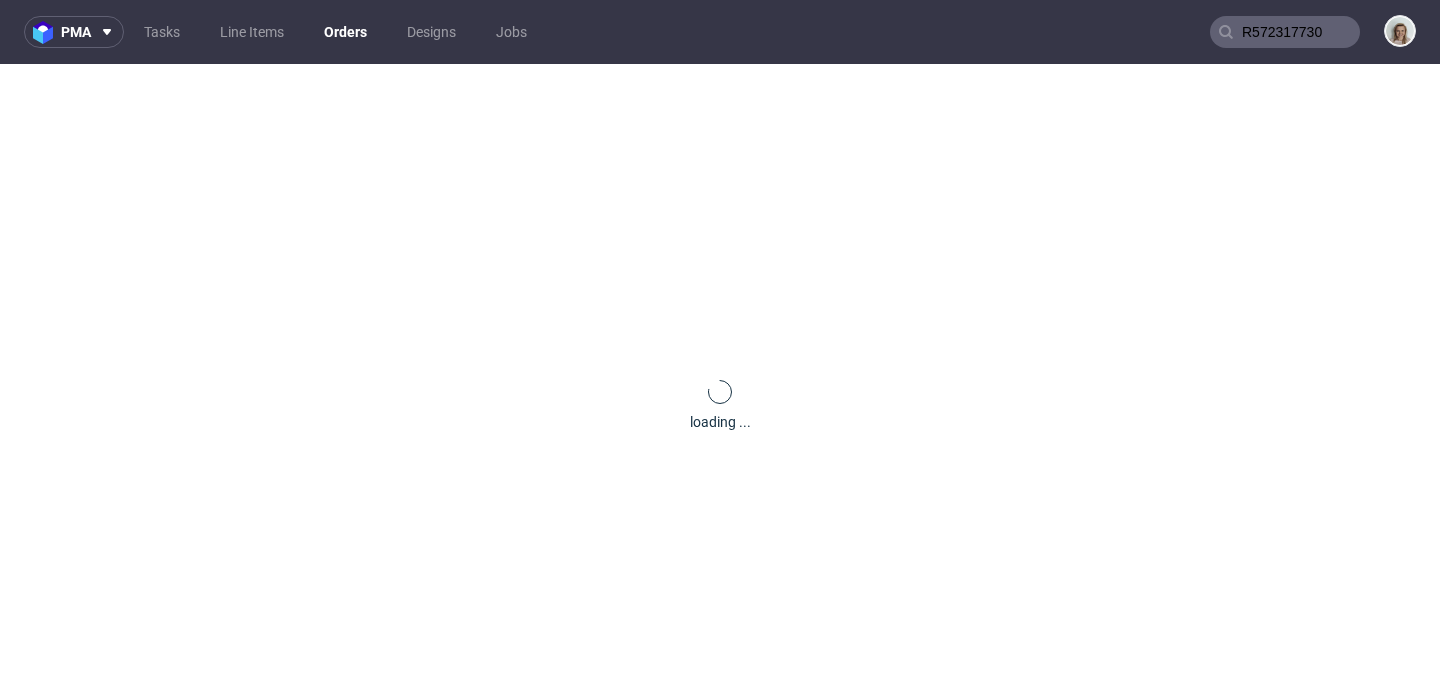 type 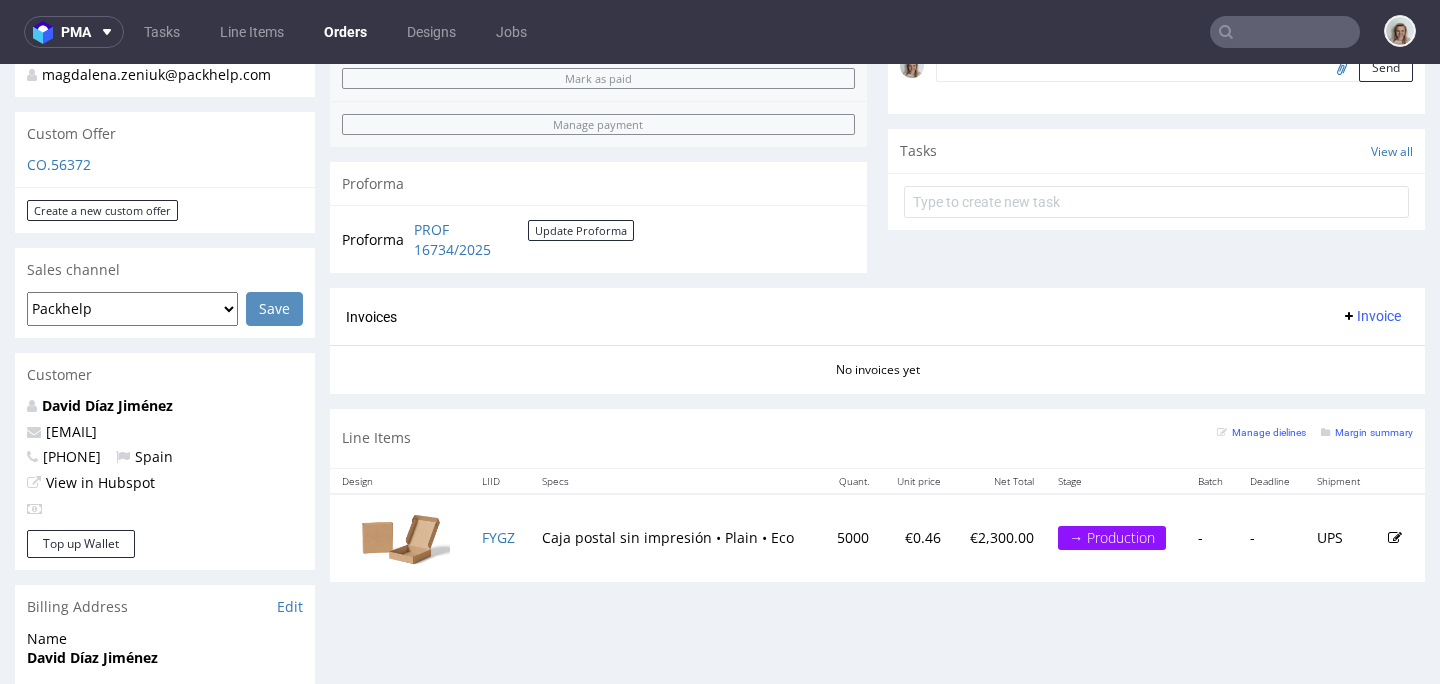scroll, scrollTop: 498, scrollLeft: 0, axis: vertical 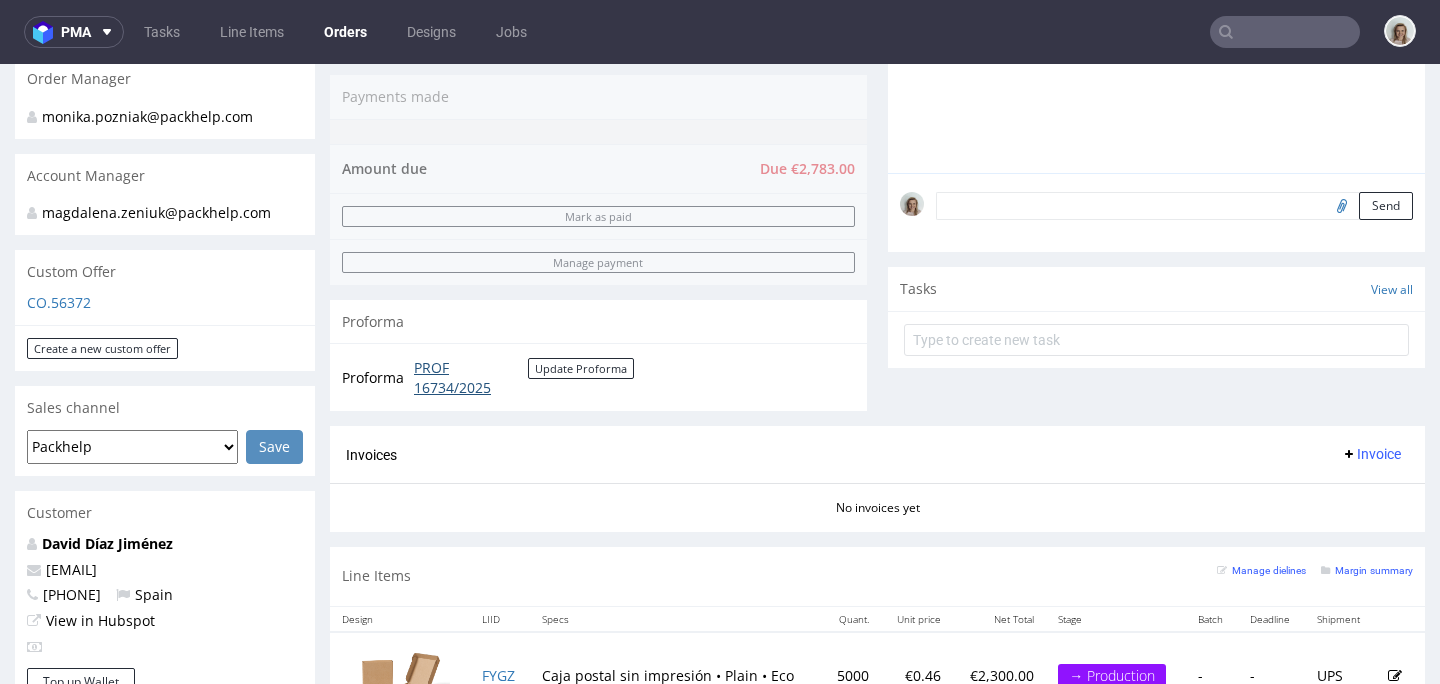click on "PROF 16734/2025" at bounding box center (471, 377) 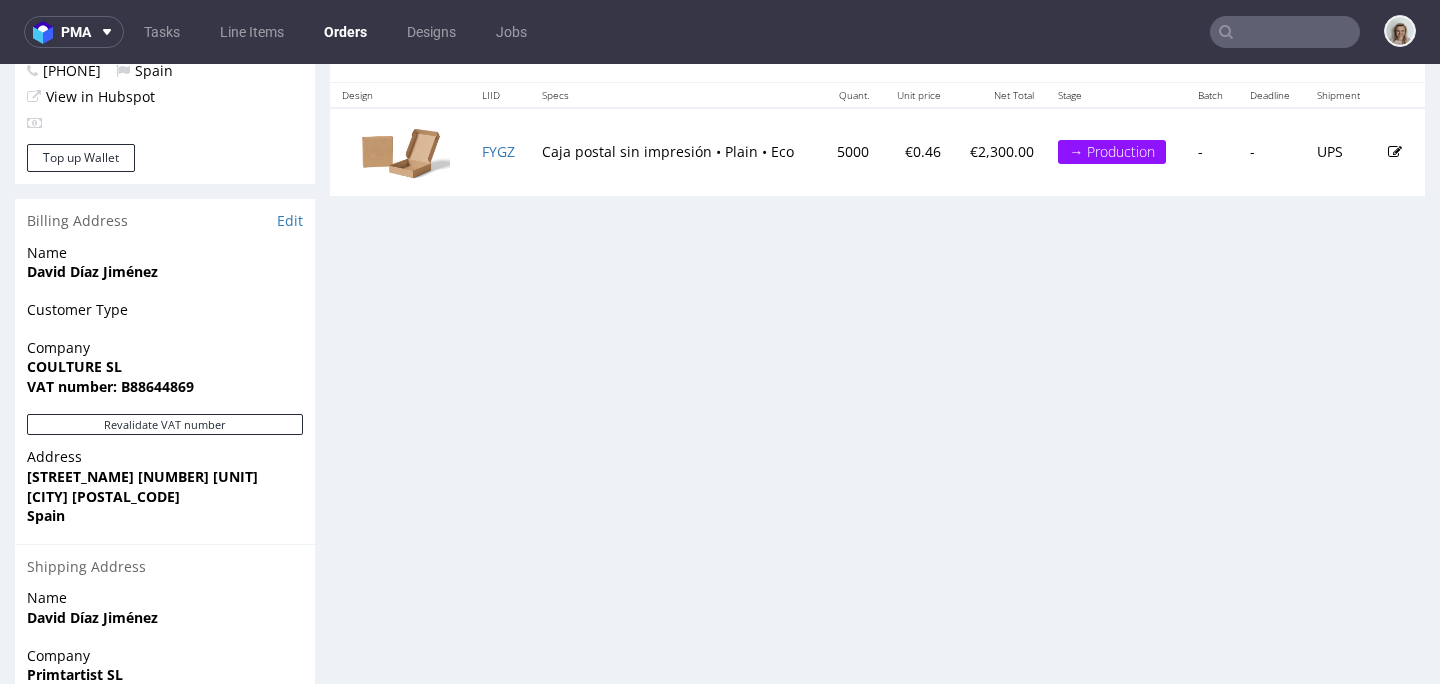 scroll, scrollTop: 1023, scrollLeft: 0, axis: vertical 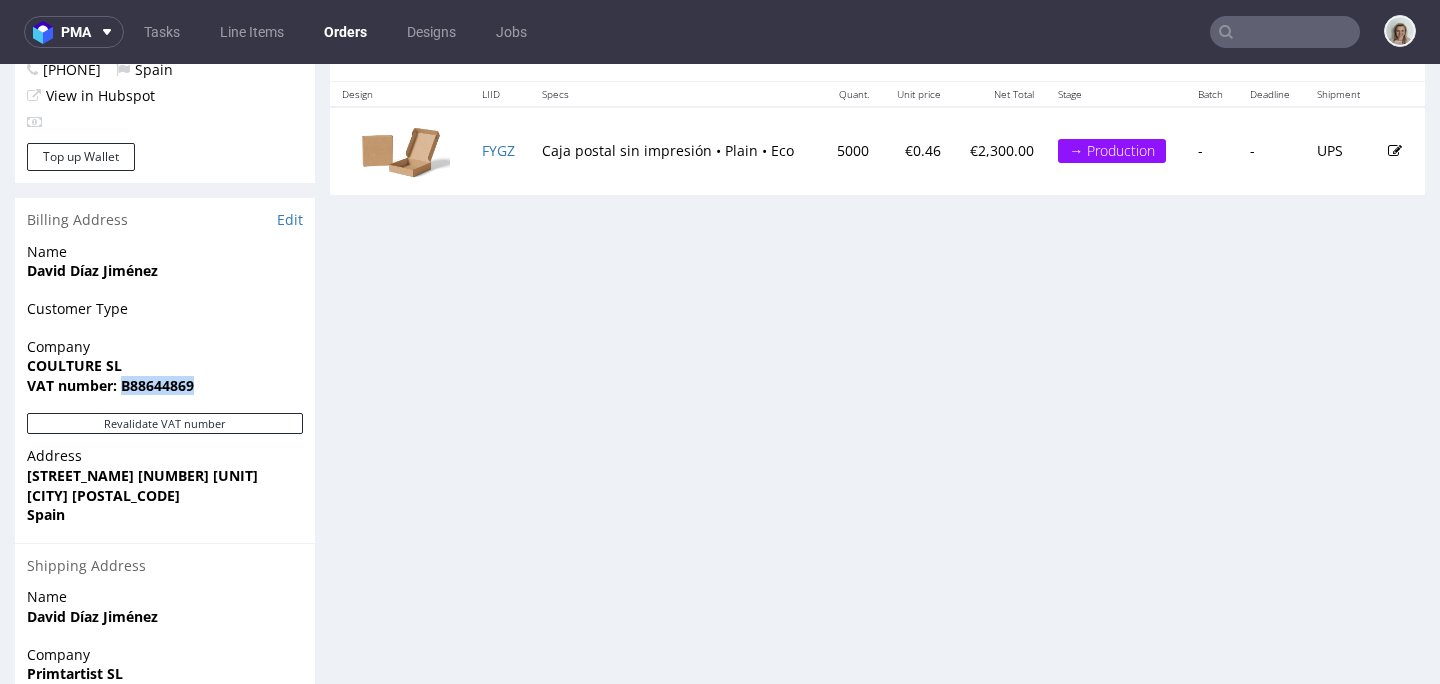 drag, startPoint x: 118, startPoint y: 382, endPoint x: 207, endPoint y: 383, distance: 89.005615 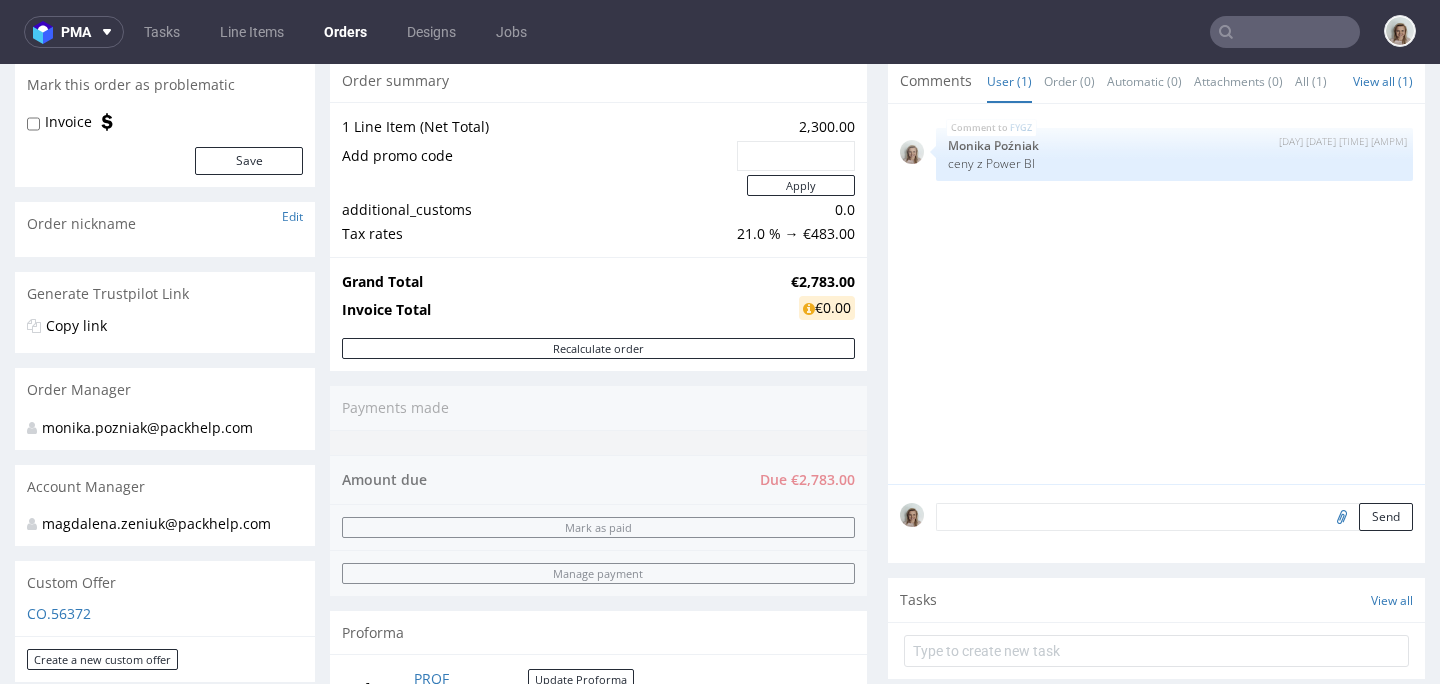 scroll, scrollTop: 363, scrollLeft: 0, axis: vertical 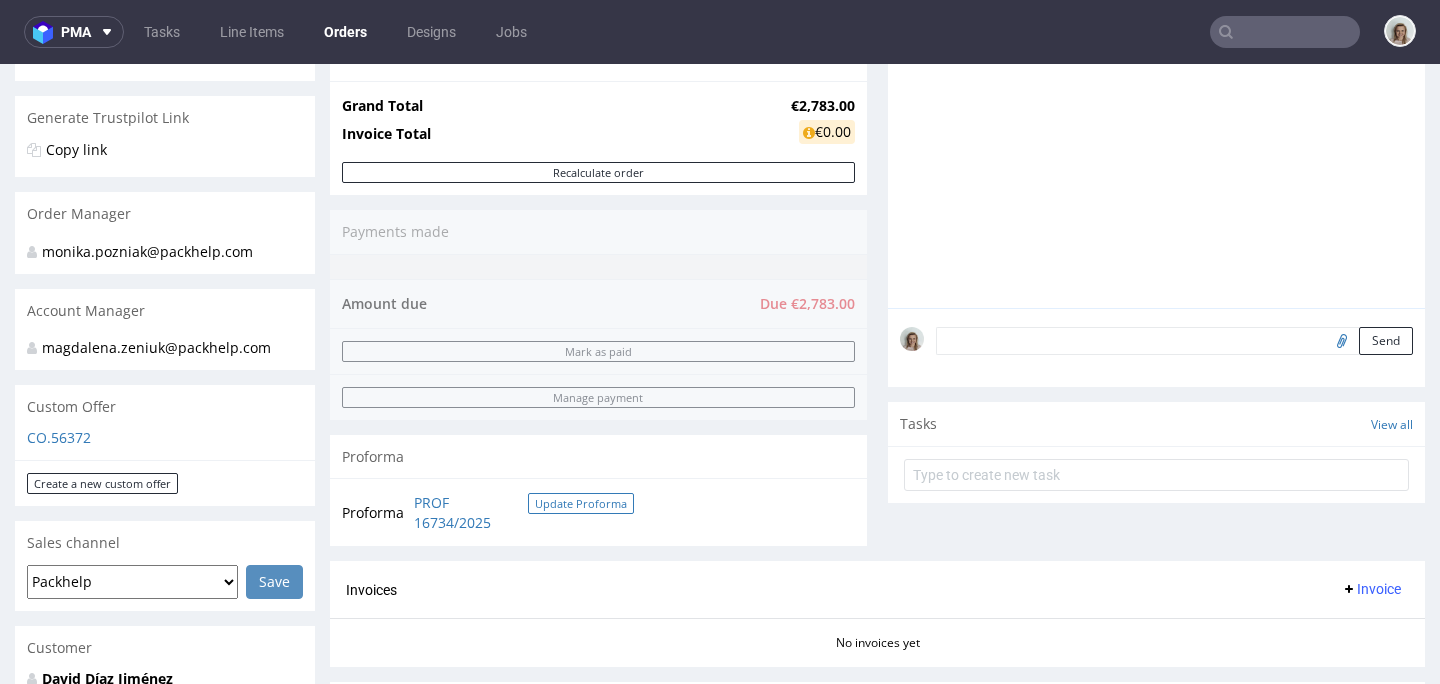click on "Update Proforma" at bounding box center [581, 503] 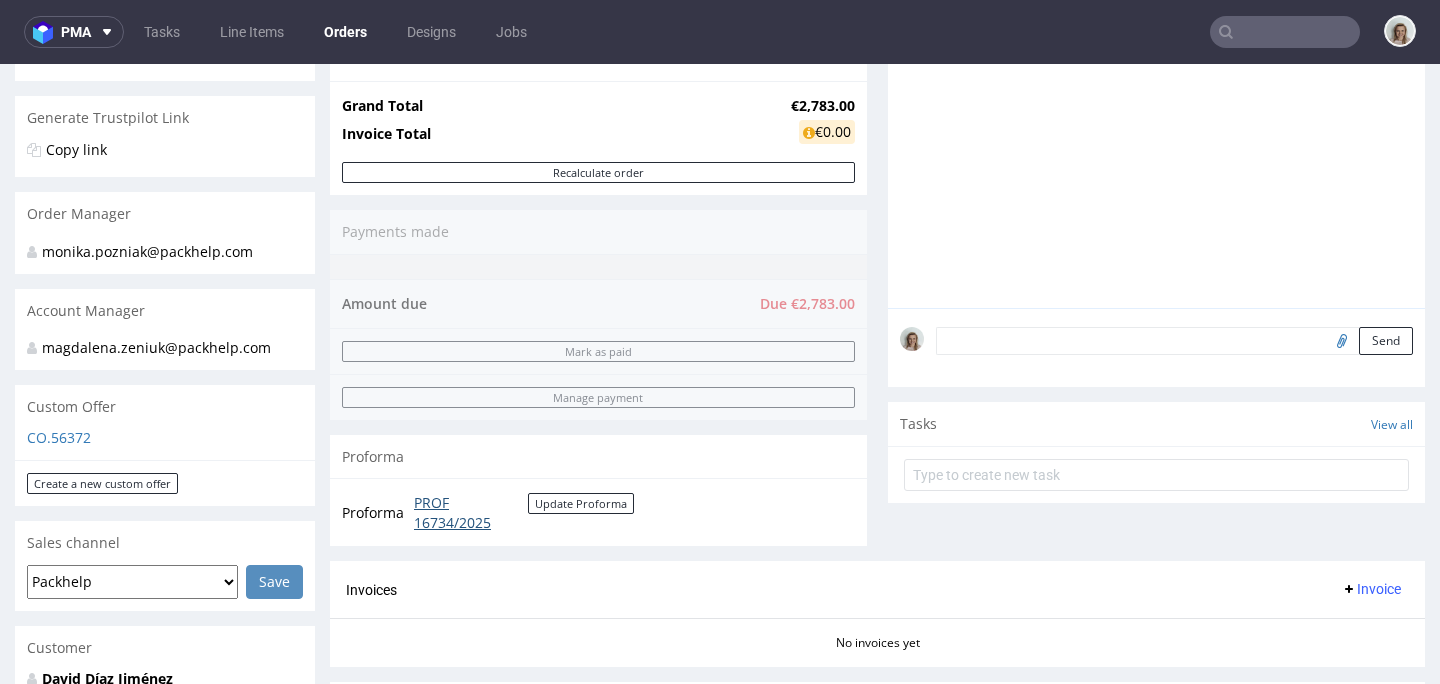 click on "PROF 16734/2025" at bounding box center (471, 512) 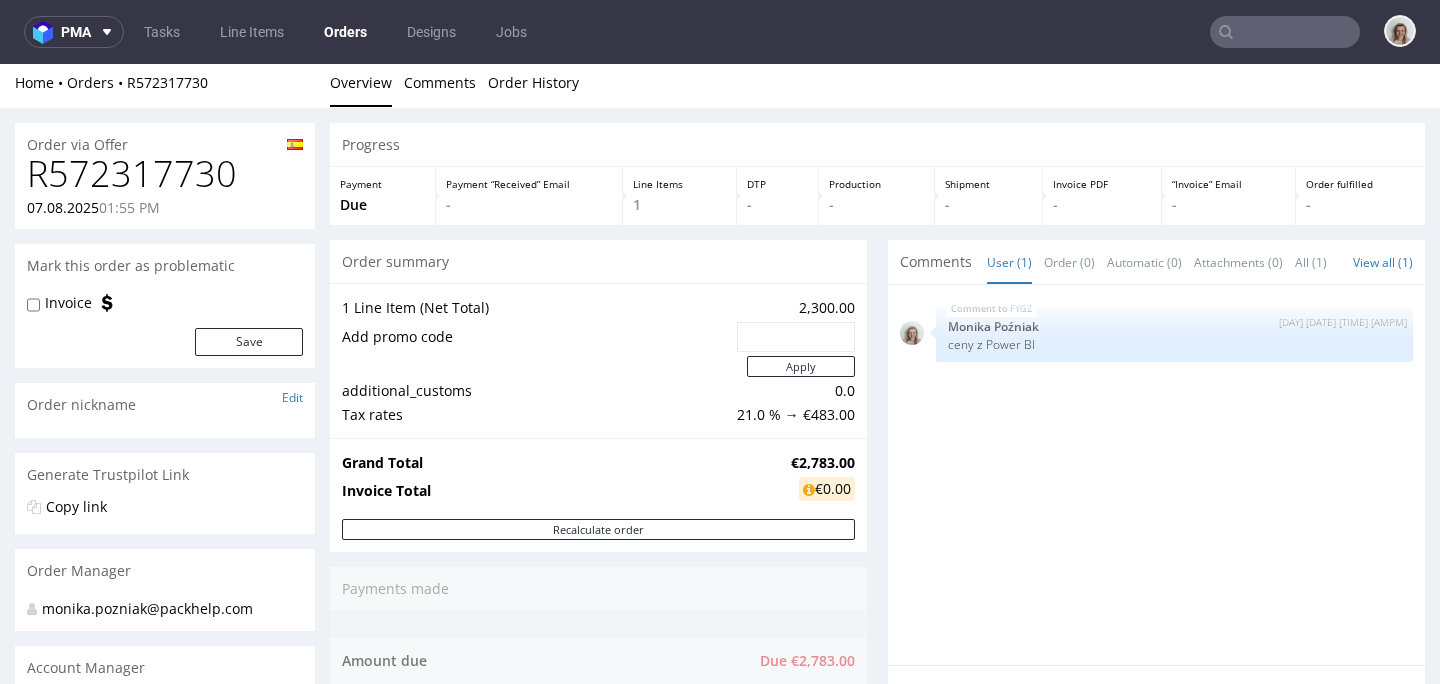 scroll, scrollTop: 0, scrollLeft: 0, axis: both 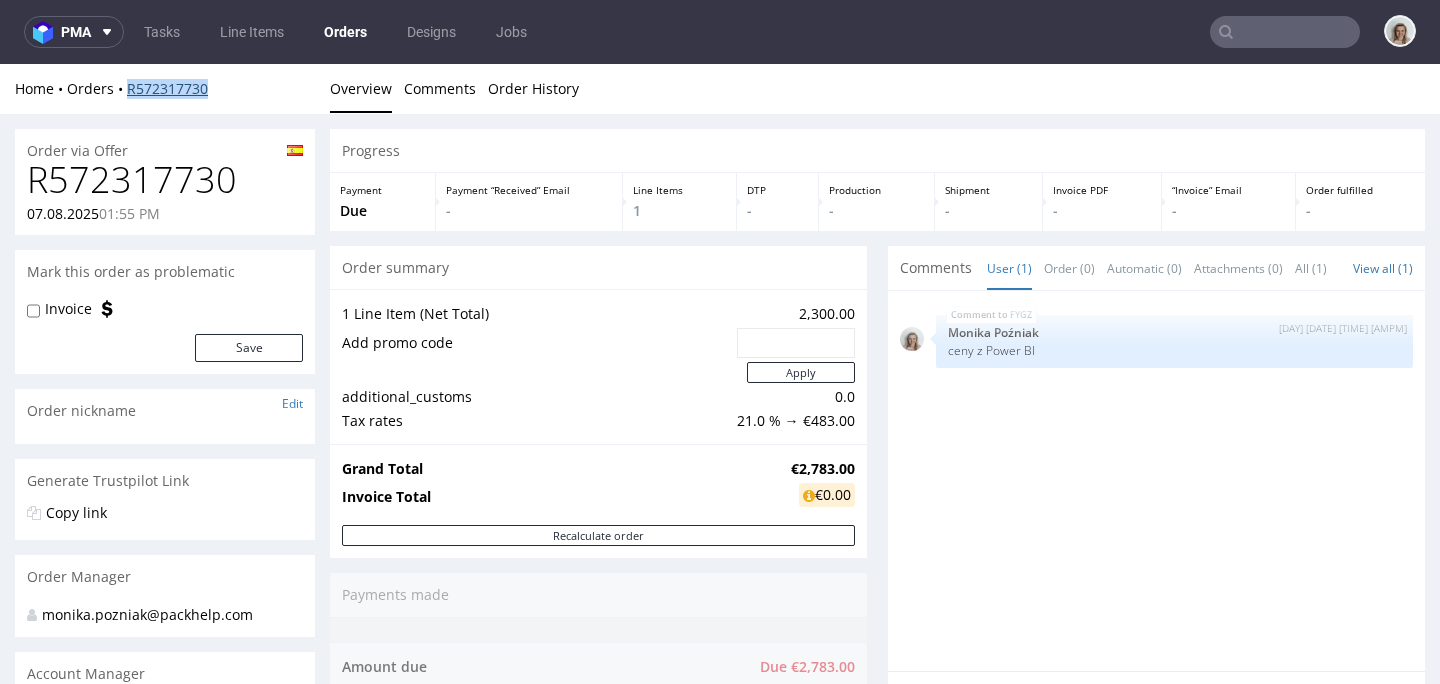 drag, startPoint x: 217, startPoint y: 86, endPoint x: 128, endPoint y: 88, distance: 89.02247 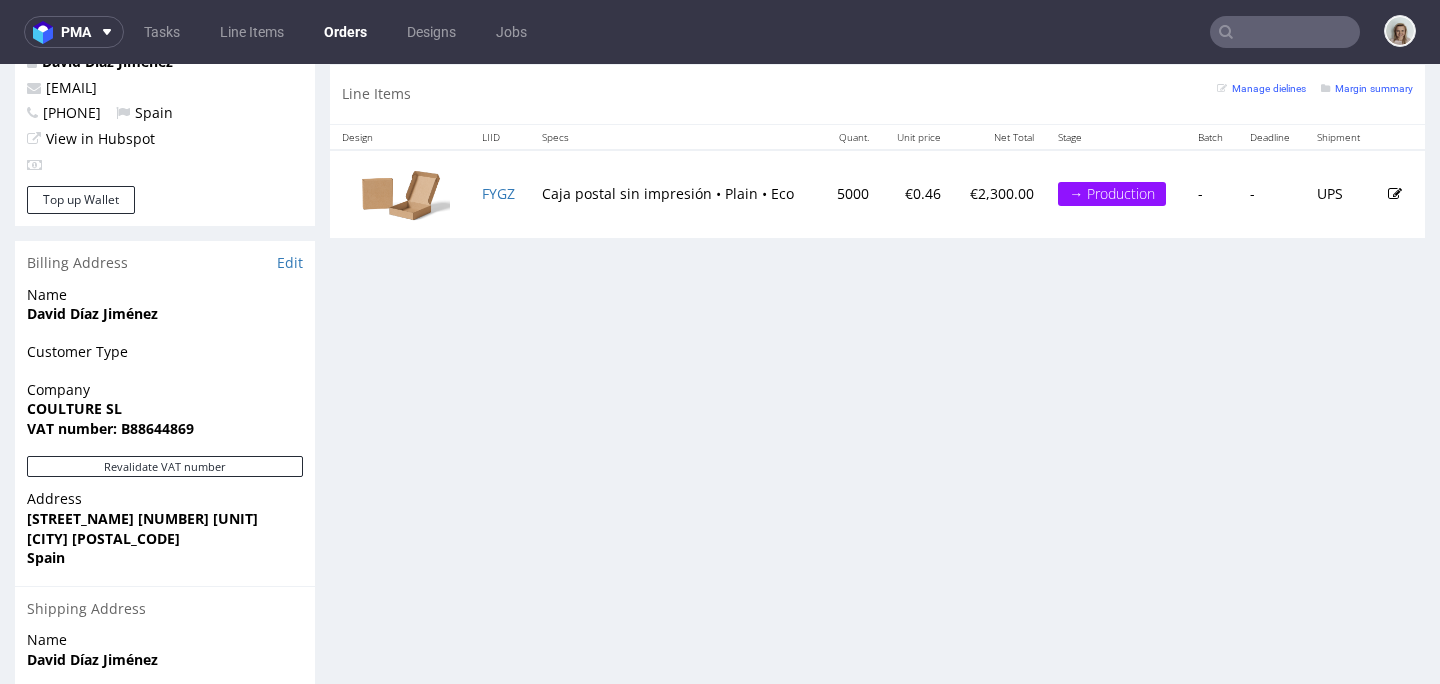 scroll, scrollTop: 1006, scrollLeft: 0, axis: vertical 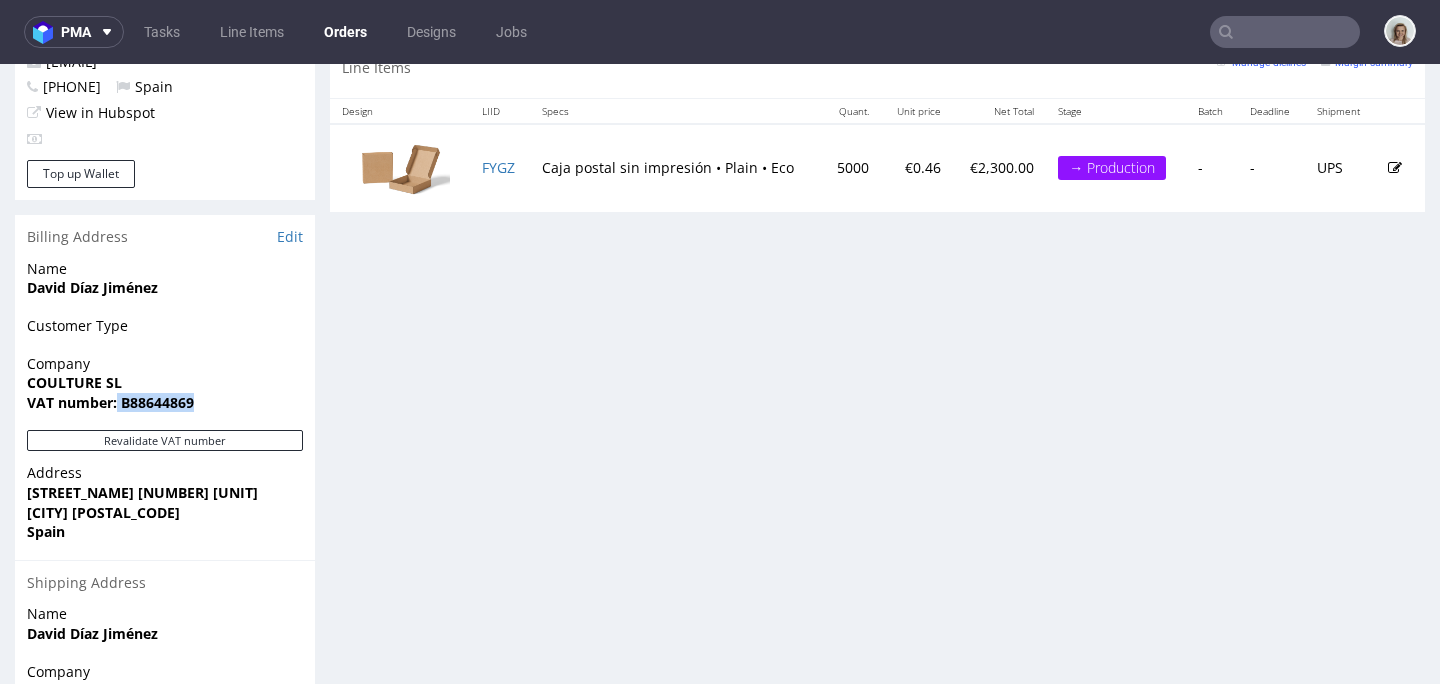 drag, startPoint x: 220, startPoint y: 407, endPoint x: 131, endPoint y: 403, distance: 89.08984 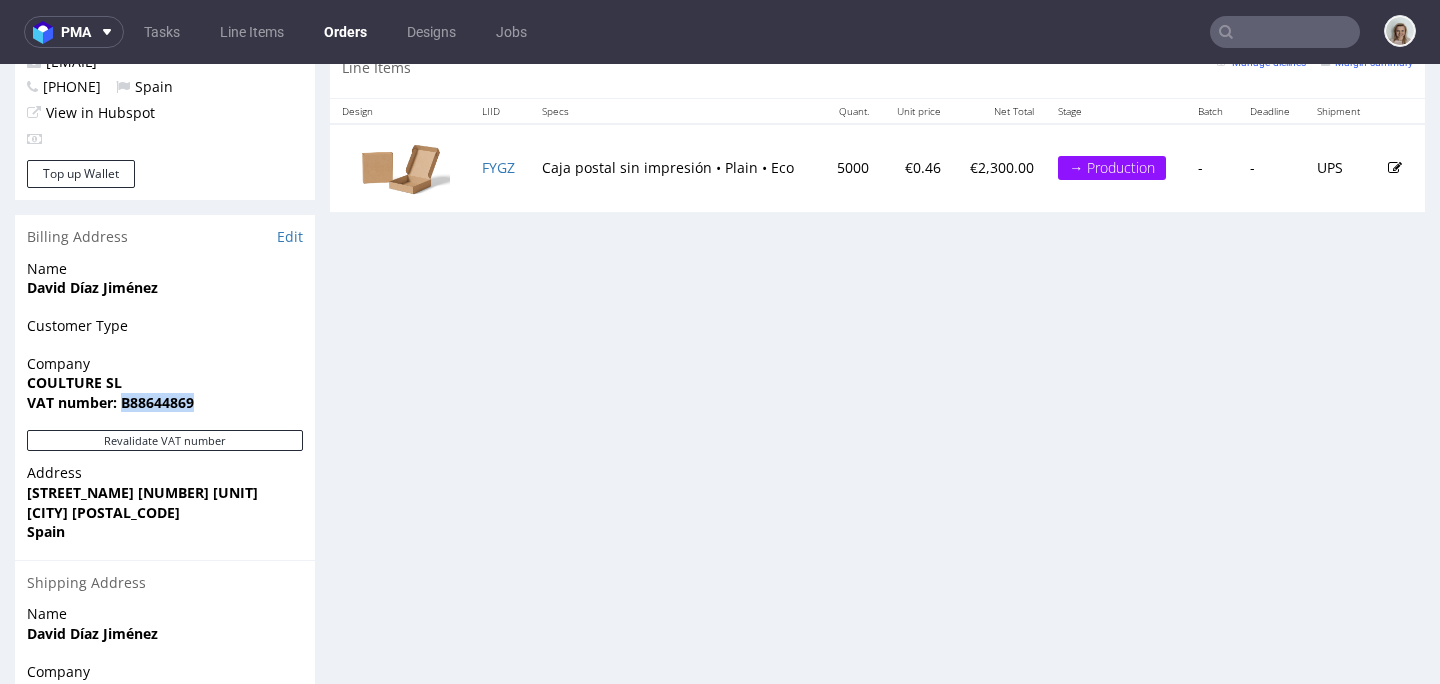 copy on "B88644869" 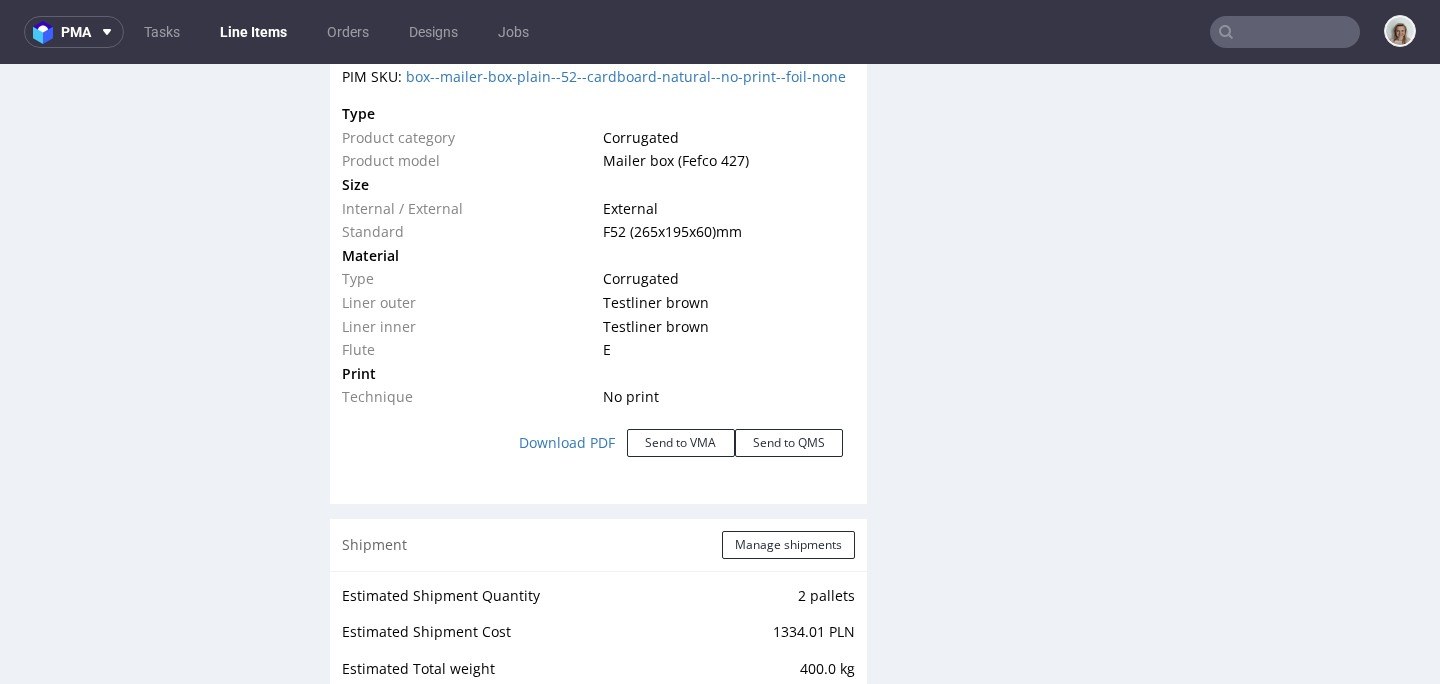 scroll, scrollTop: 2036, scrollLeft: 0, axis: vertical 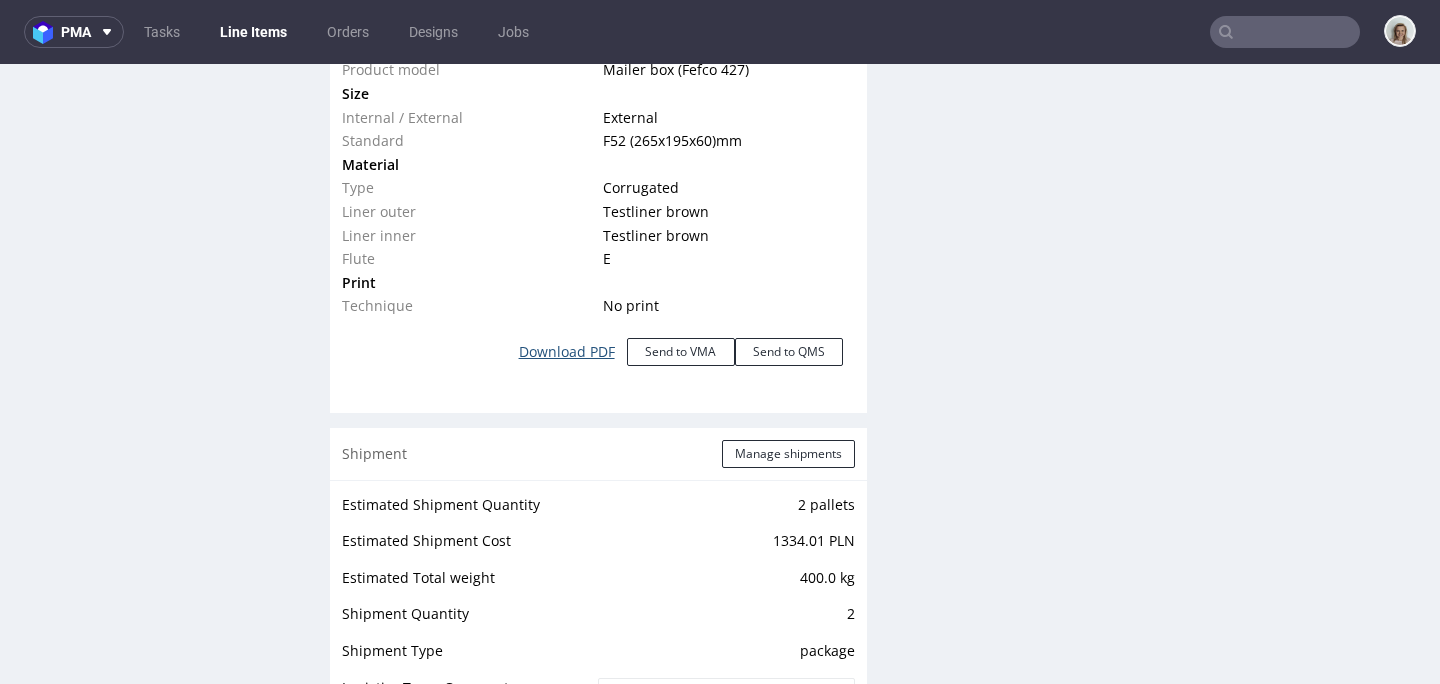 click on "Download PDF" 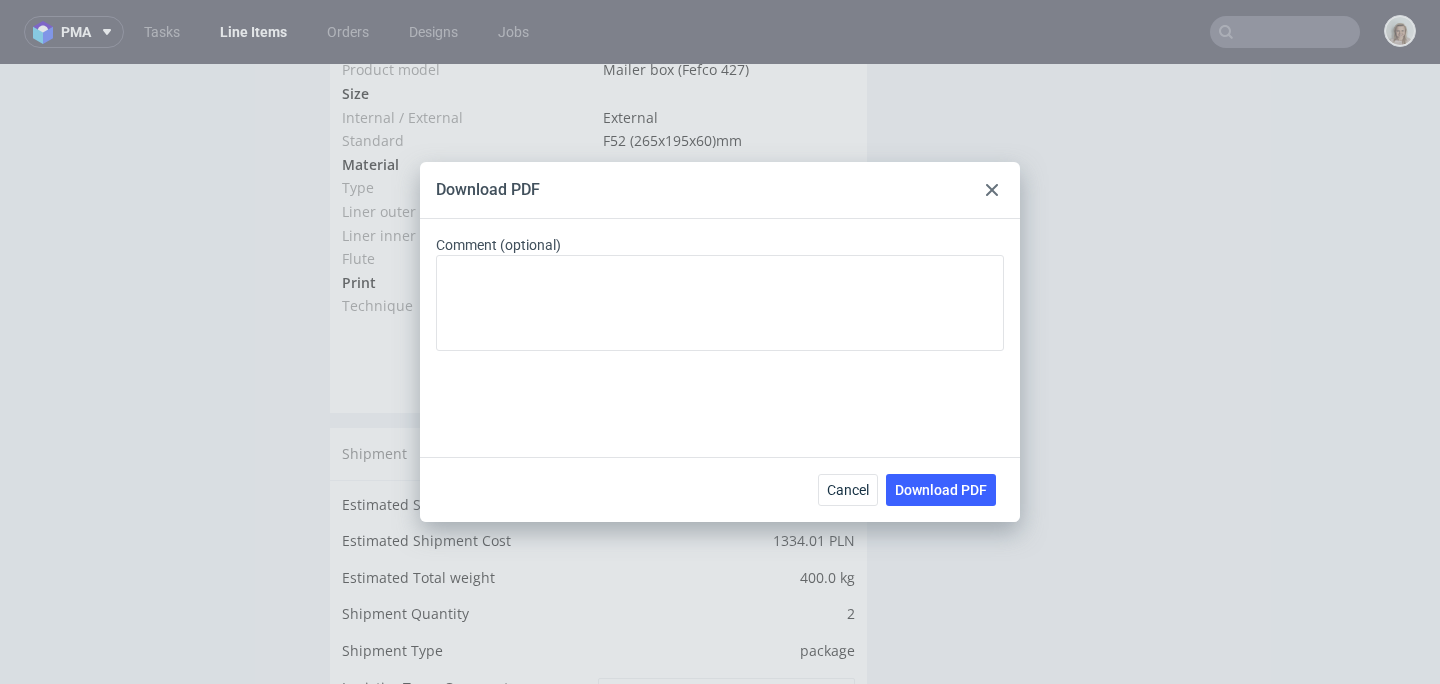 drag, startPoint x: 932, startPoint y: 481, endPoint x: 874, endPoint y: 444, distance: 68.7968 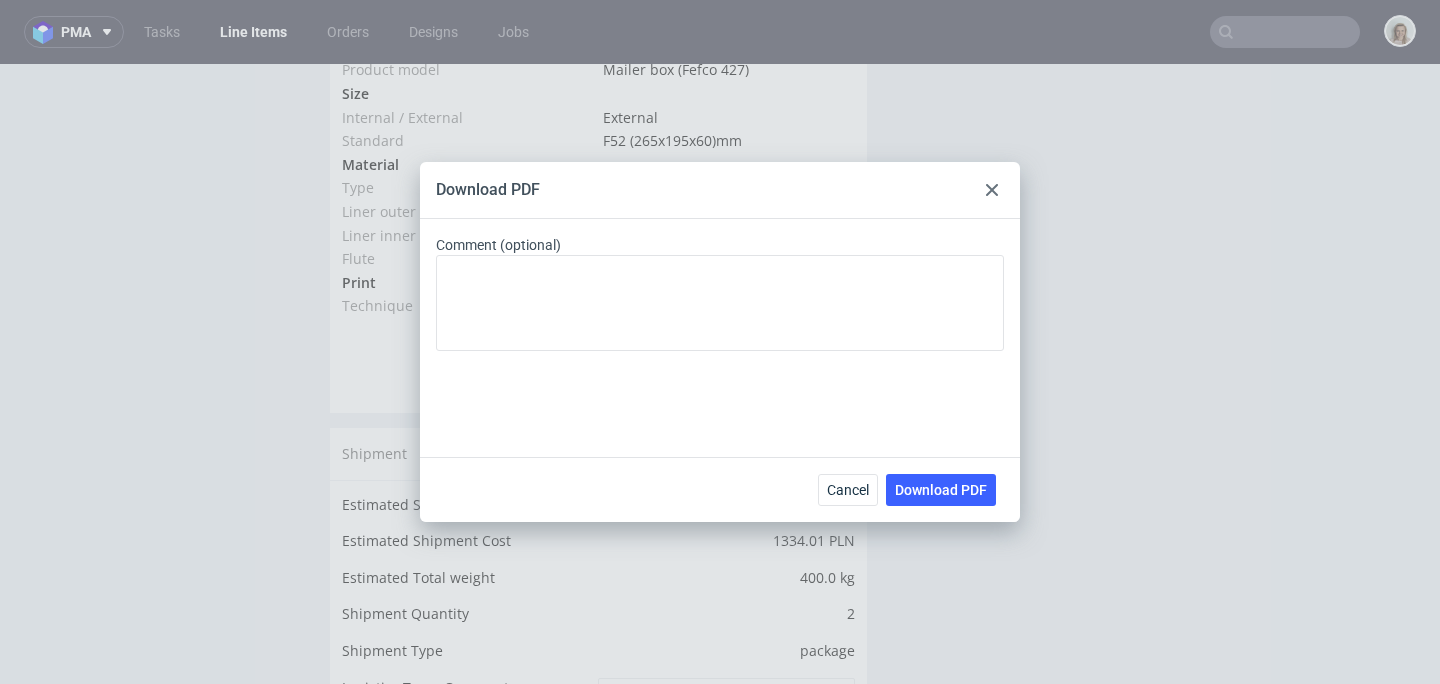 click 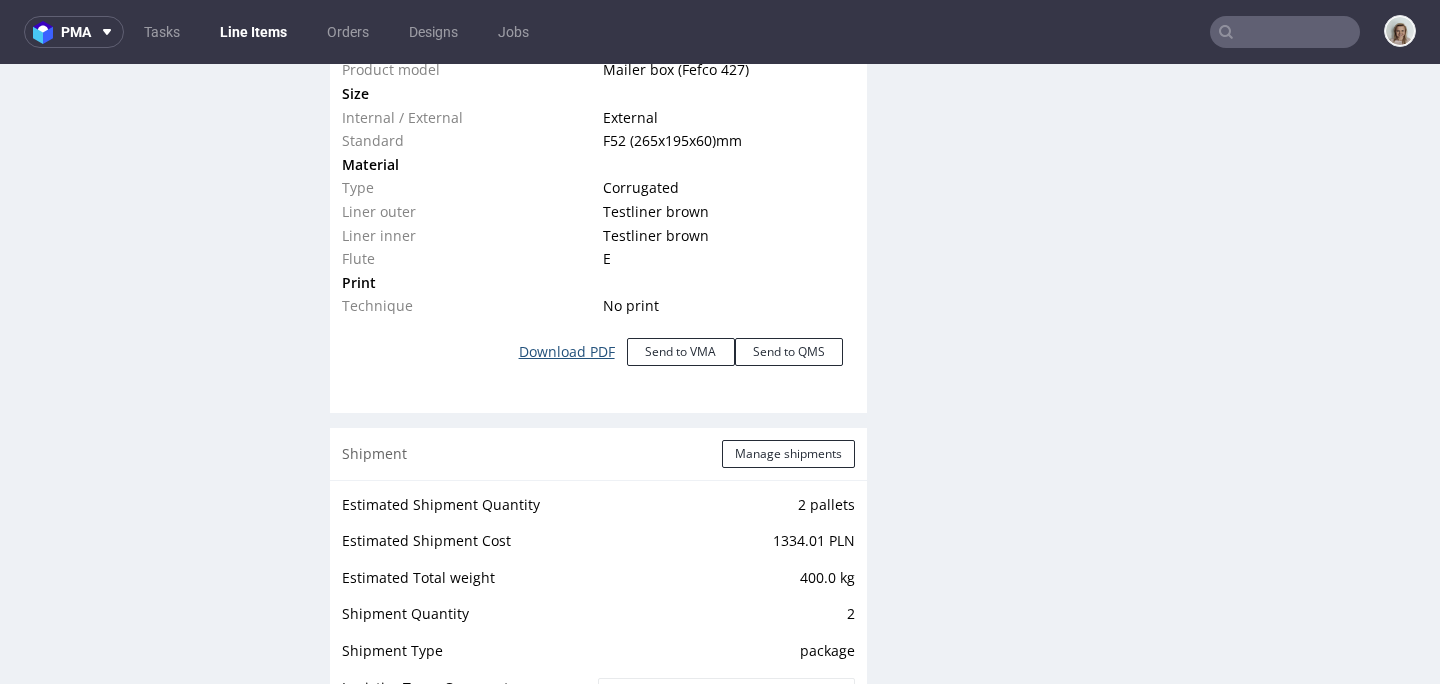 click on "Download PDF" 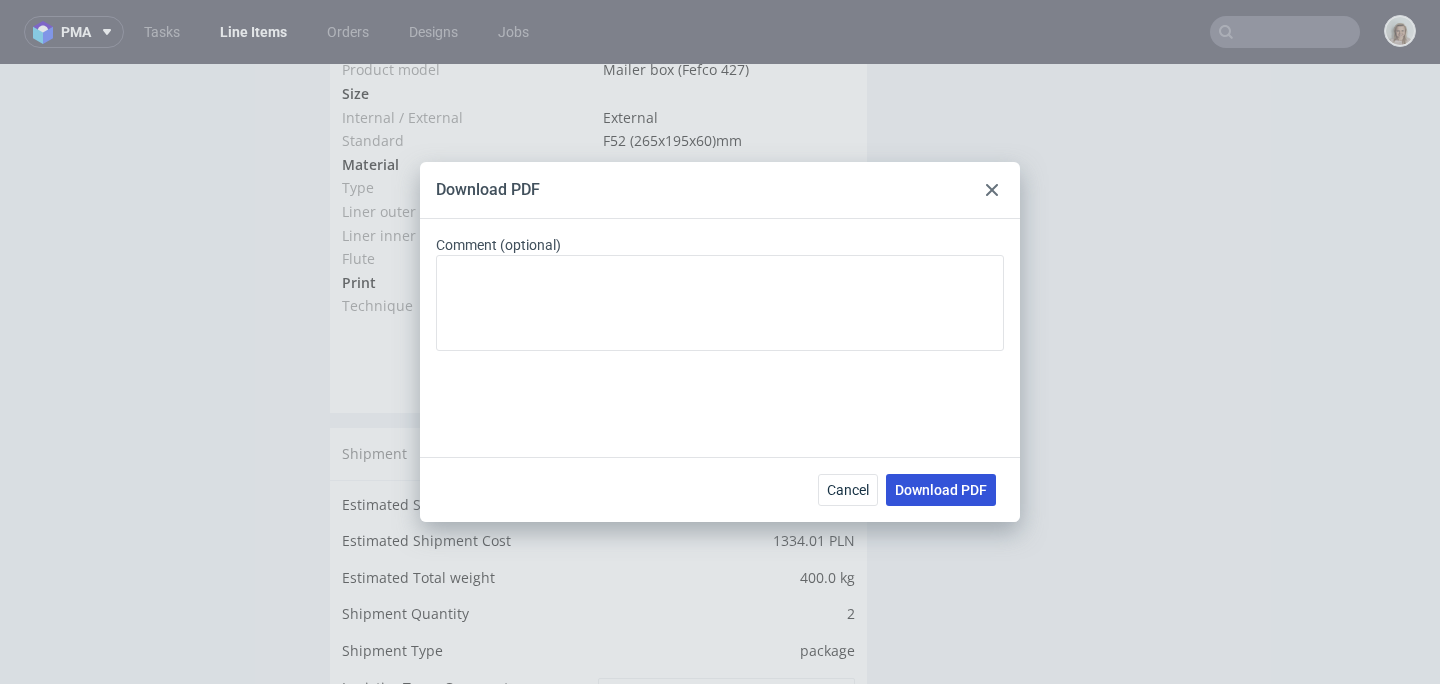 click on "Download PDF" at bounding box center (941, 490) 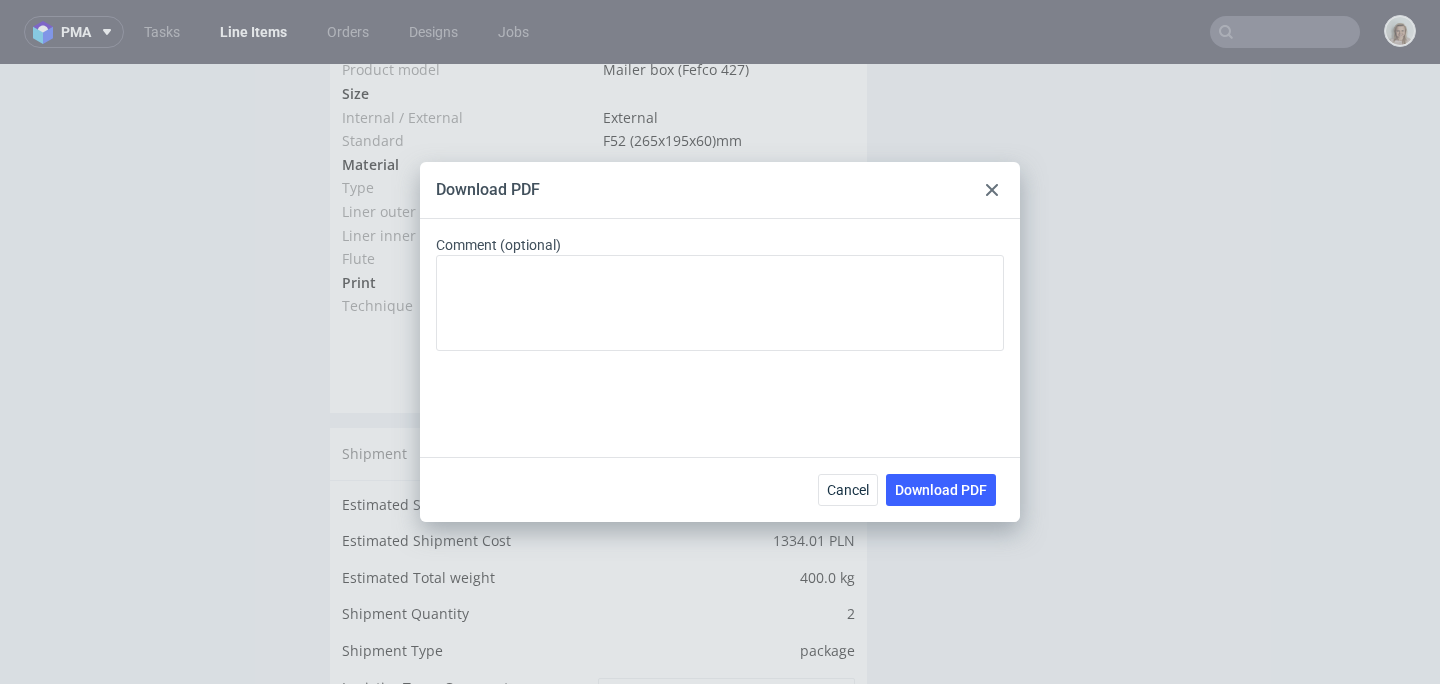 drag, startPoint x: 994, startPoint y: 184, endPoint x: 812, endPoint y: 244, distance: 191.63507 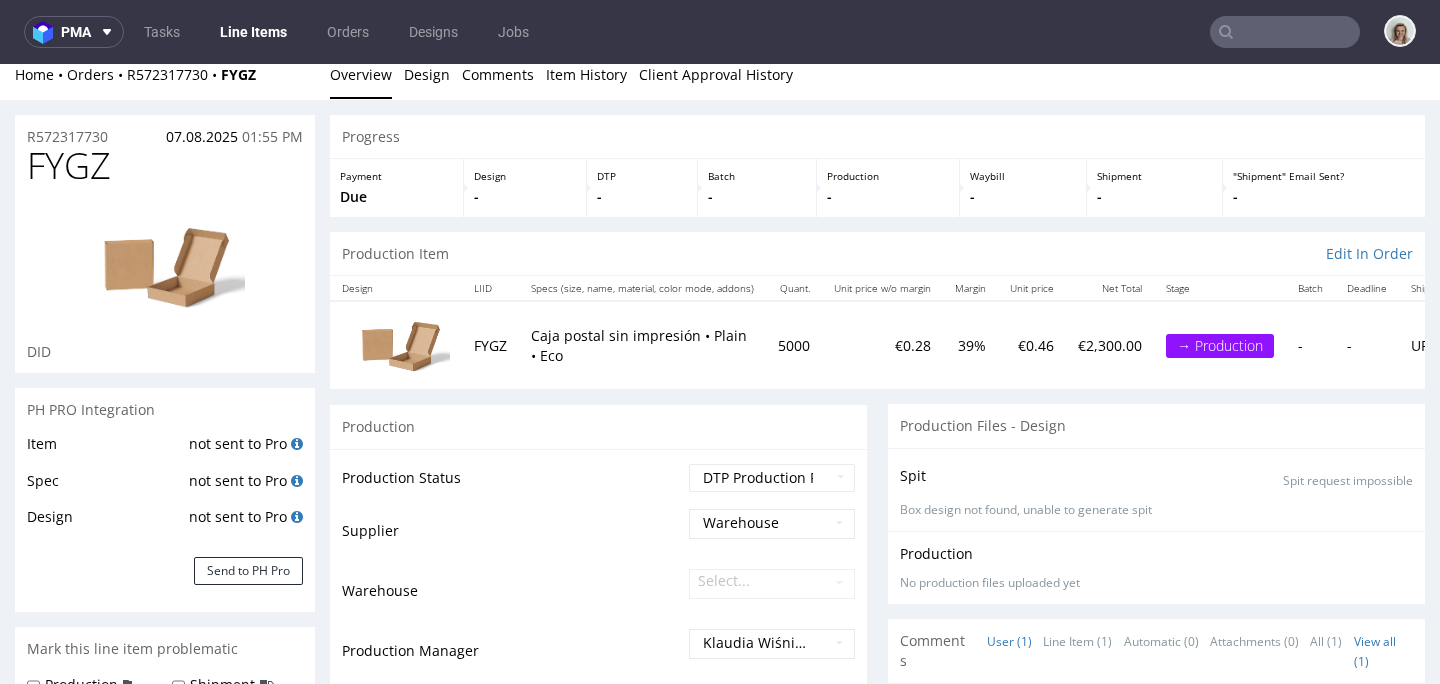 scroll, scrollTop: 0, scrollLeft: 0, axis: both 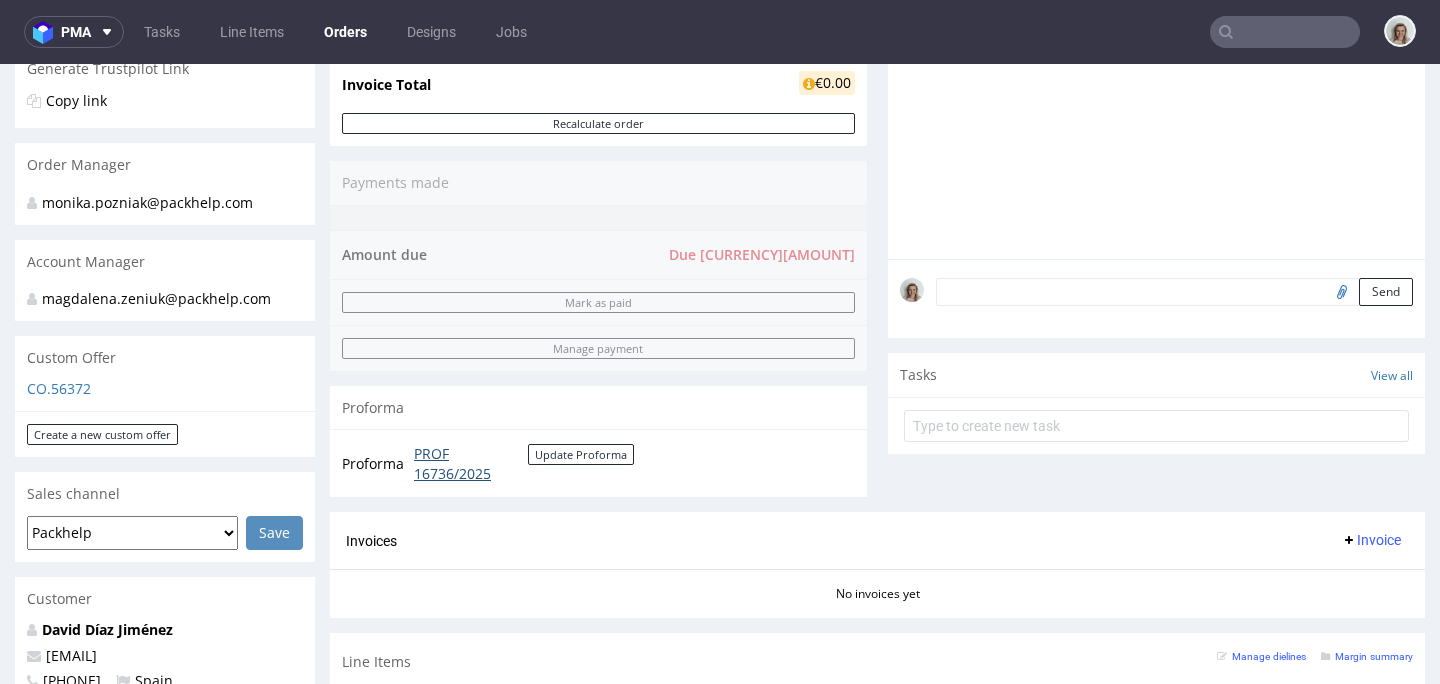 click on "PROF 16736/2025" at bounding box center [471, 463] 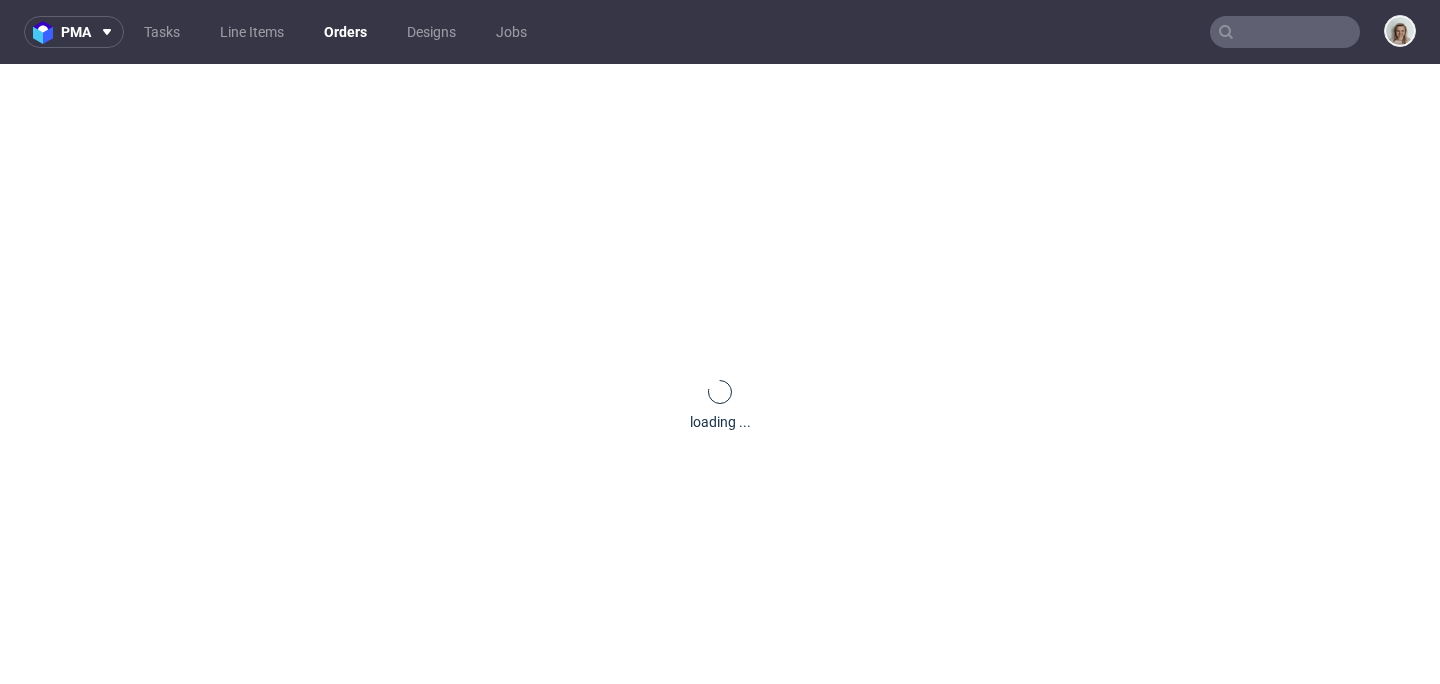 scroll, scrollTop: 0, scrollLeft: 0, axis: both 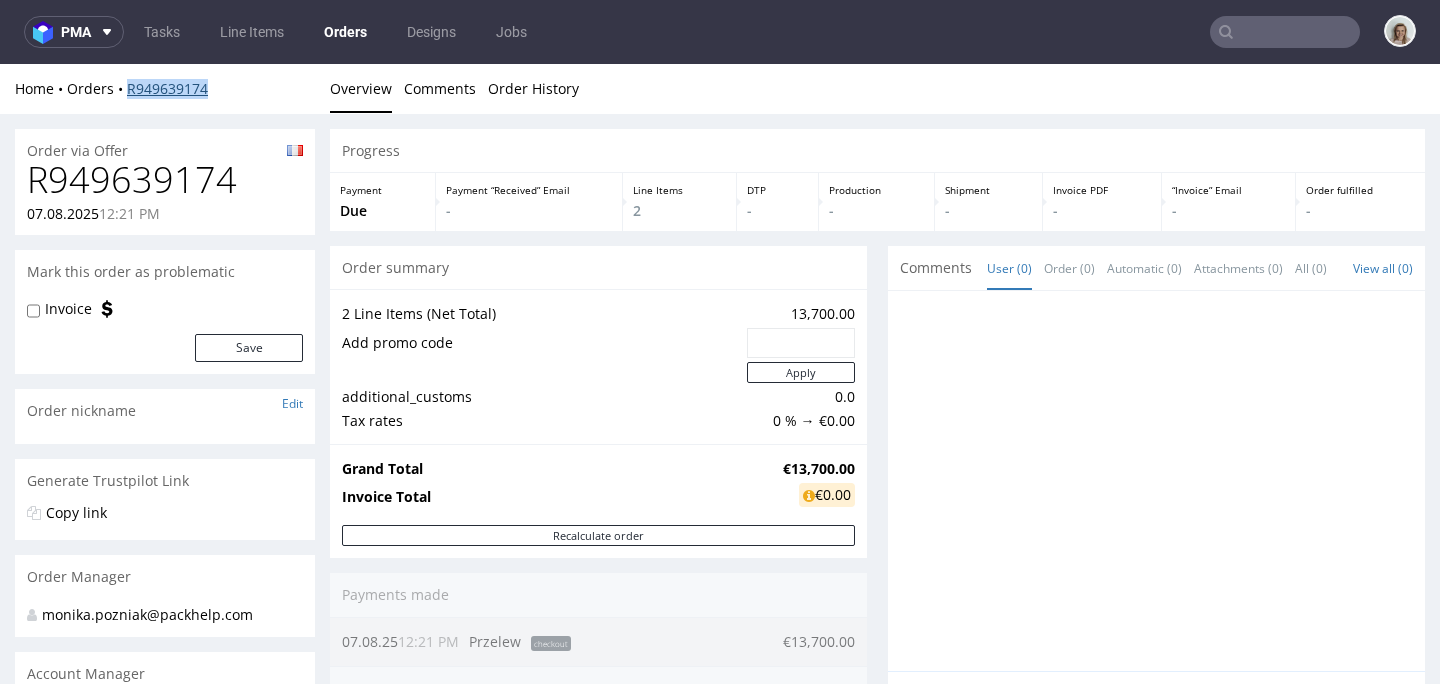 drag, startPoint x: 211, startPoint y: 92, endPoint x: 128, endPoint y: 91, distance: 83.00603 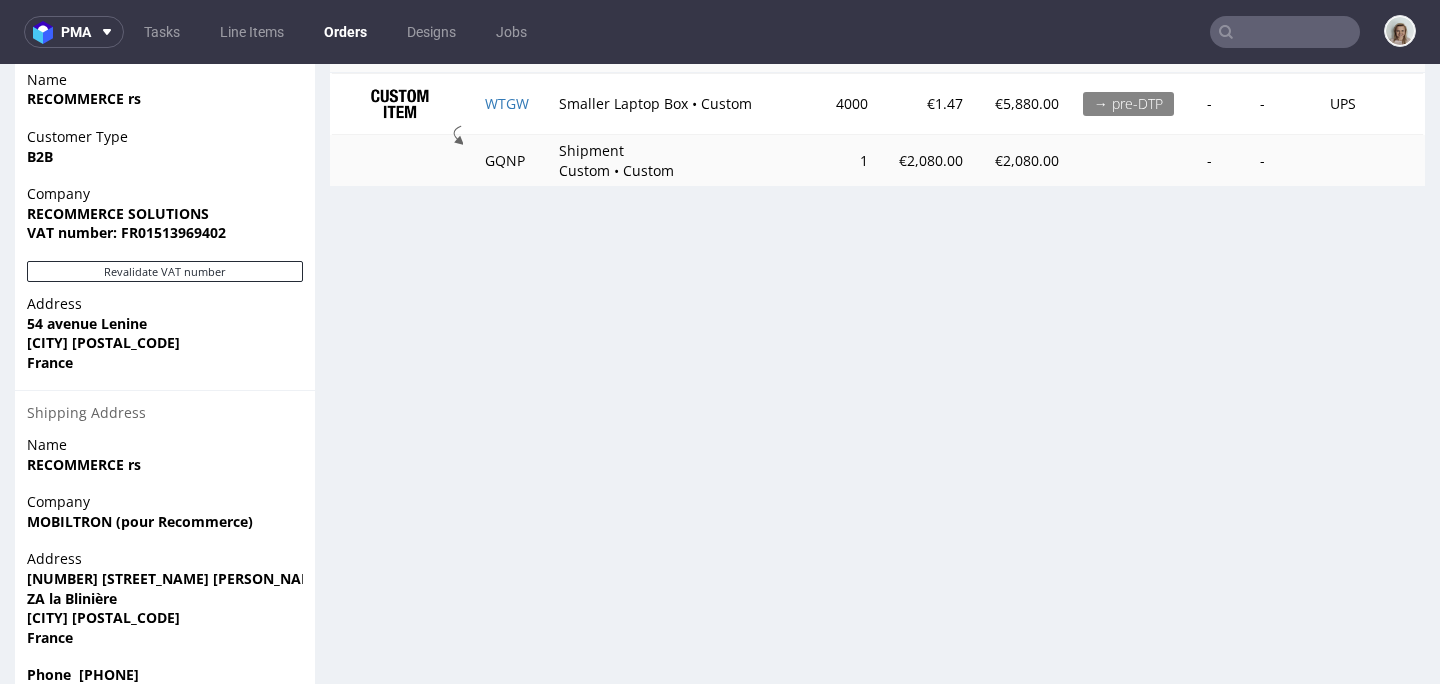 scroll, scrollTop: 1197, scrollLeft: 0, axis: vertical 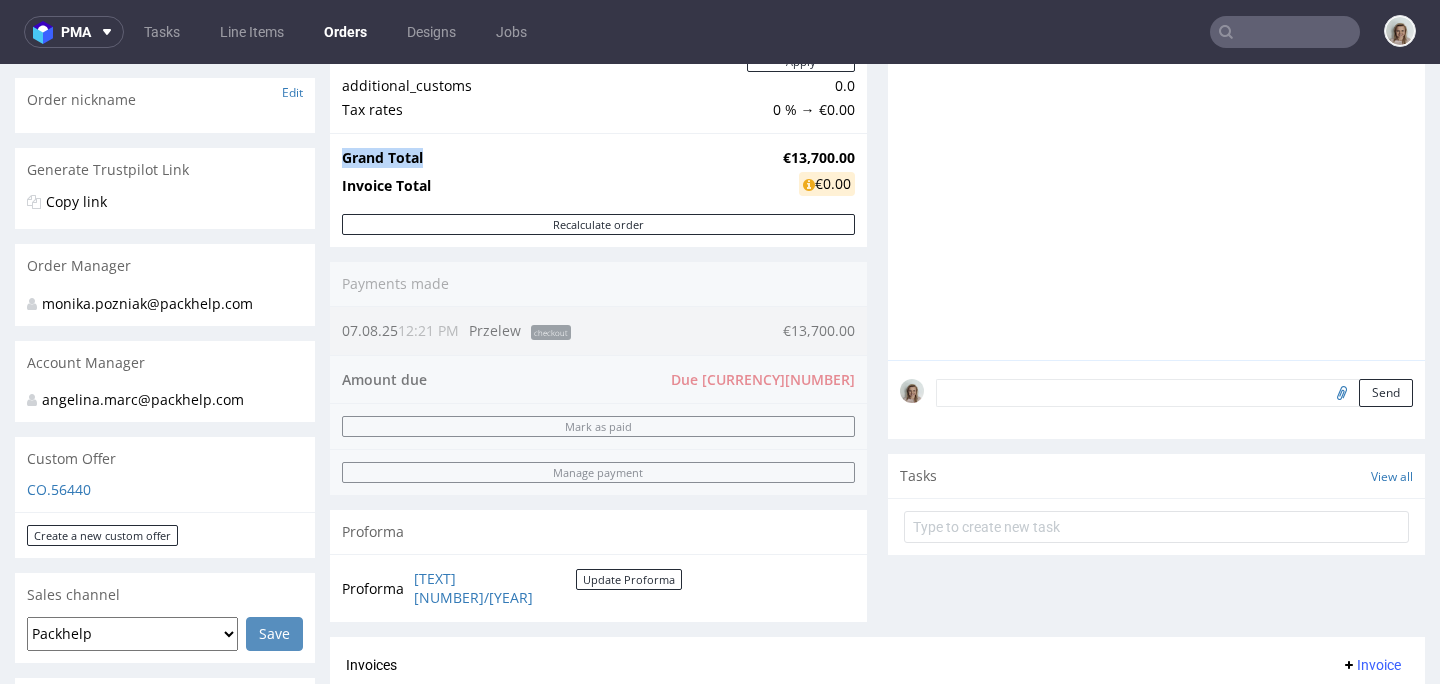 drag, startPoint x: 768, startPoint y: 157, endPoint x: 843, endPoint y: 155, distance: 75.026665 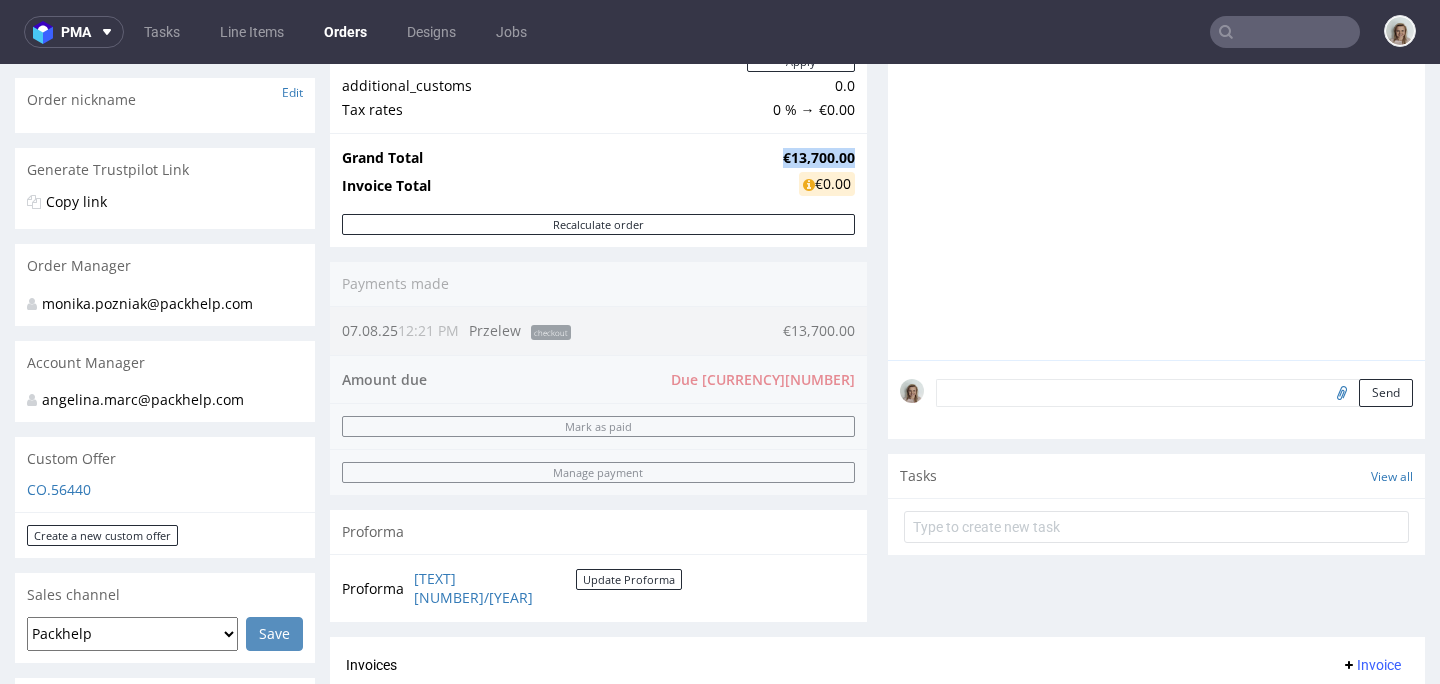 drag, startPoint x: 764, startPoint y: 157, endPoint x: 836, endPoint y: 155, distance: 72.02777 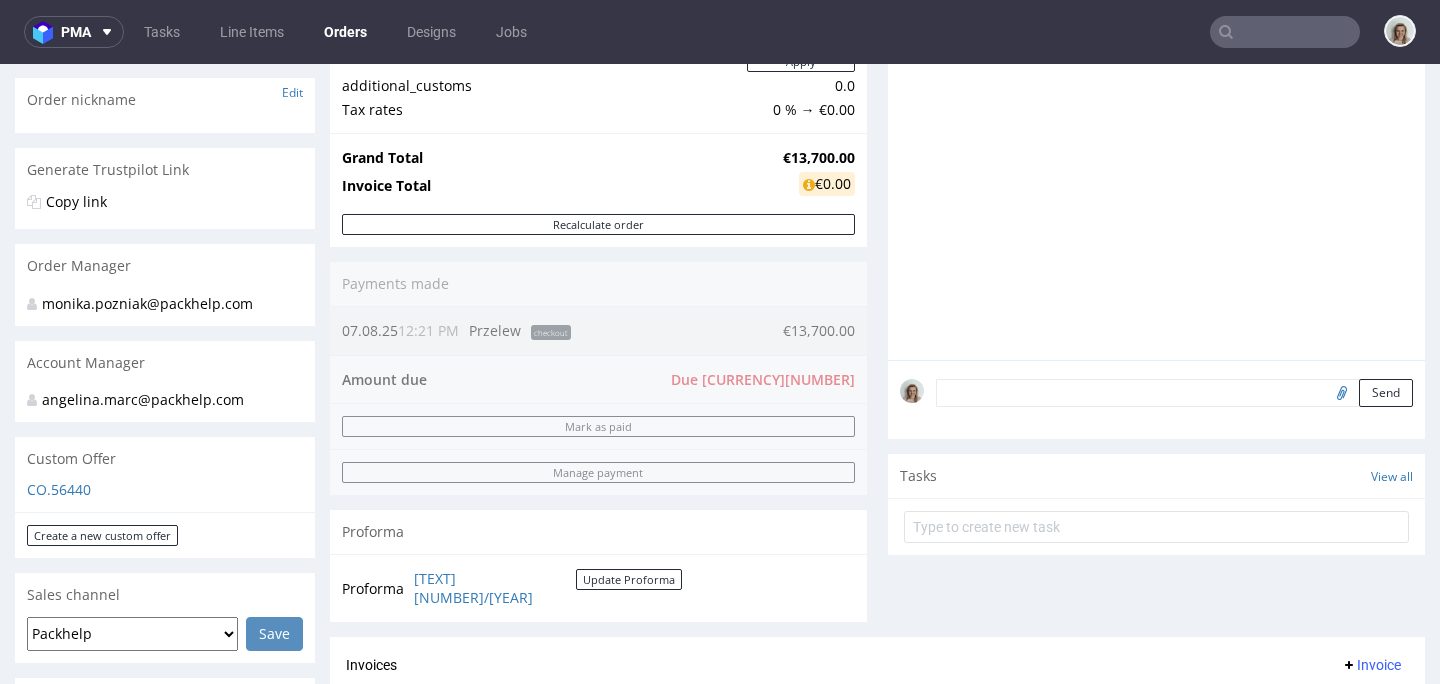 click on "Send" at bounding box center [1156, 400] 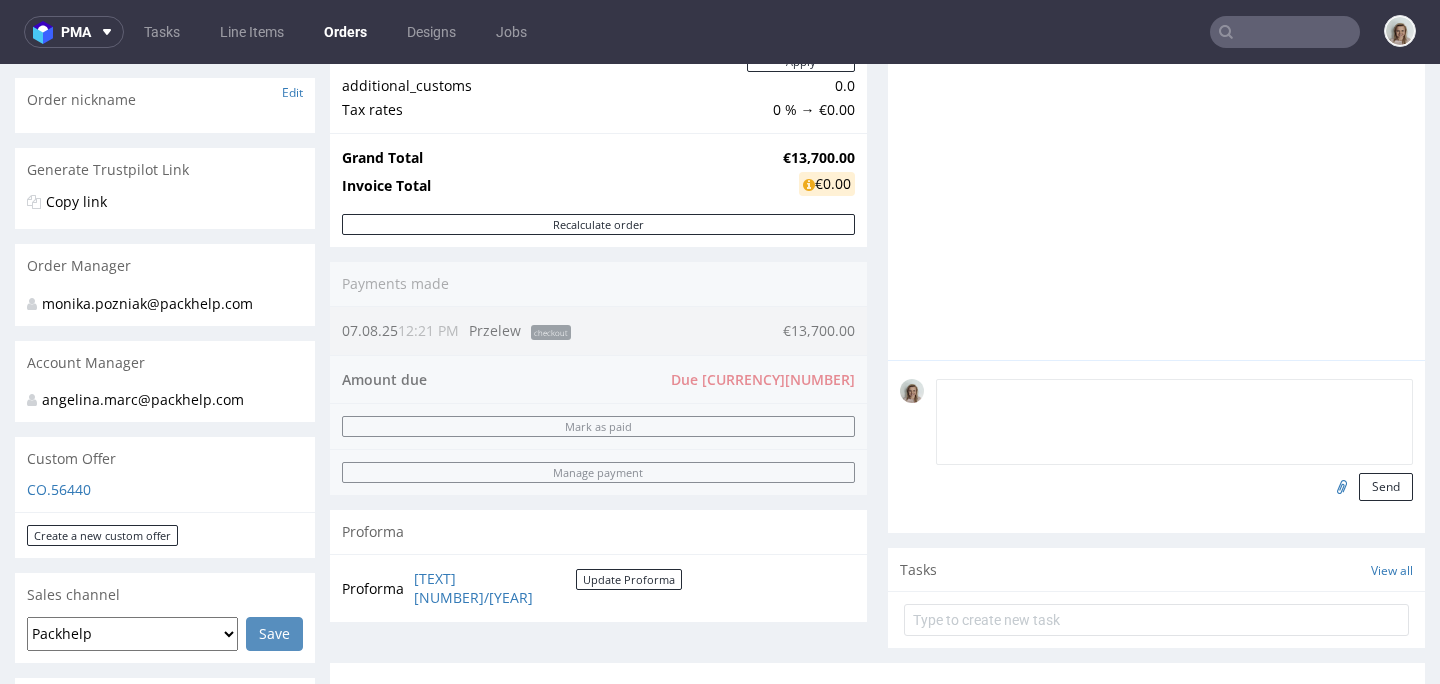 click at bounding box center [1174, 422] 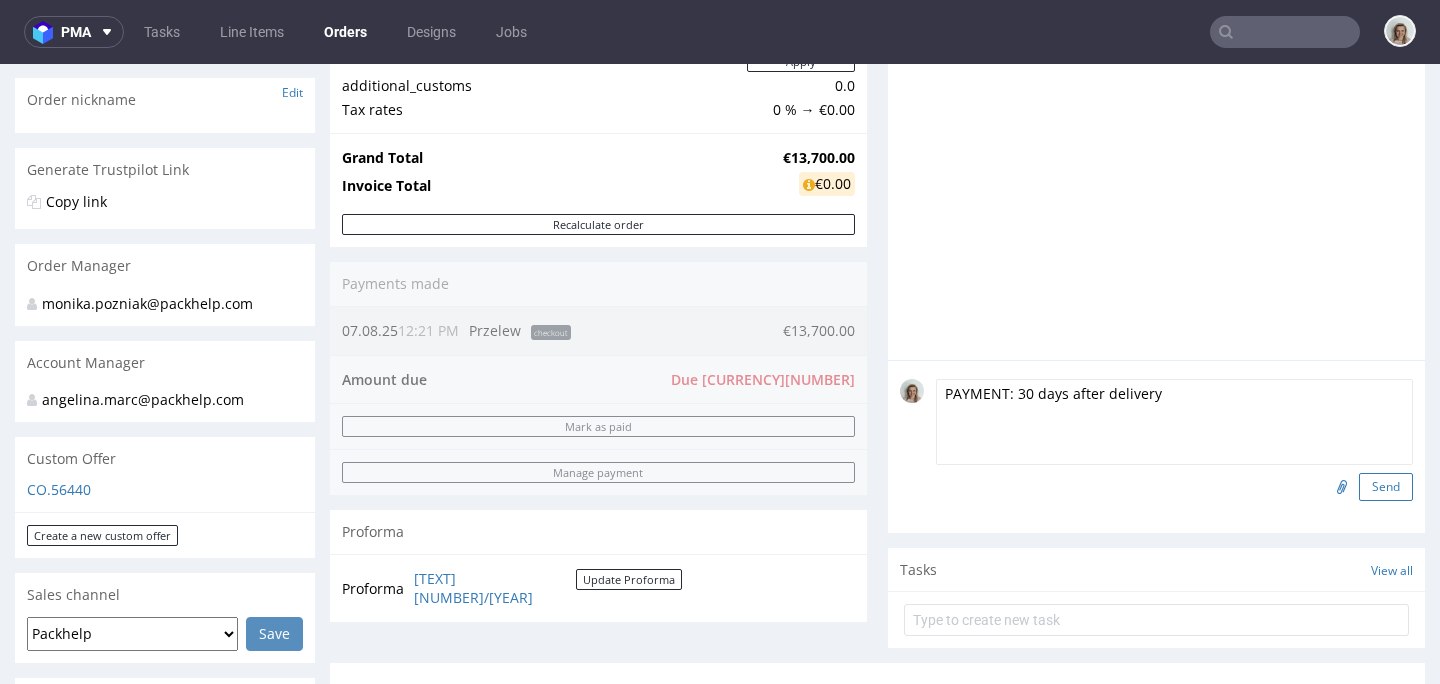 type on "PAYMENT: 30 days after delivery" 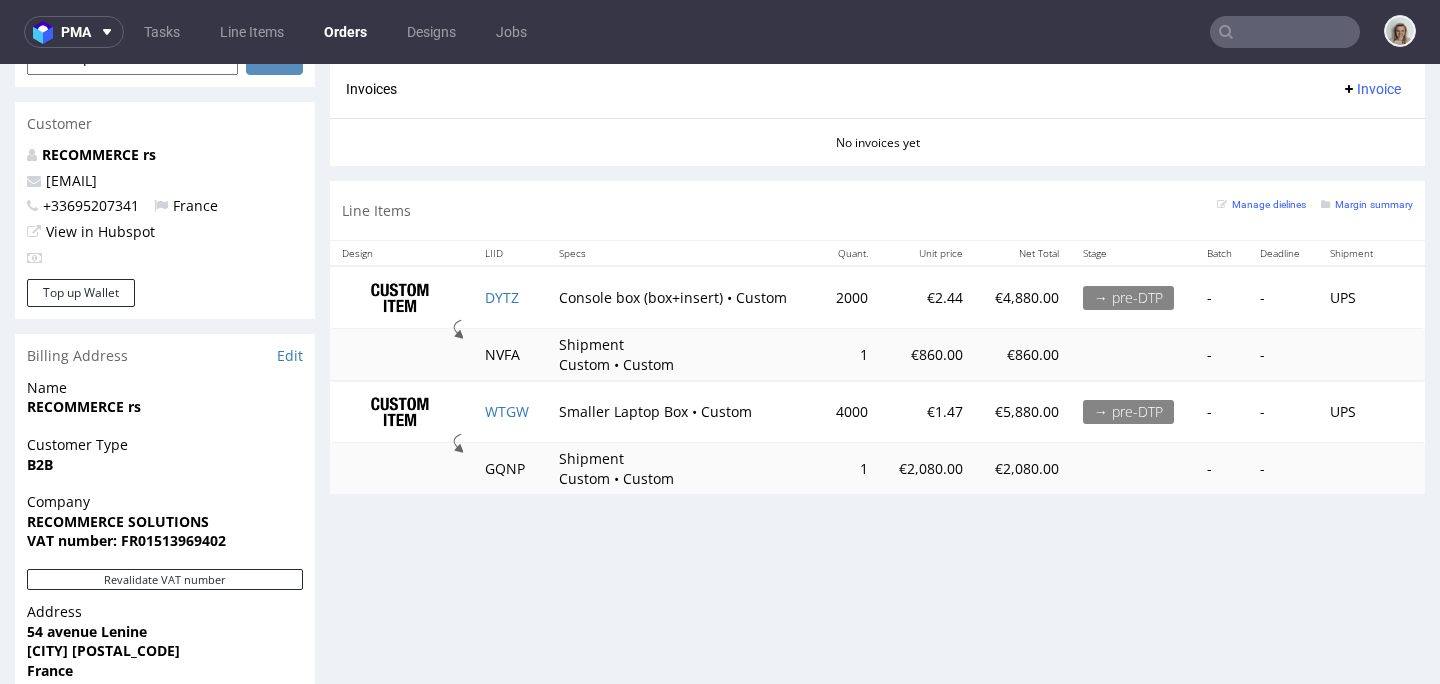 scroll, scrollTop: 881, scrollLeft: 0, axis: vertical 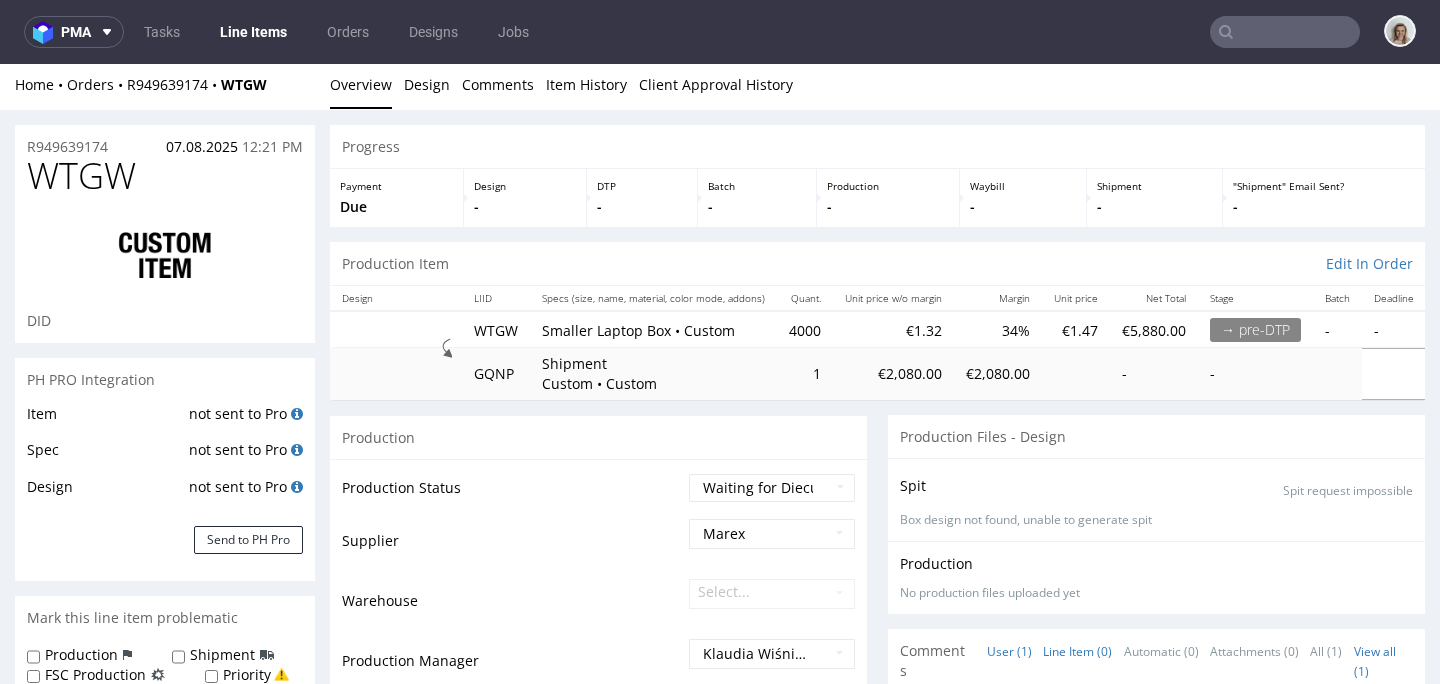click on "Line Item (0)" at bounding box center (1077, 651) 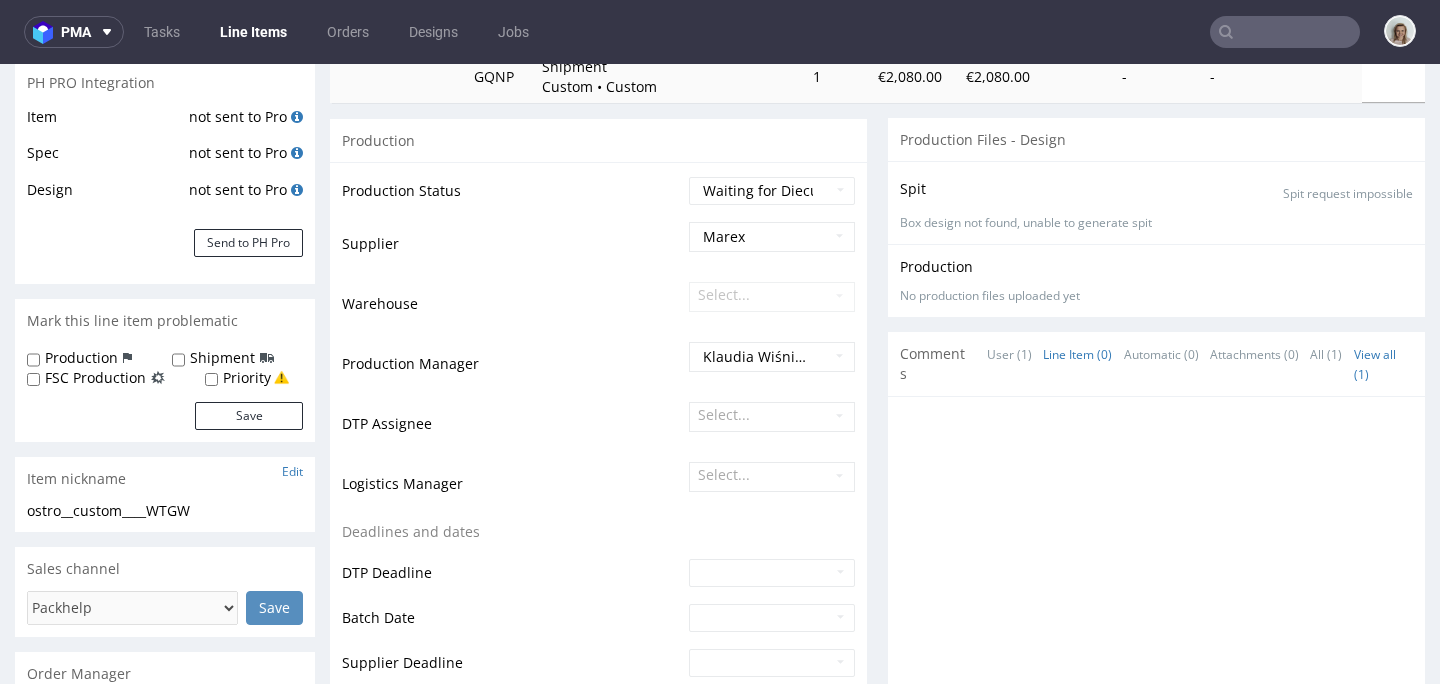 scroll, scrollTop: 576, scrollLeft: 0, axis: vertical 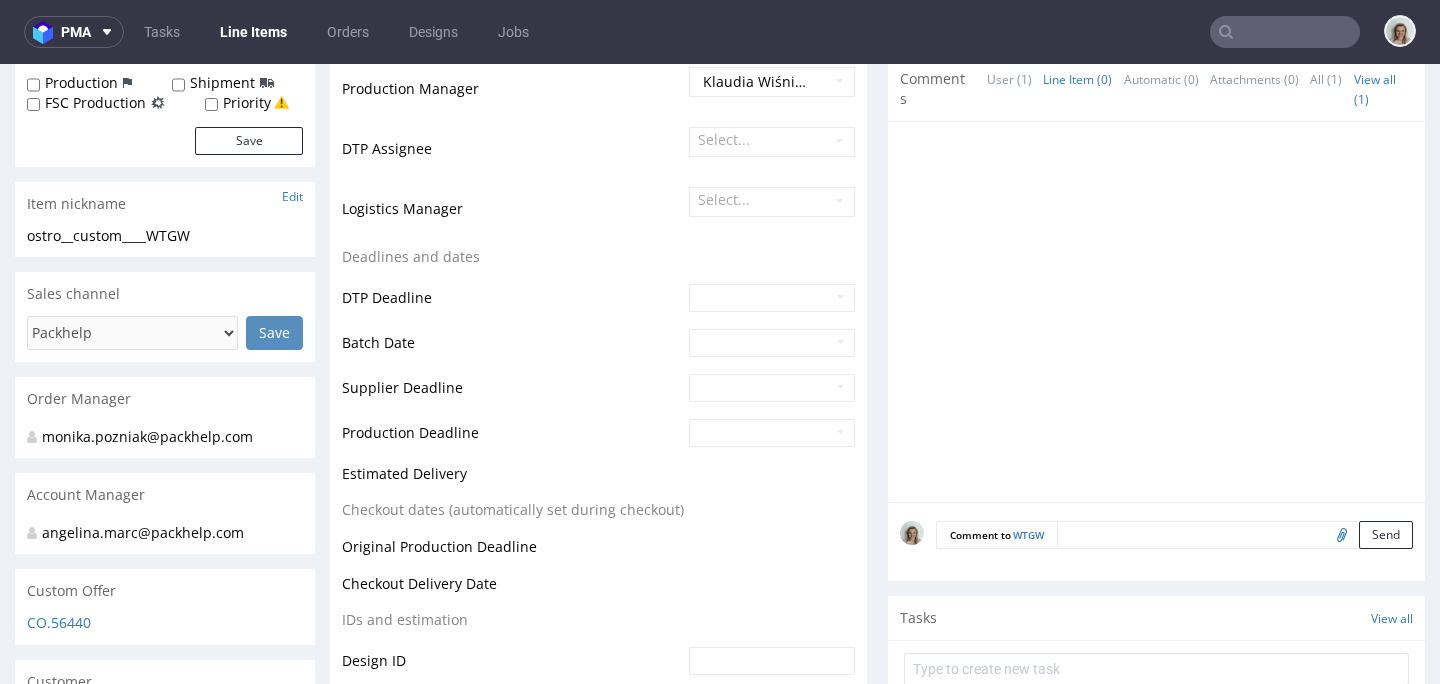 click at bounding box center [1235, 535] 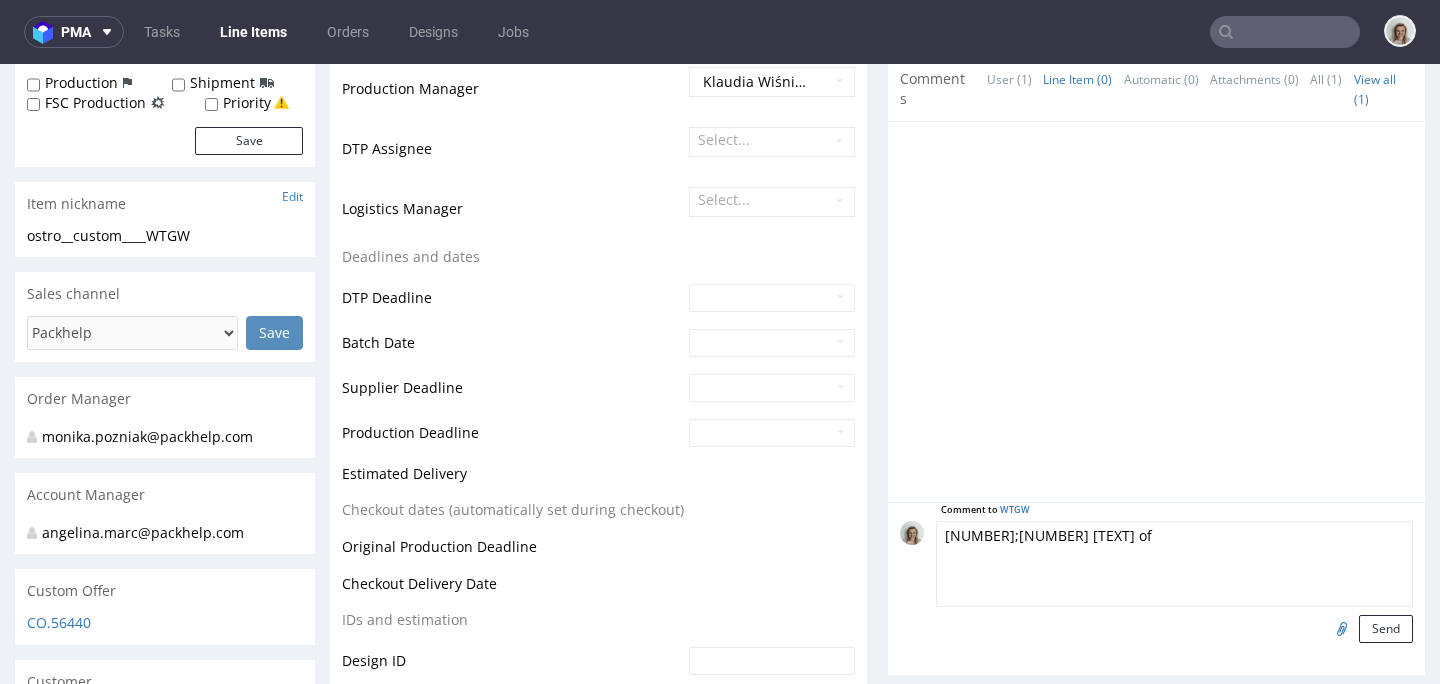 paste on "PQQP" 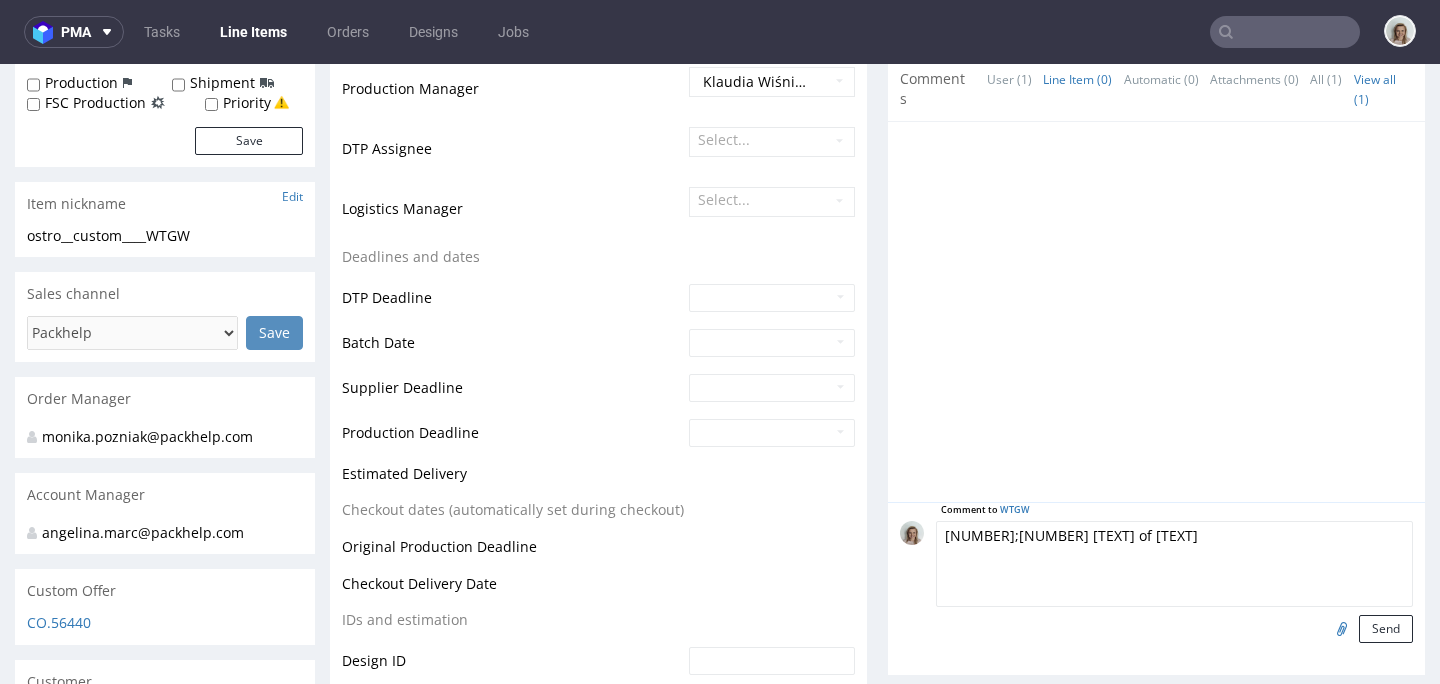 click on "1;1 rorder of PQQP" at bounding box center (1174, 564) 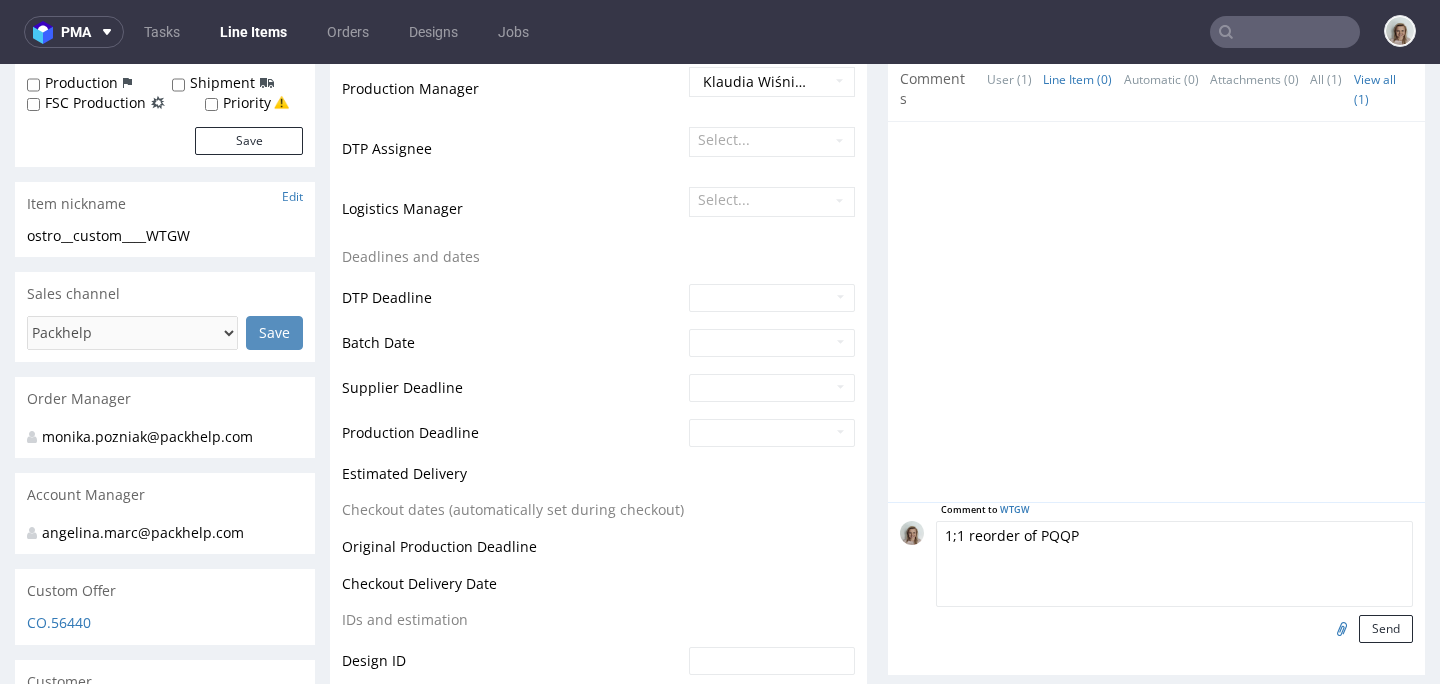 drag, startPoint x: 1030, startPoint y: 531, endPoint x: 882, endPoint y: 531, distance: 148 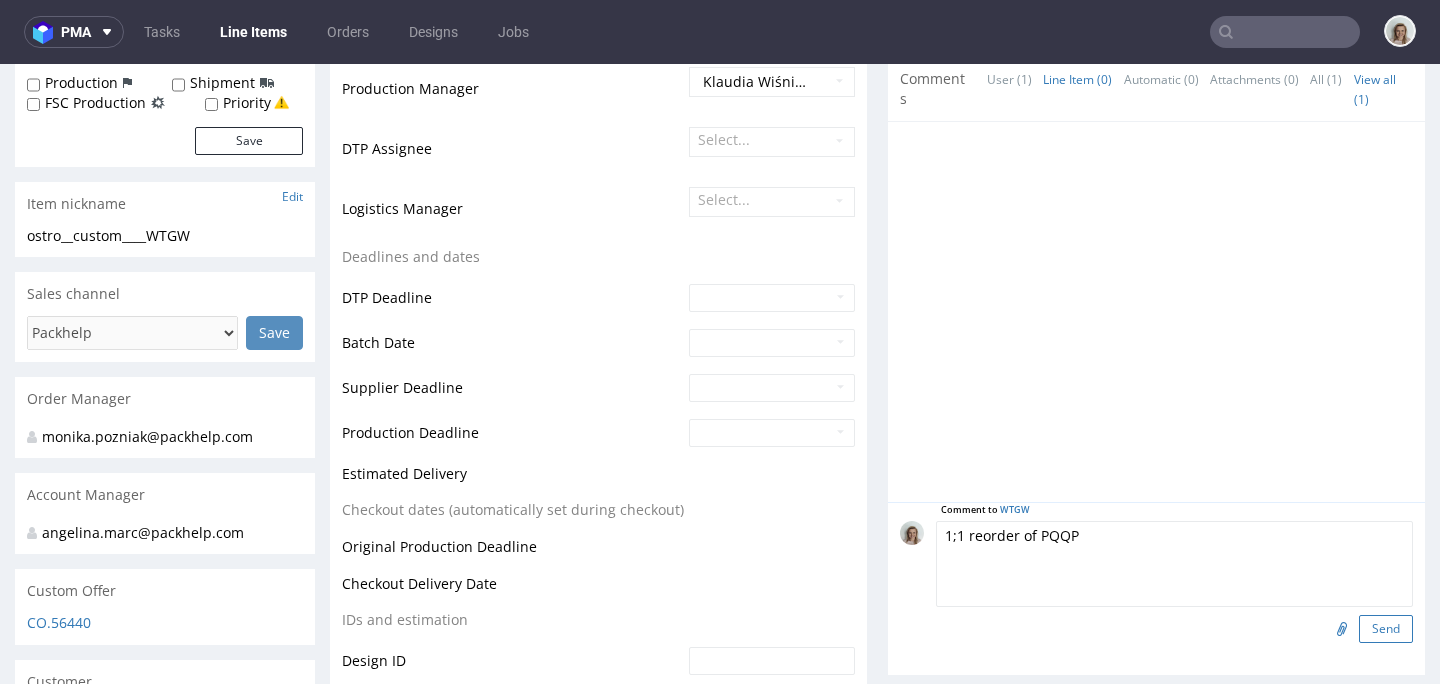 type on "1;1 reorder of PQQP" 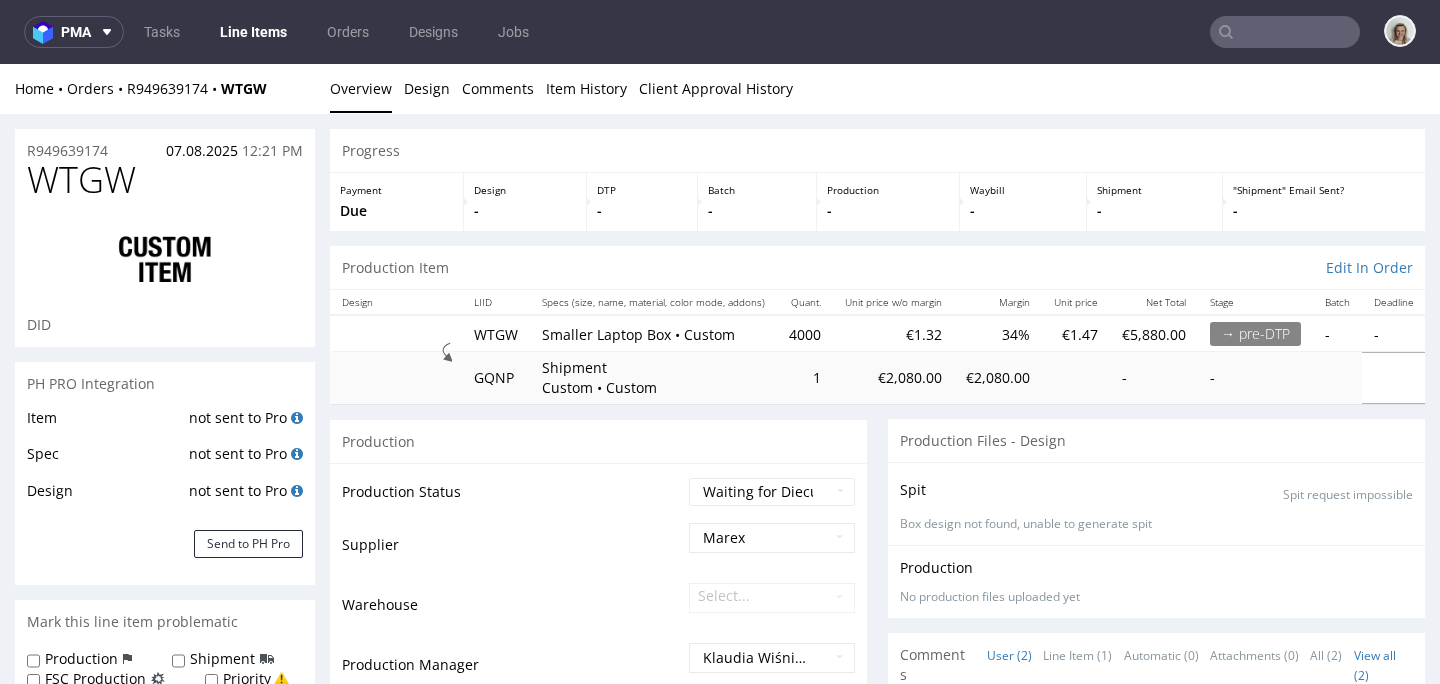 scroll, scrollTop: 0, scrollLeft: 0, axis: both 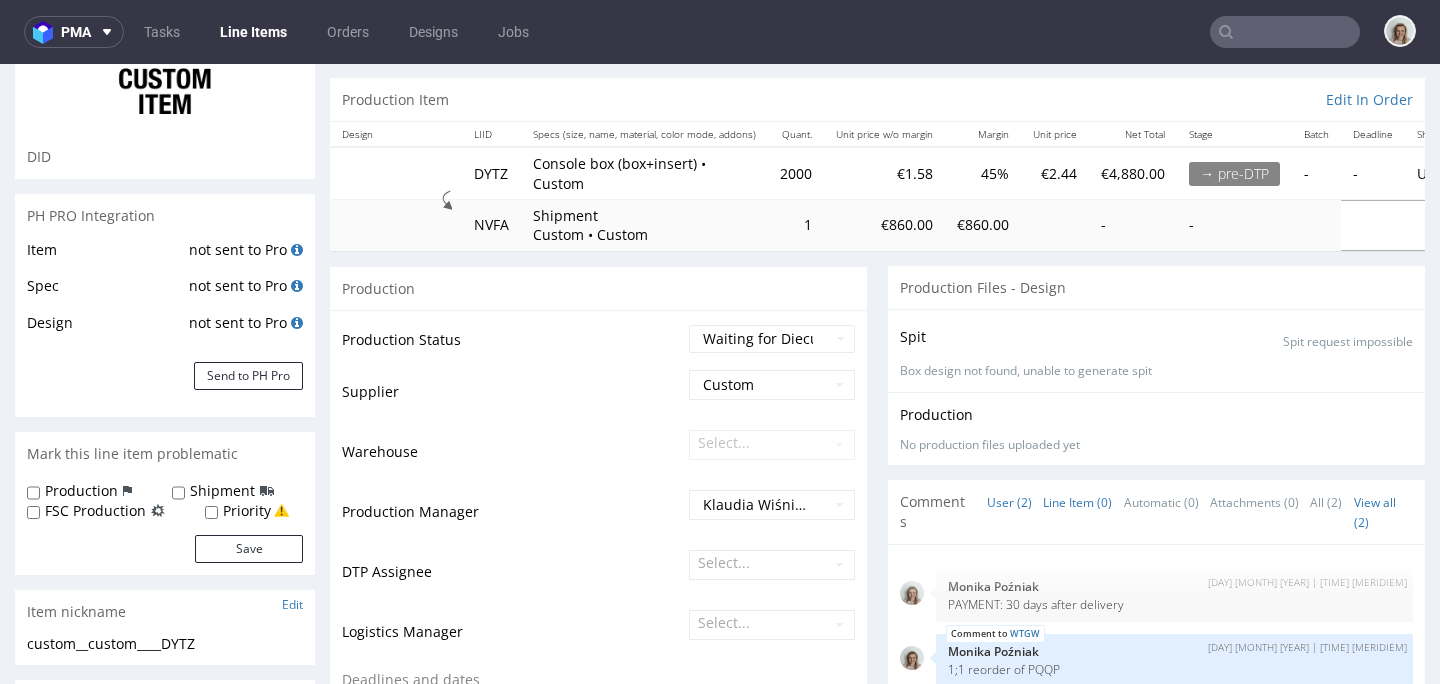 click on "Line Item (0)" at bounding box center [1077, 502] 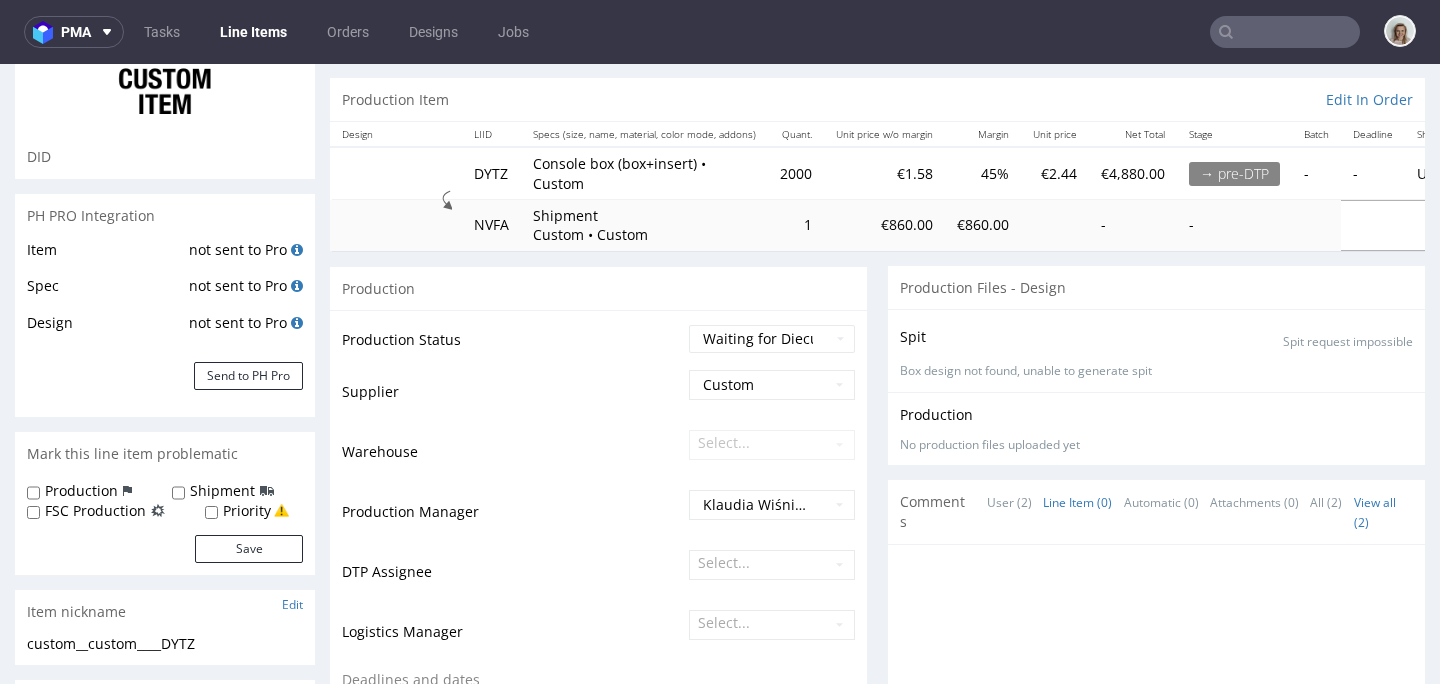 scroll, scrollTop: 601, scrollLeft: 0, axis: vertical 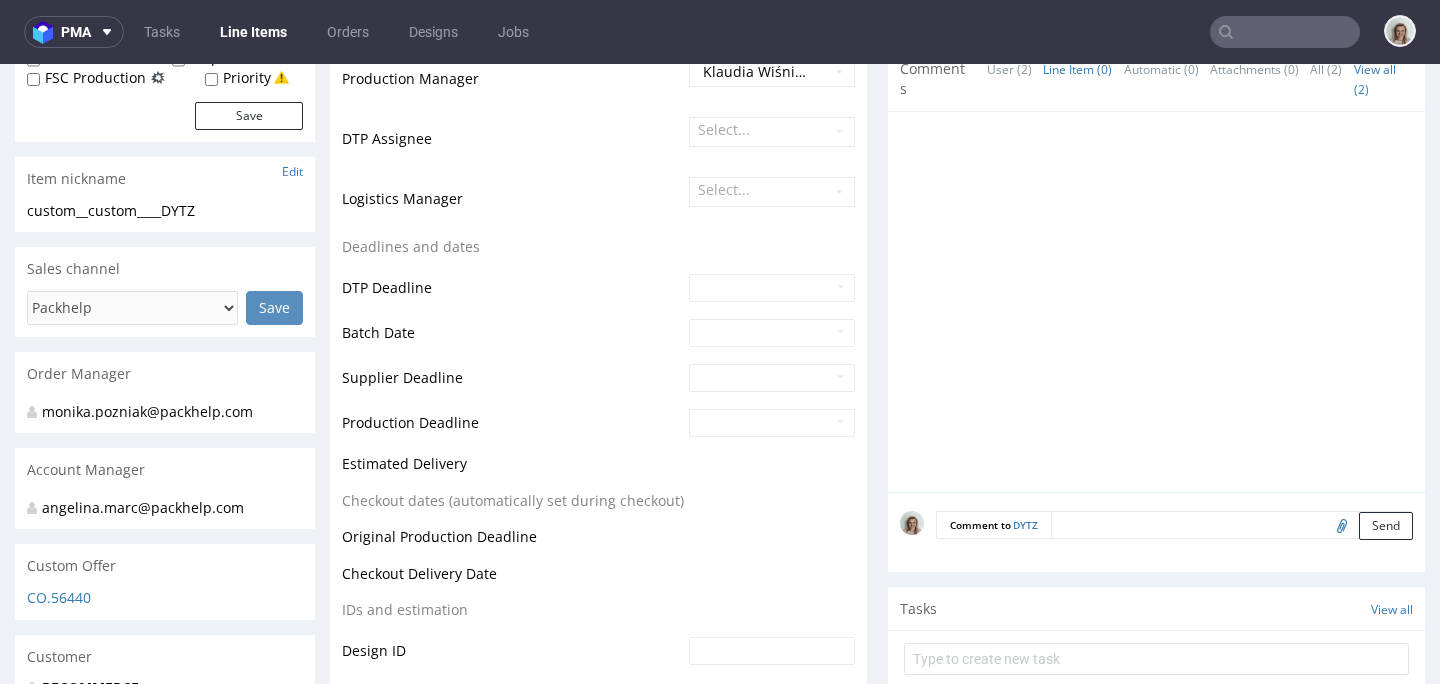 click at bounding box center (1232, 525) 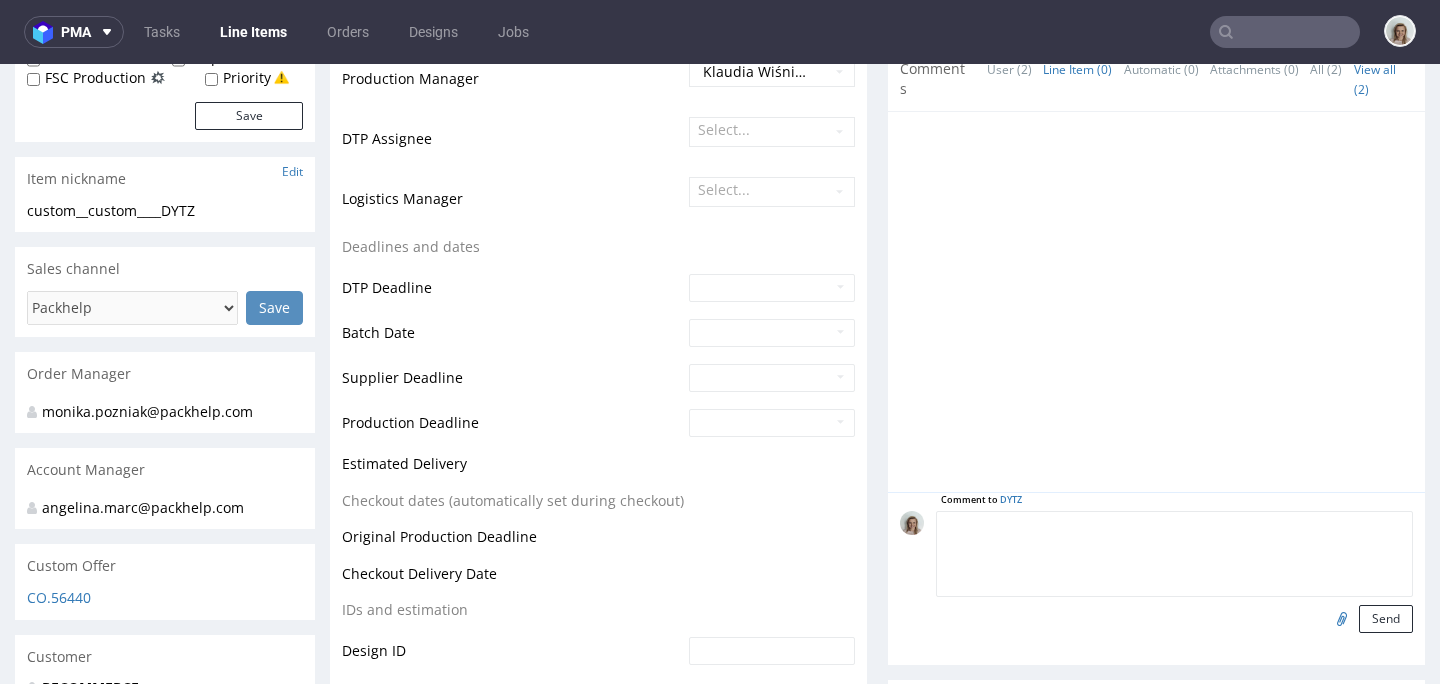 paste on "1;1 reorder of PQQP" 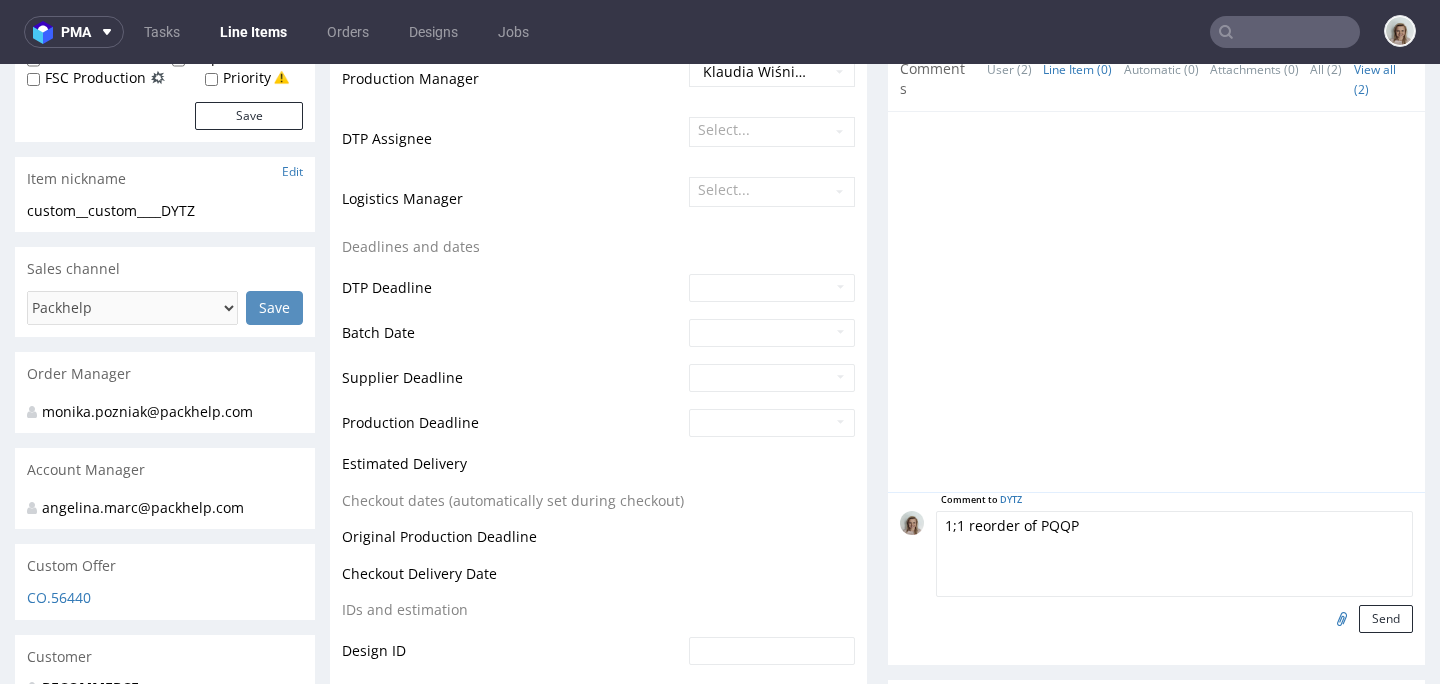 drag, startPoint x: 1034, startPoint y: 509, endPoint x: 1091, endPoint y: 509, distance: 57 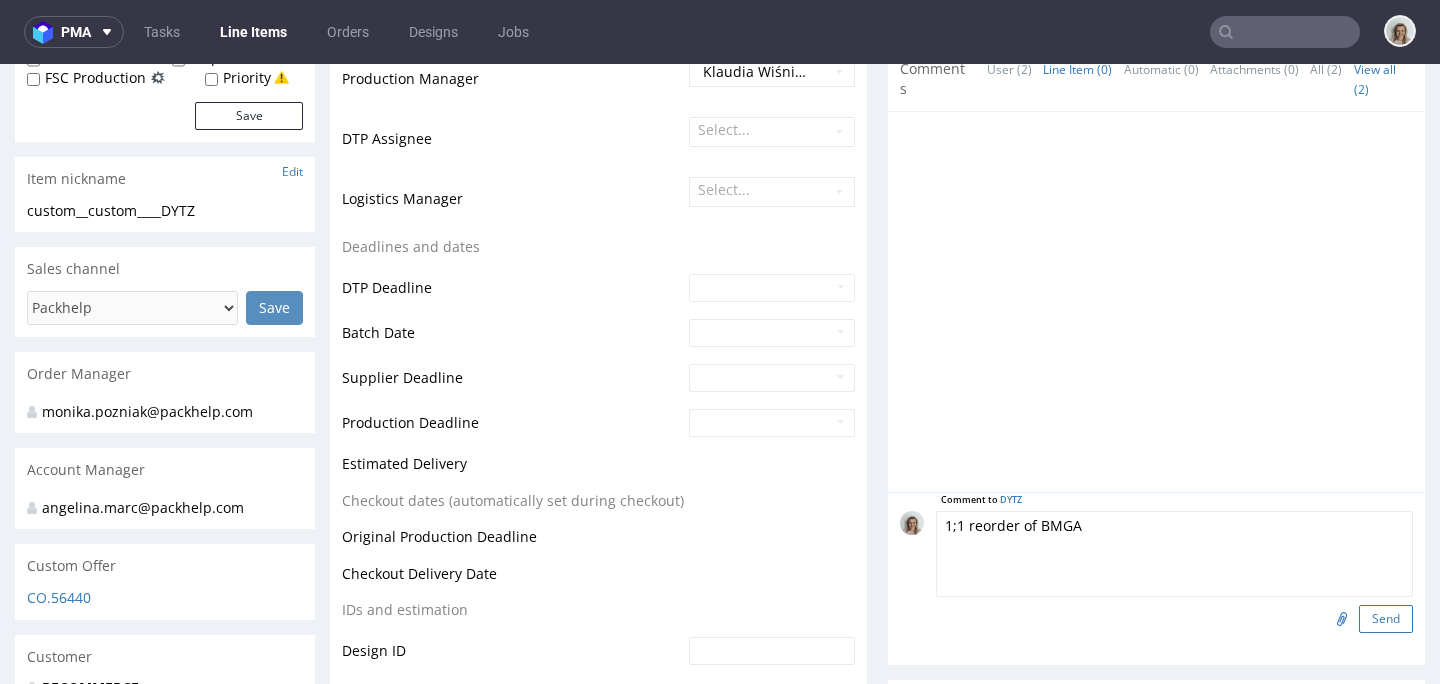 type on "1;1 reorder of BMGA" 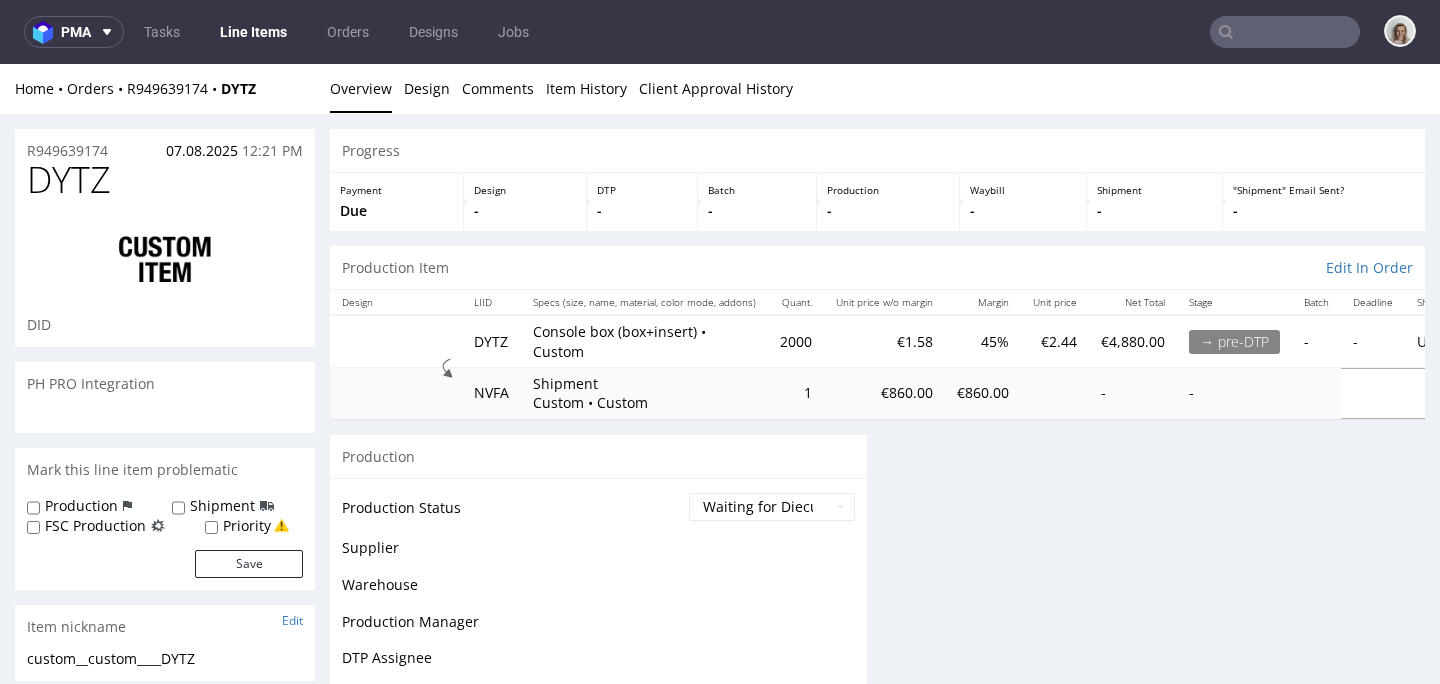 scroll, scrollTop: 0, scrollLeft: 0, axis: both 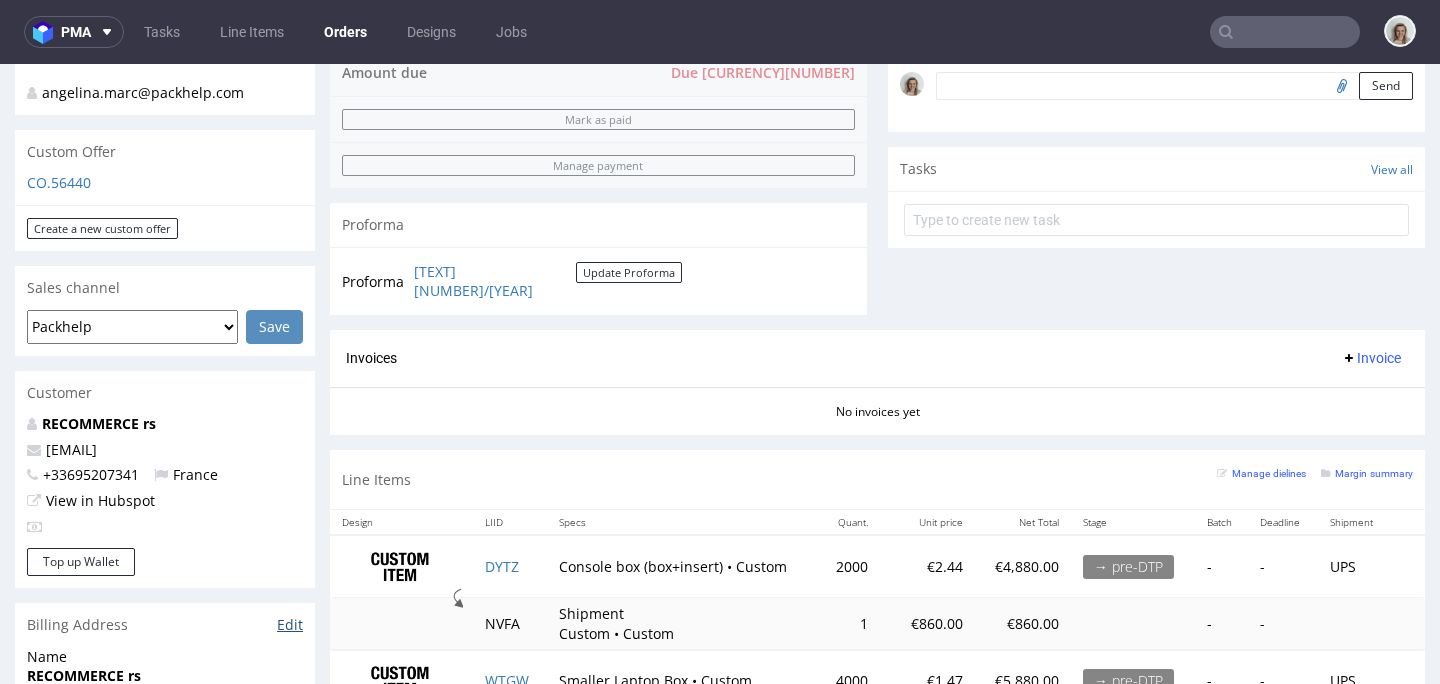 click on "Edit" at bounding box center (290, 625) 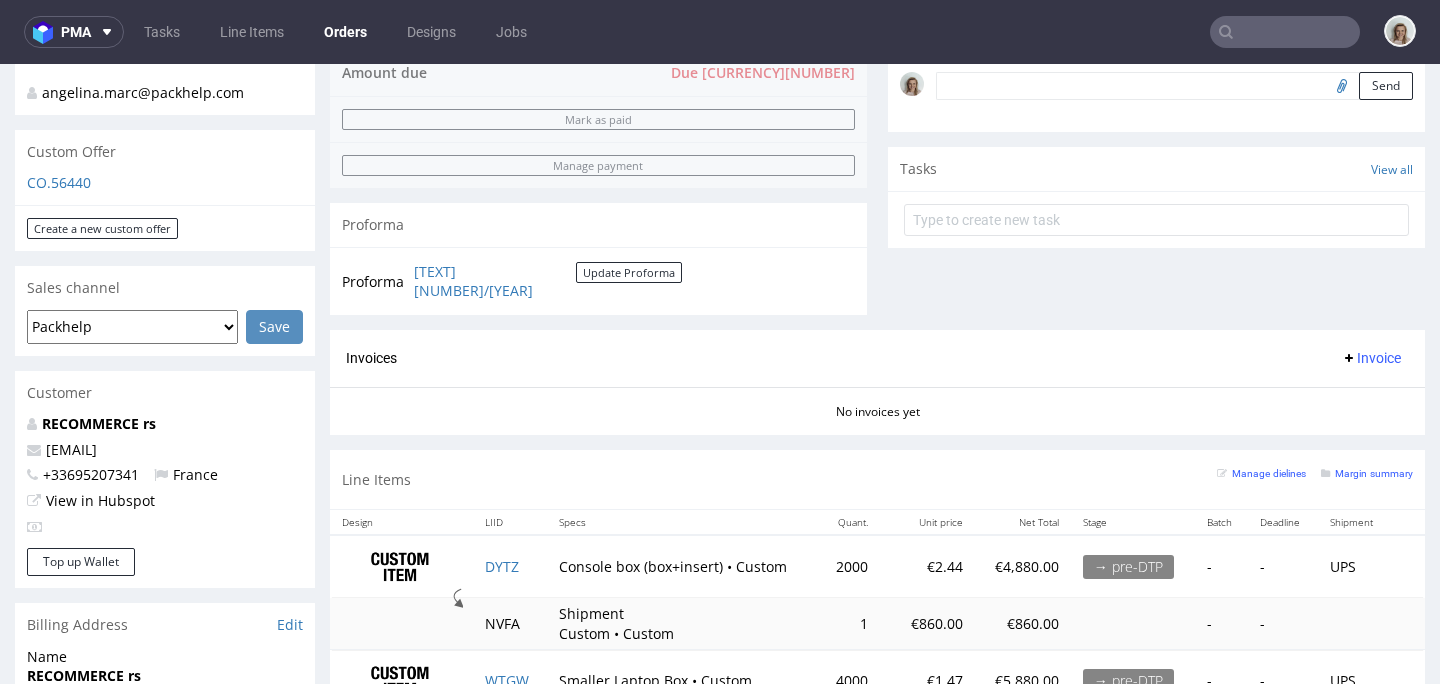 click at bounding box center [1285, 32] 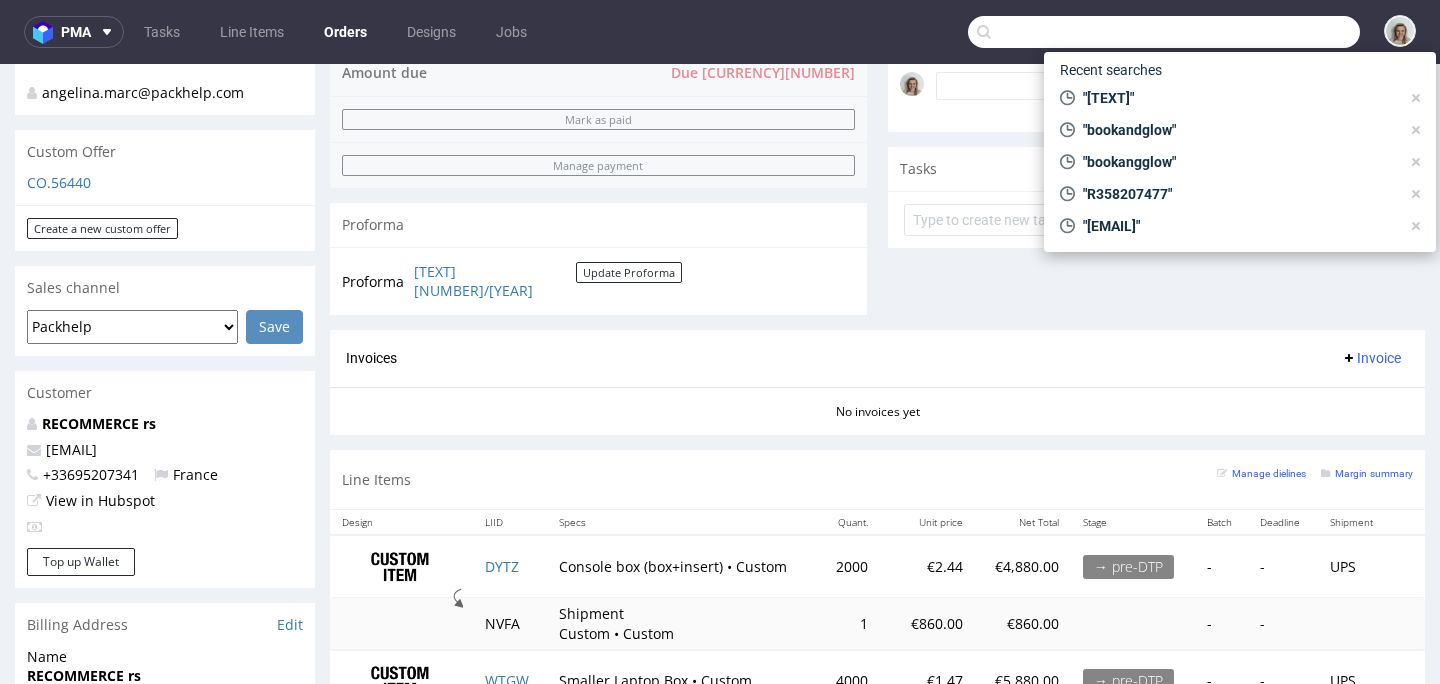 paste on "R949639174" 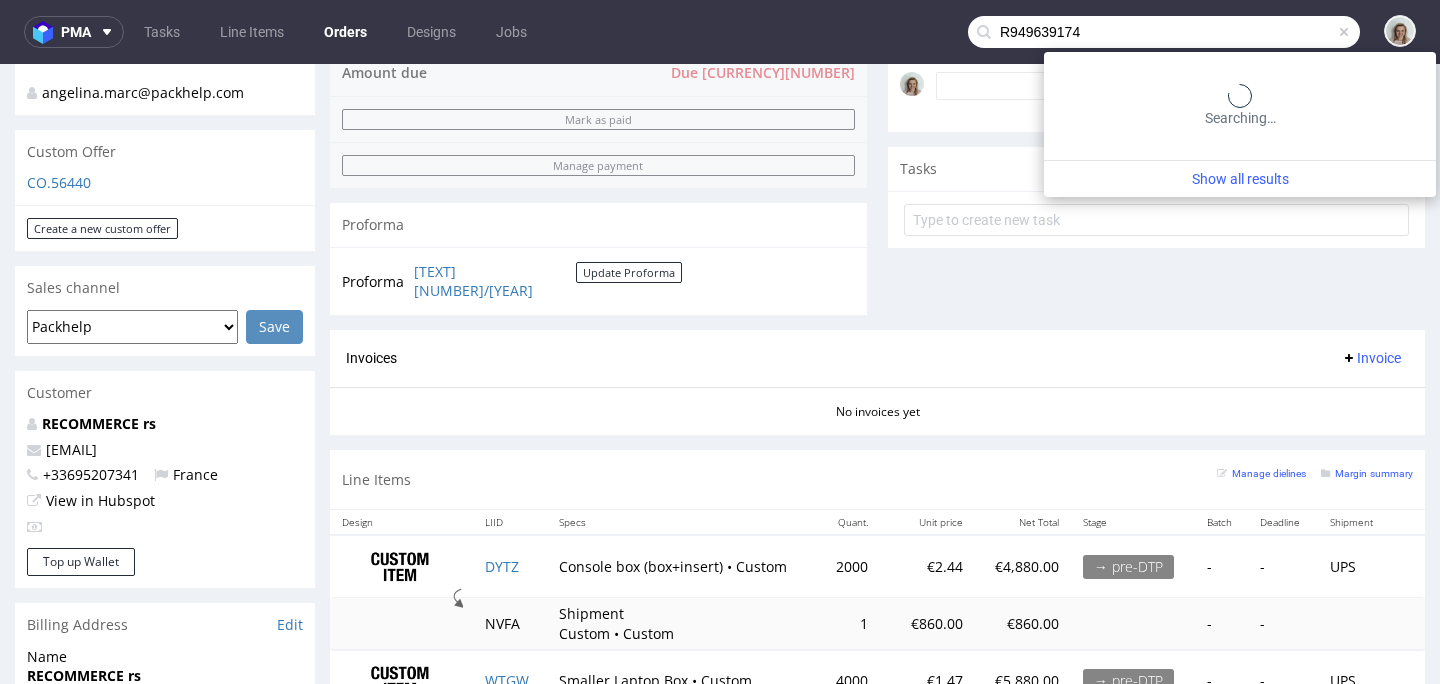 type on "R949639174" 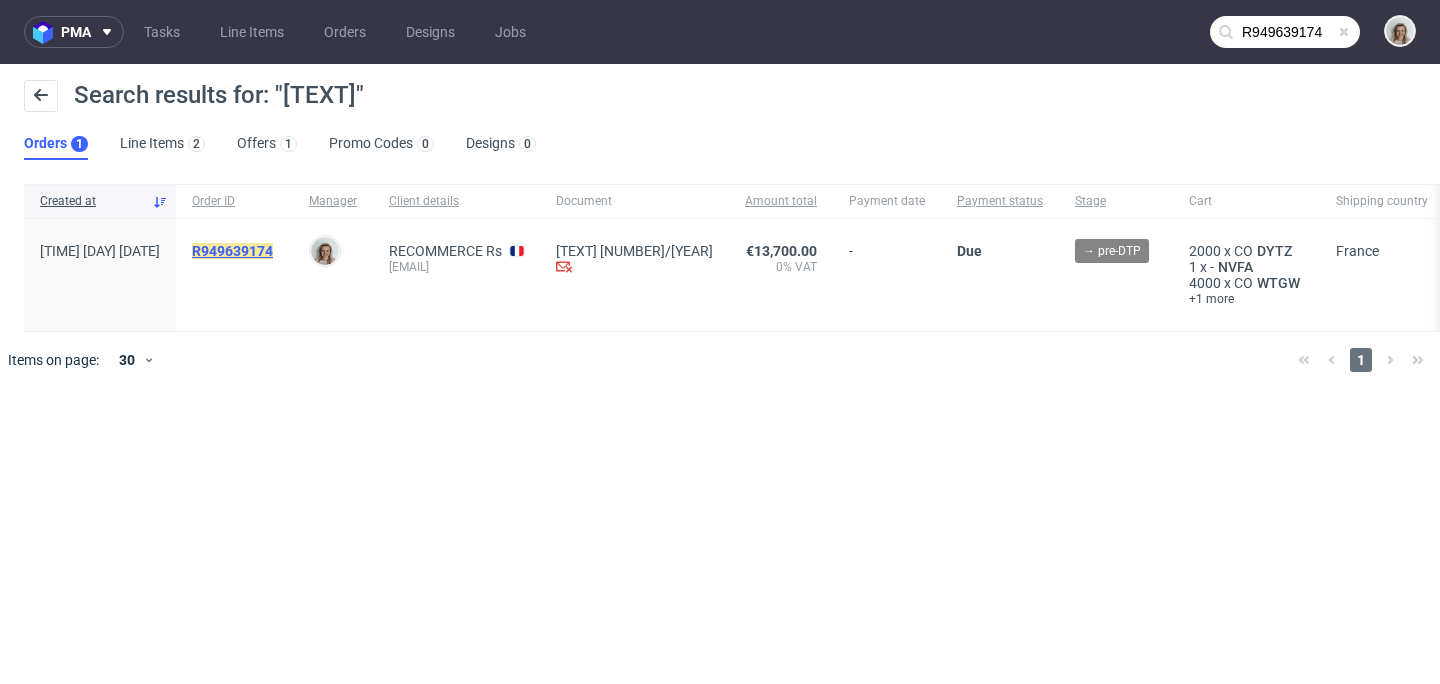 click on "R949639174" 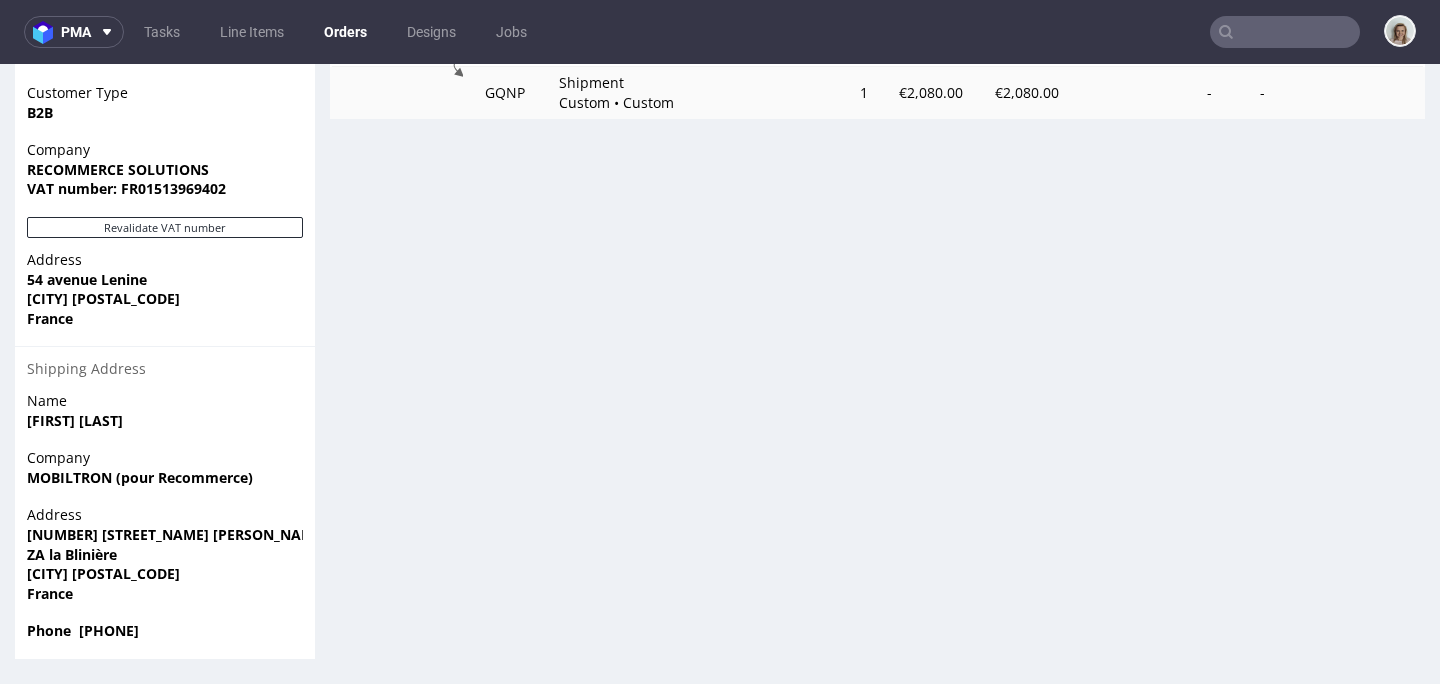 scroll, scrollTop: 836, scrollLeft: 0, axis: vertical 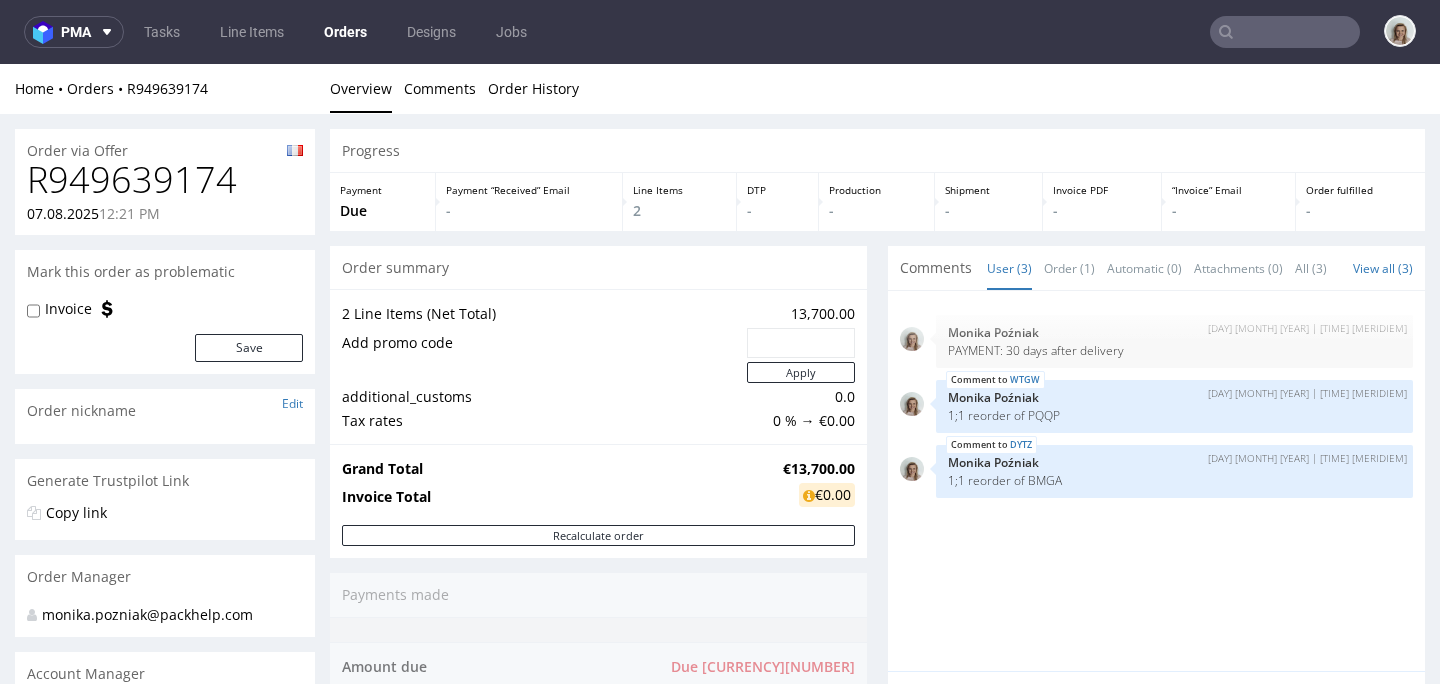 click on "Home Orders R949639174" at bounding box center [165, 89] 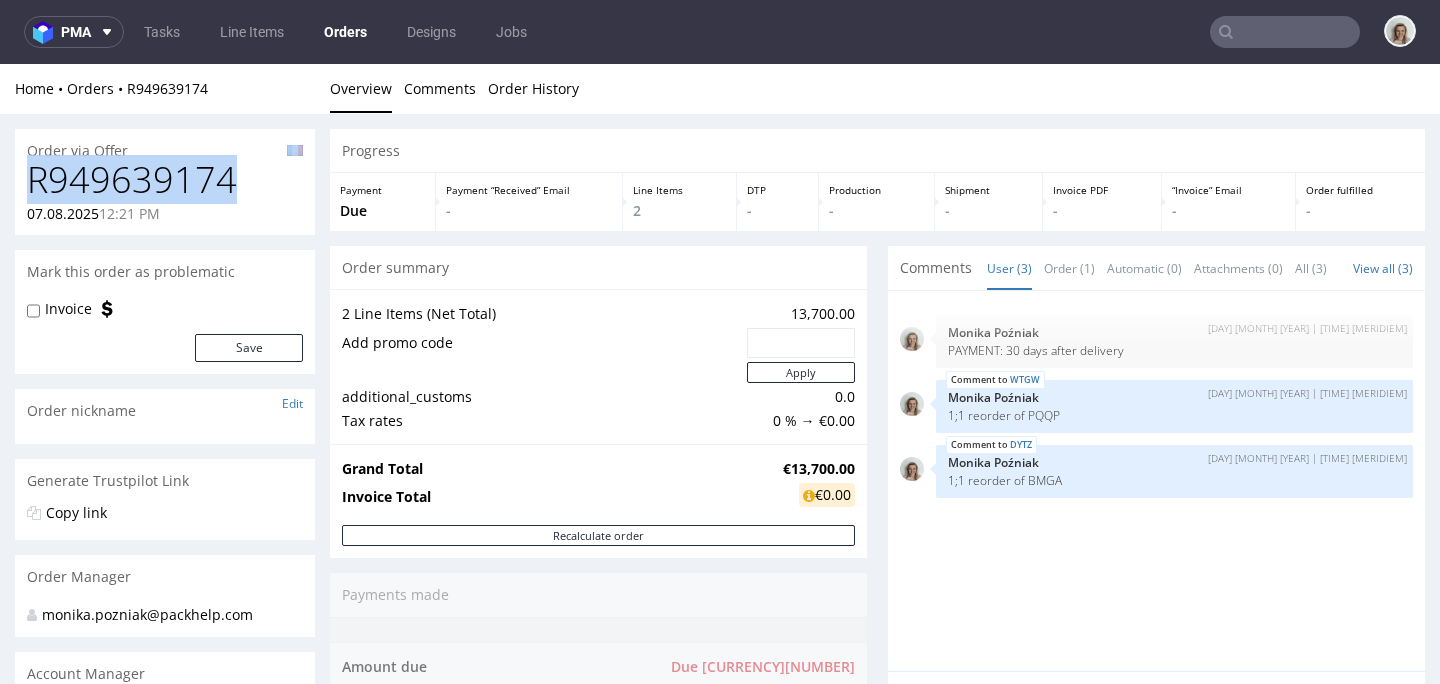 drag, startPoint x: 126, startPoint y: 164, endPoint x: 305, endPoint y: 169, distance: 179.06982 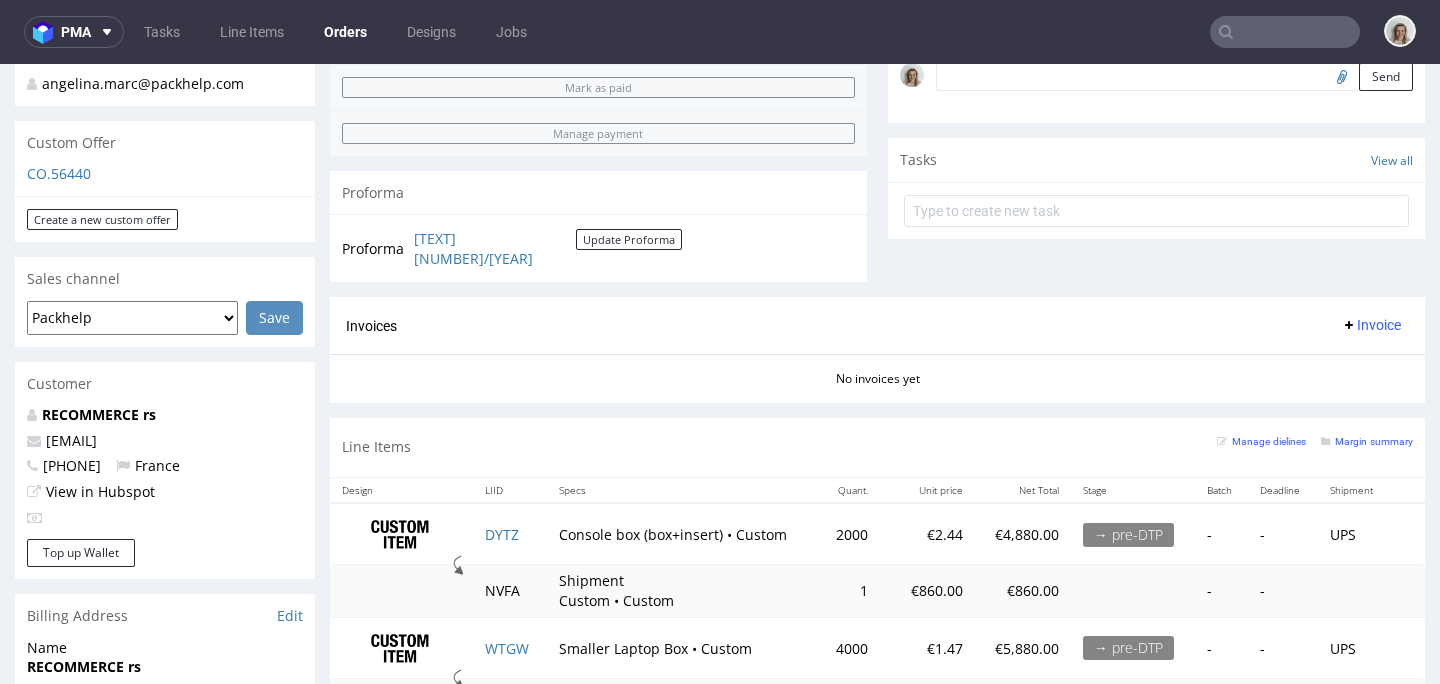 scroll, scrollTop: 623, scrollLeft: 0, axis: vertical 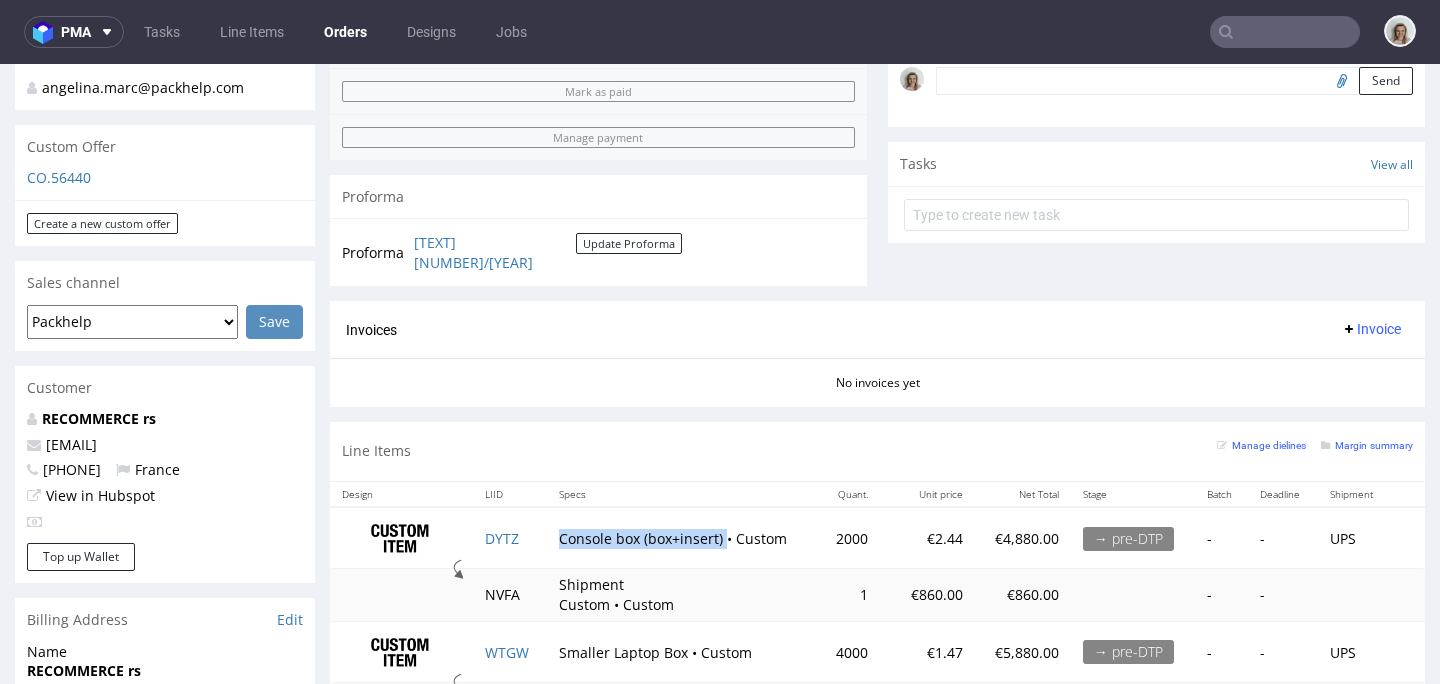 drag, startPoint x: 552, startPoint y: 539, endPoint x: 717, endPoint y: 537, distance: 165.01212 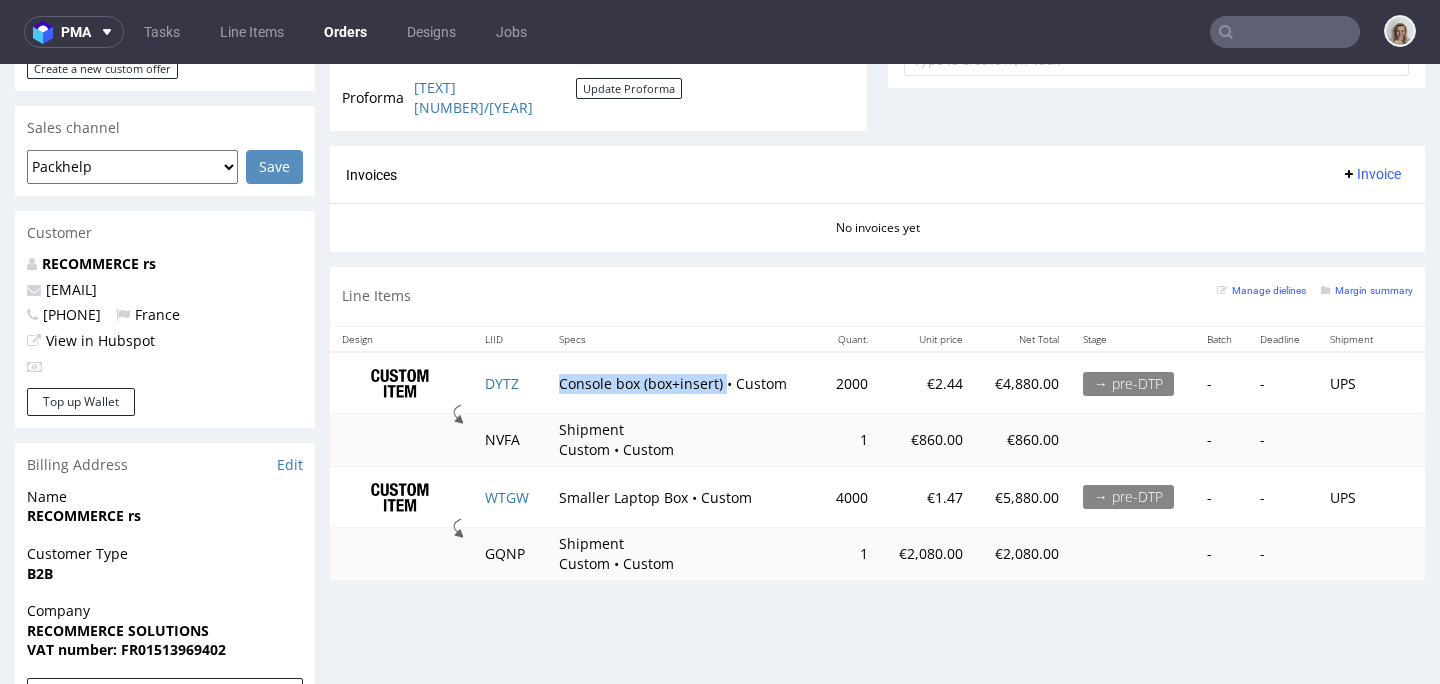 scroll, scrollTop: 799, scrollLeft: 0, axis: vertical 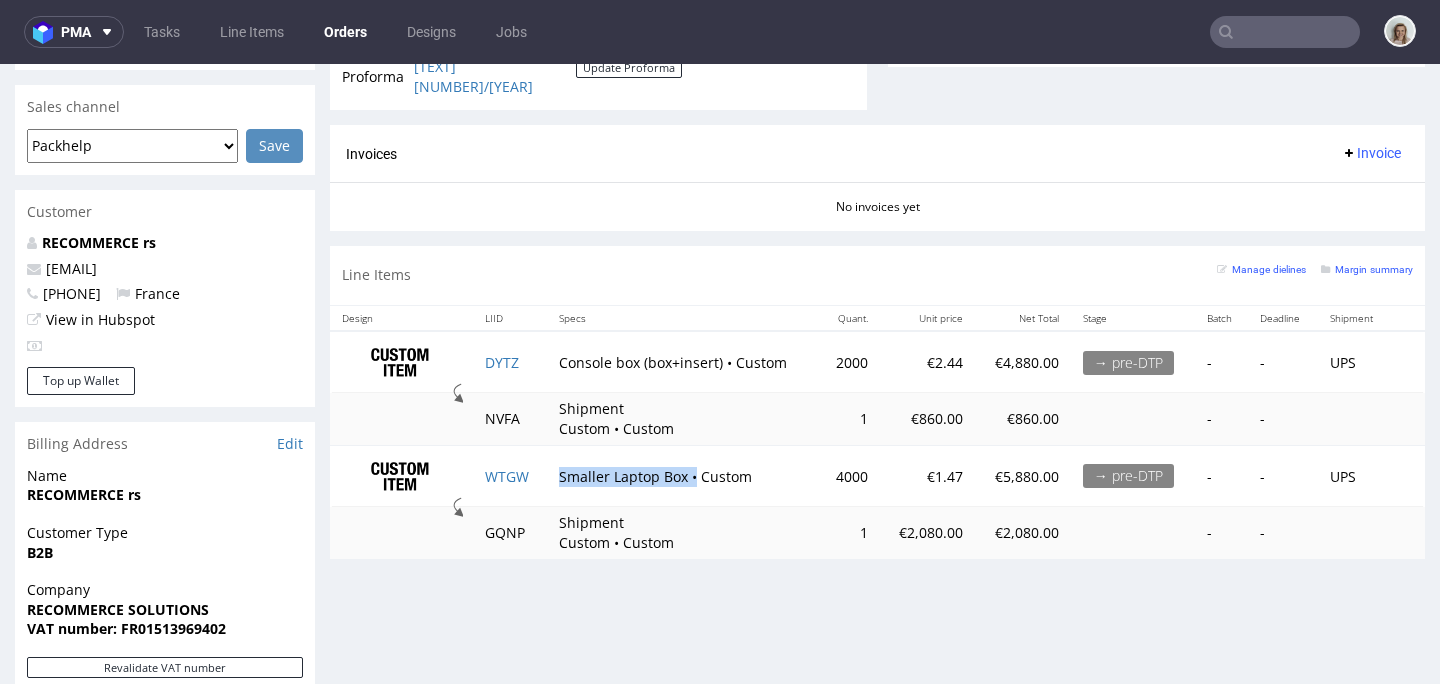 drag, startPoint x: 582, startPoint y: 476, endPoint x: 685, endPoint y: 471, distance: 103.121284 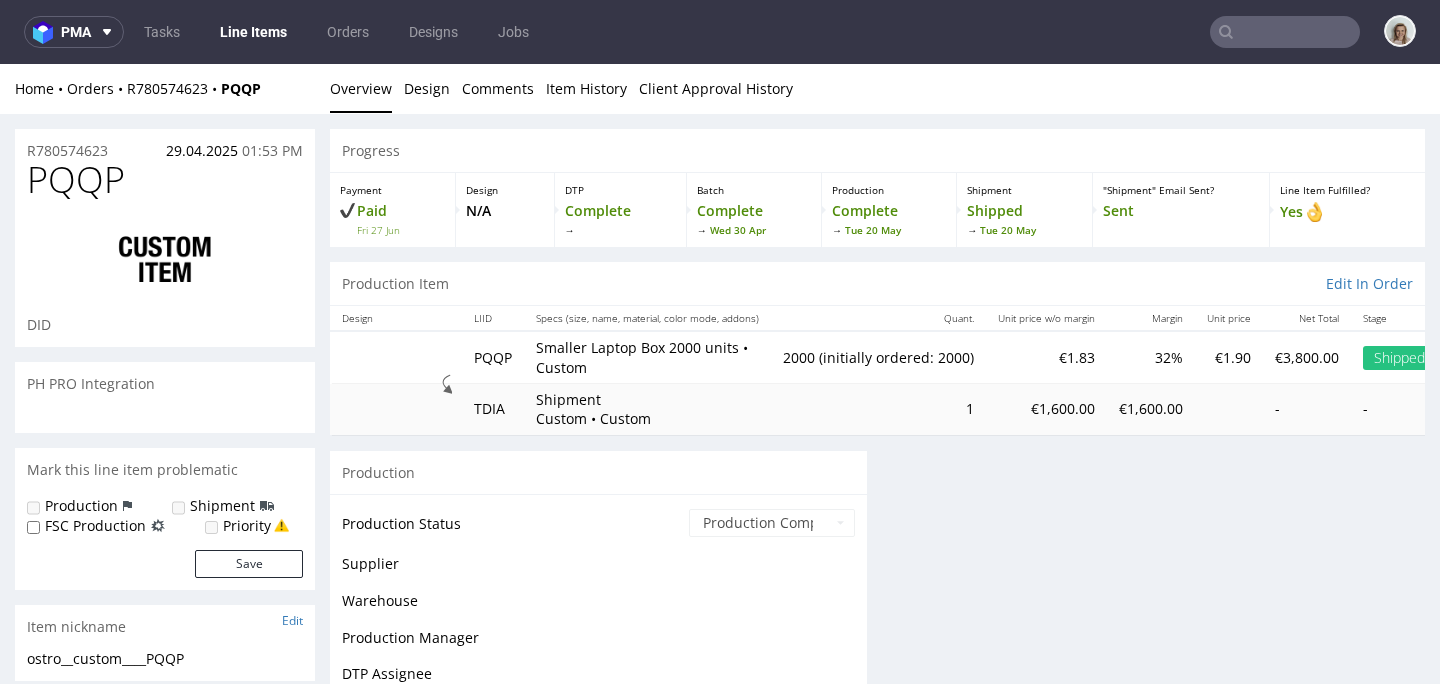 scroll, scrollTop: 0, scrollLeft: 0, axis: both 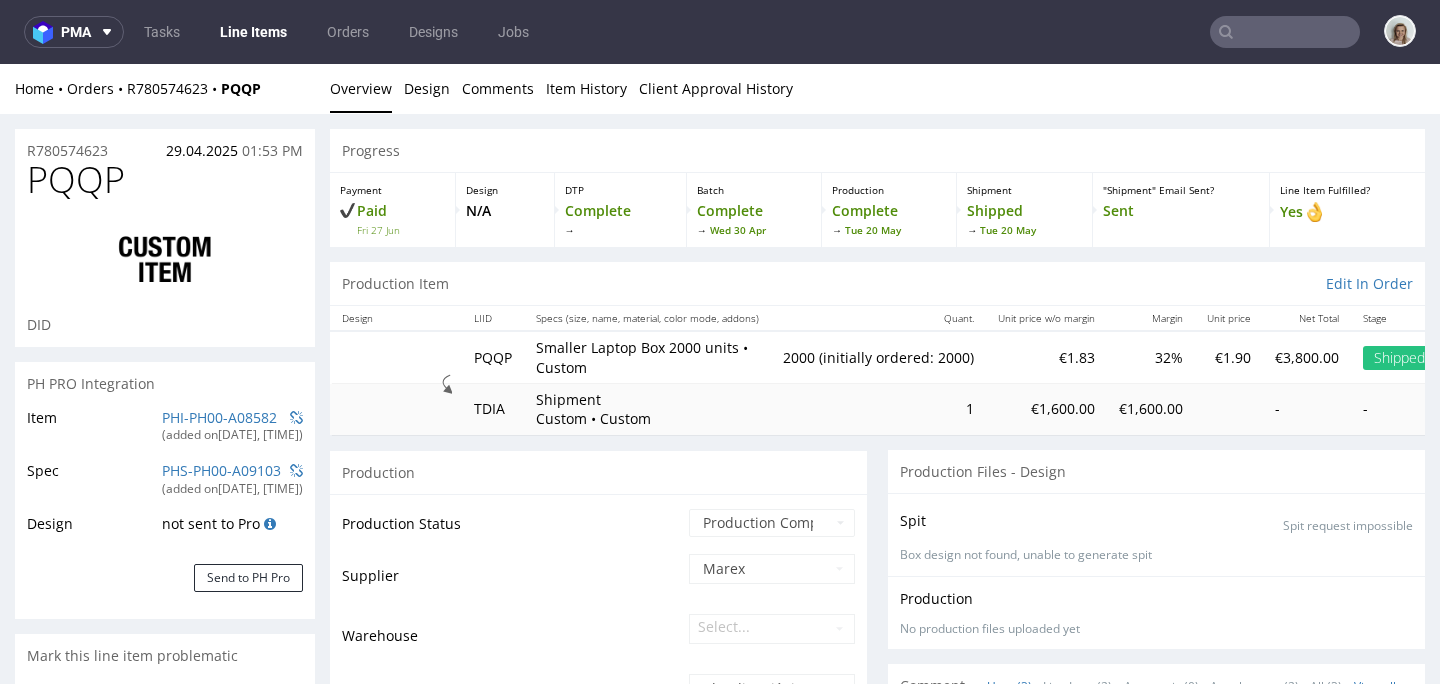 select on "in_progress" 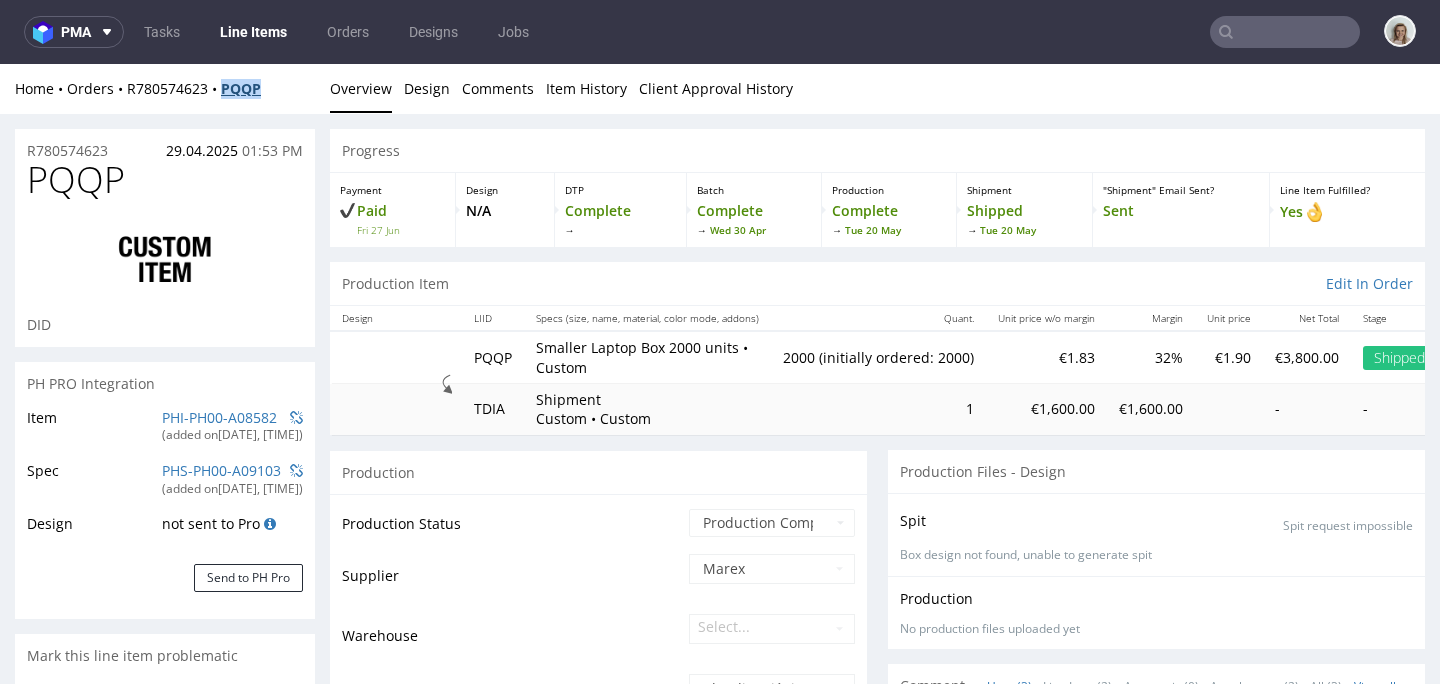drag, startPoint x: 276, startPoint y: 83, endPoint x: 224, endPoint y: 83, distance: 52 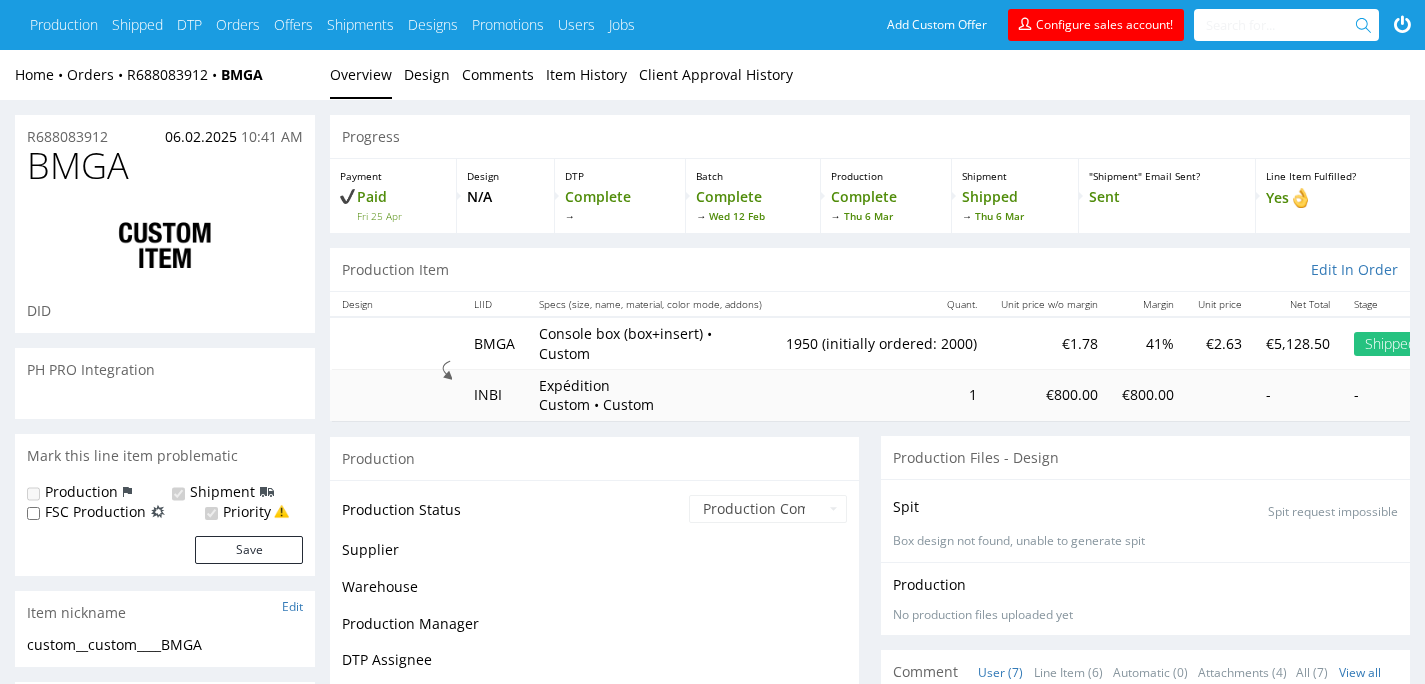 scroll, scrollTop: 0, scrollLeft: 0, axis: both 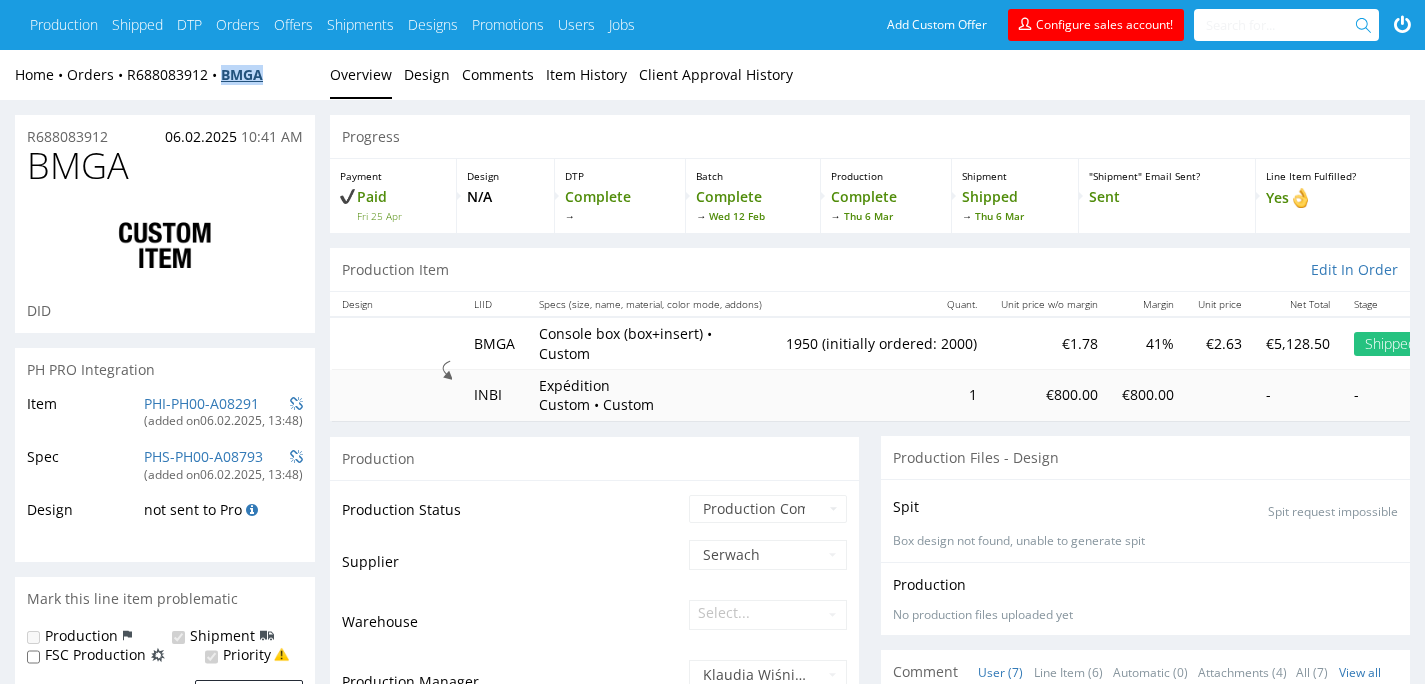 drag, startPoint x: 271, startPoint y: 73, endPoint x: 229, endPoint y: 75, distance: 42.047592 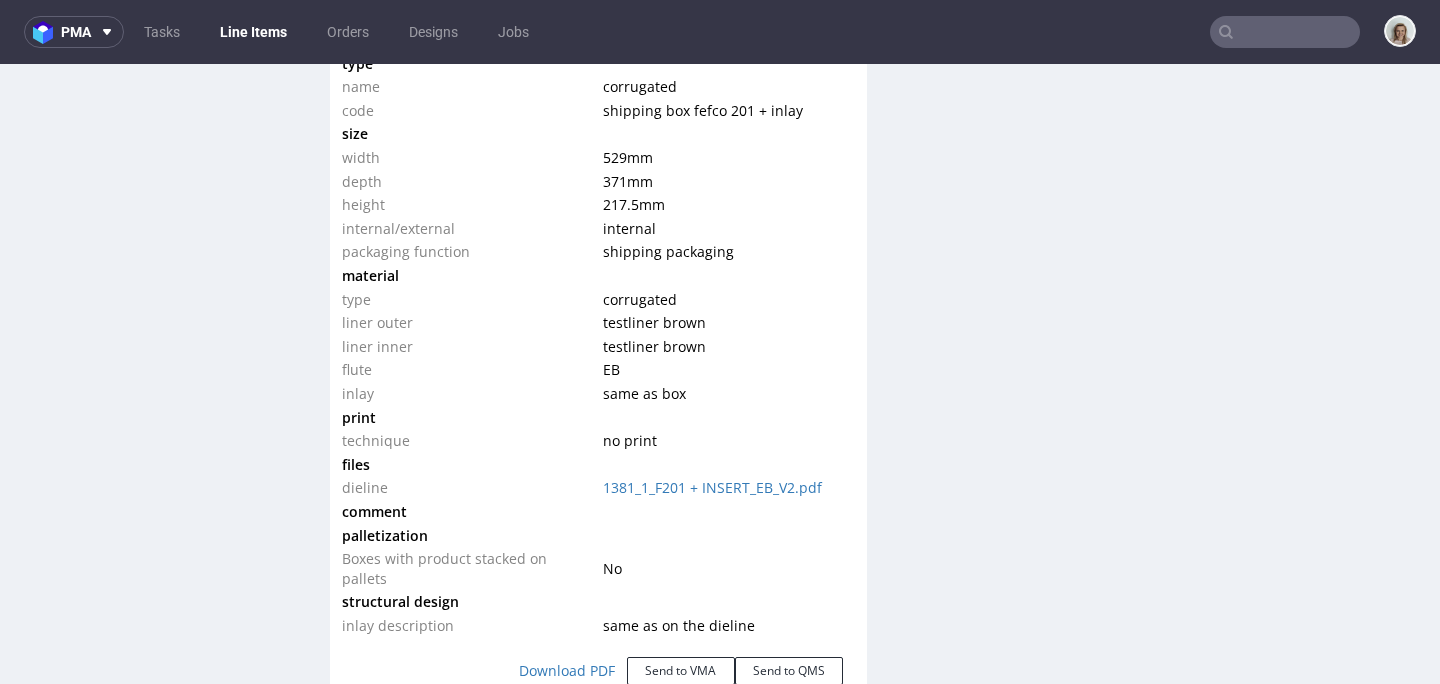 scroll, scrollTop: 2127, scrollLeft: 0, axis: vertical 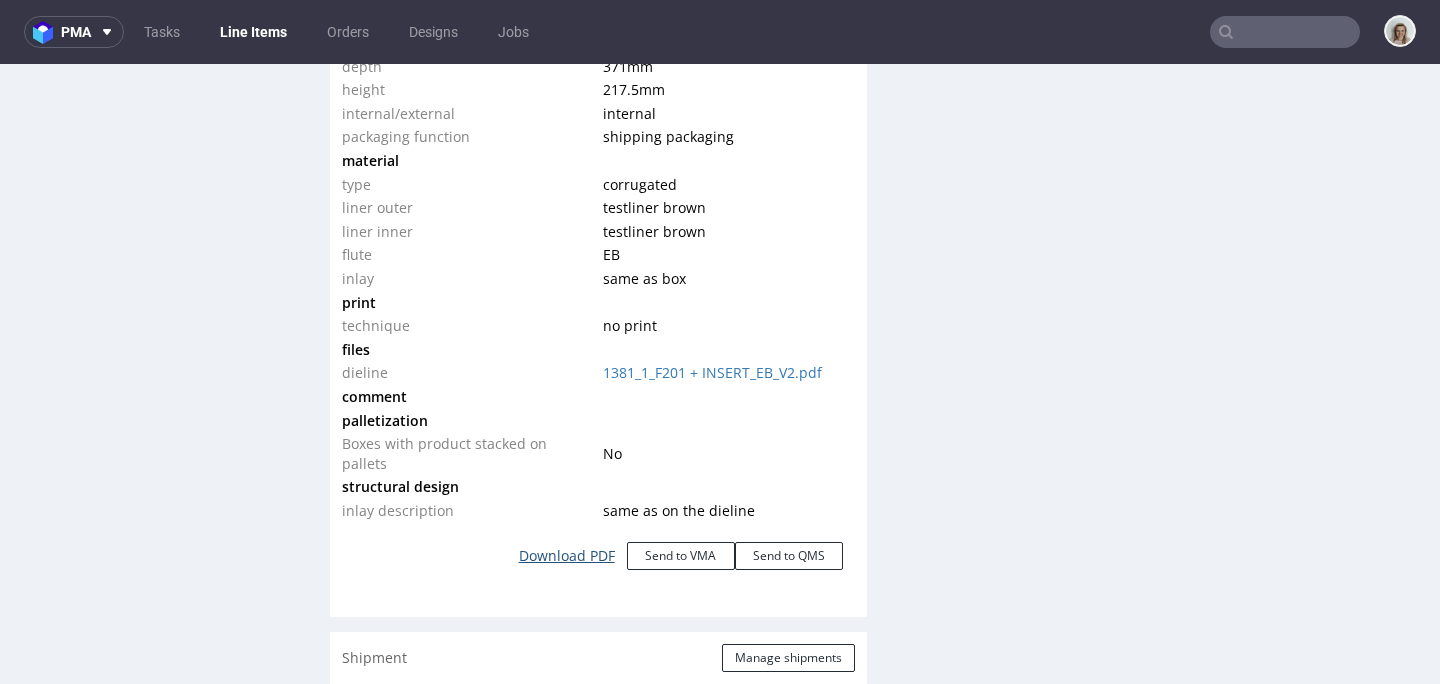 click on "Download PDF" 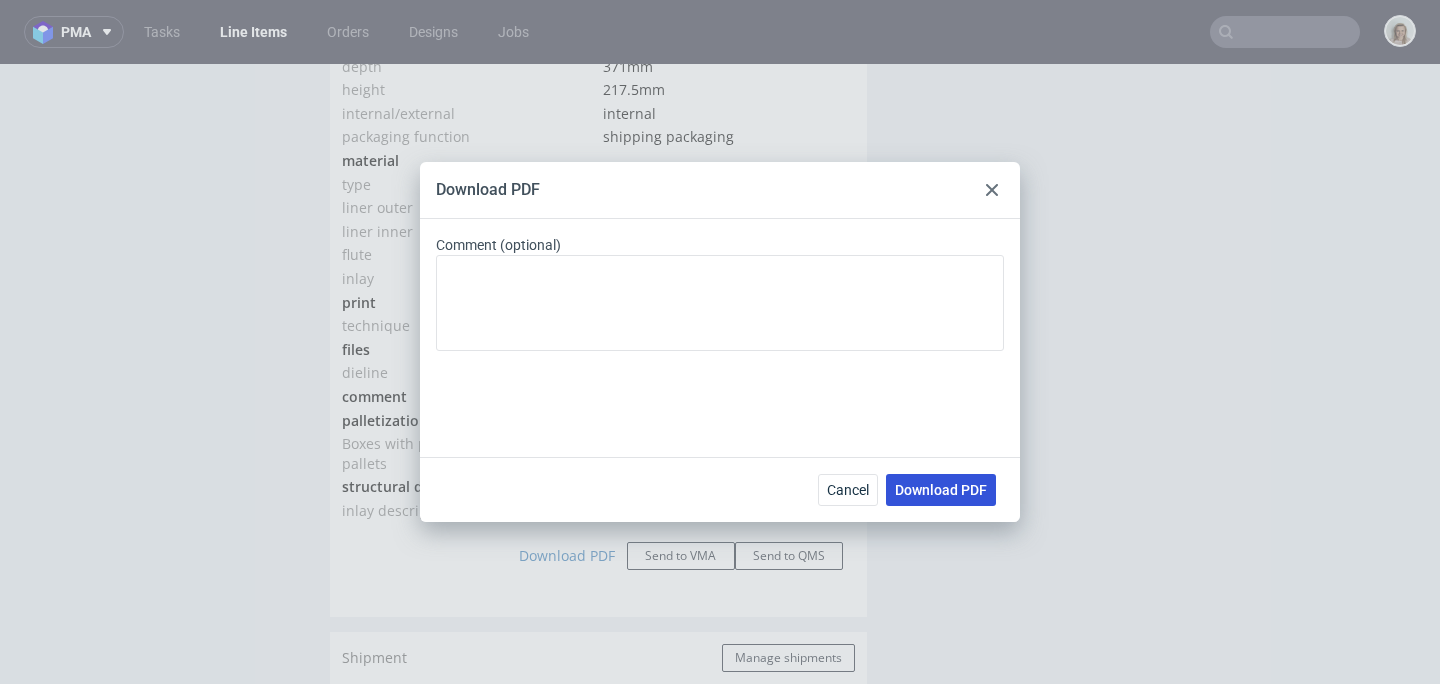 click on "Download PDF" at bounding box center (941, 490) 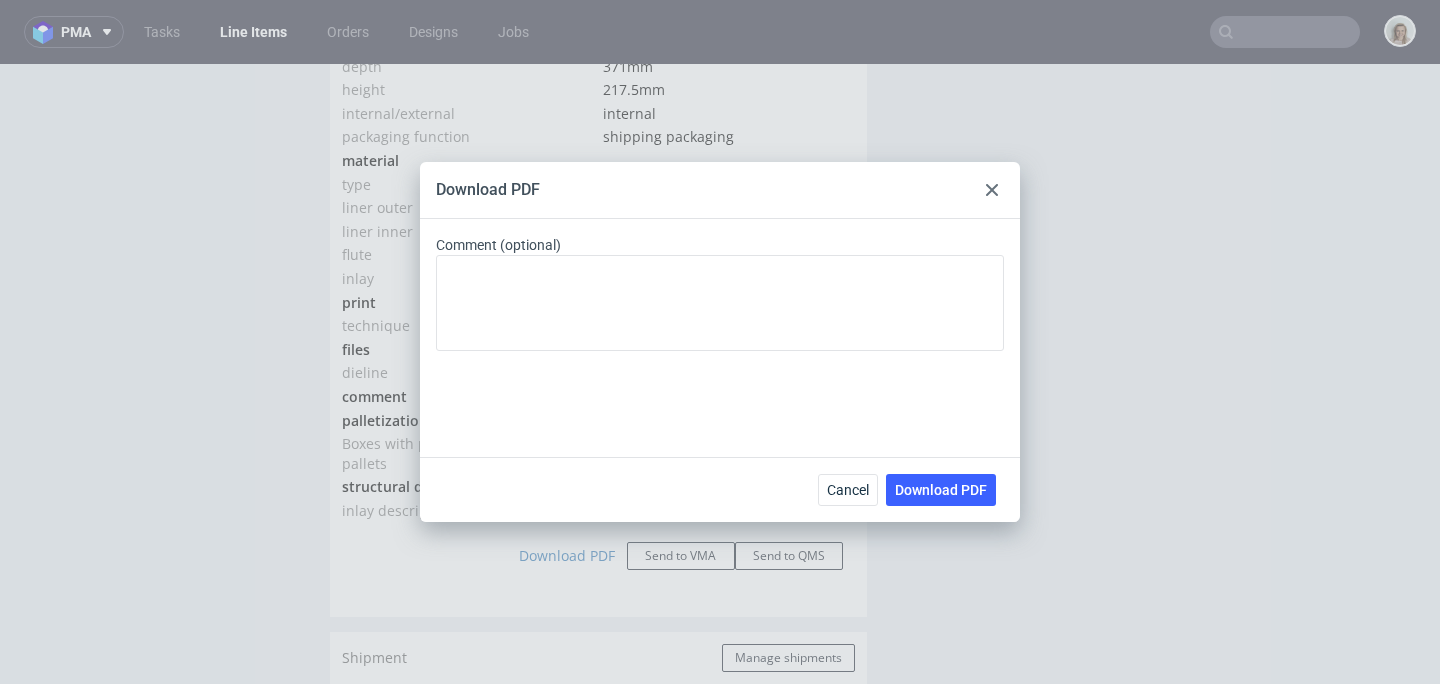drag, startPoint x: 978, startPoint y: 110, endPoint x: 989, endPoint y: 192, distance: 82.73451 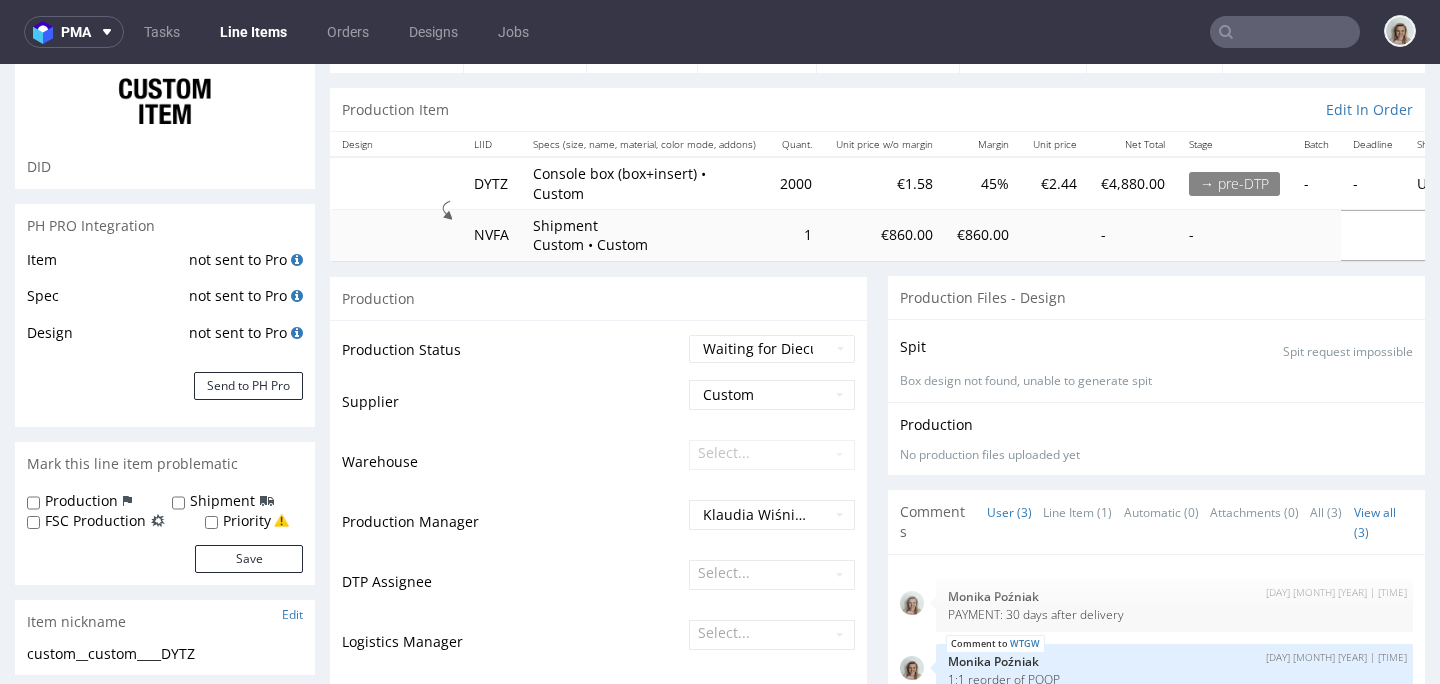 scroll, scrollTop: 0, scrollLeft: 0, axis: both 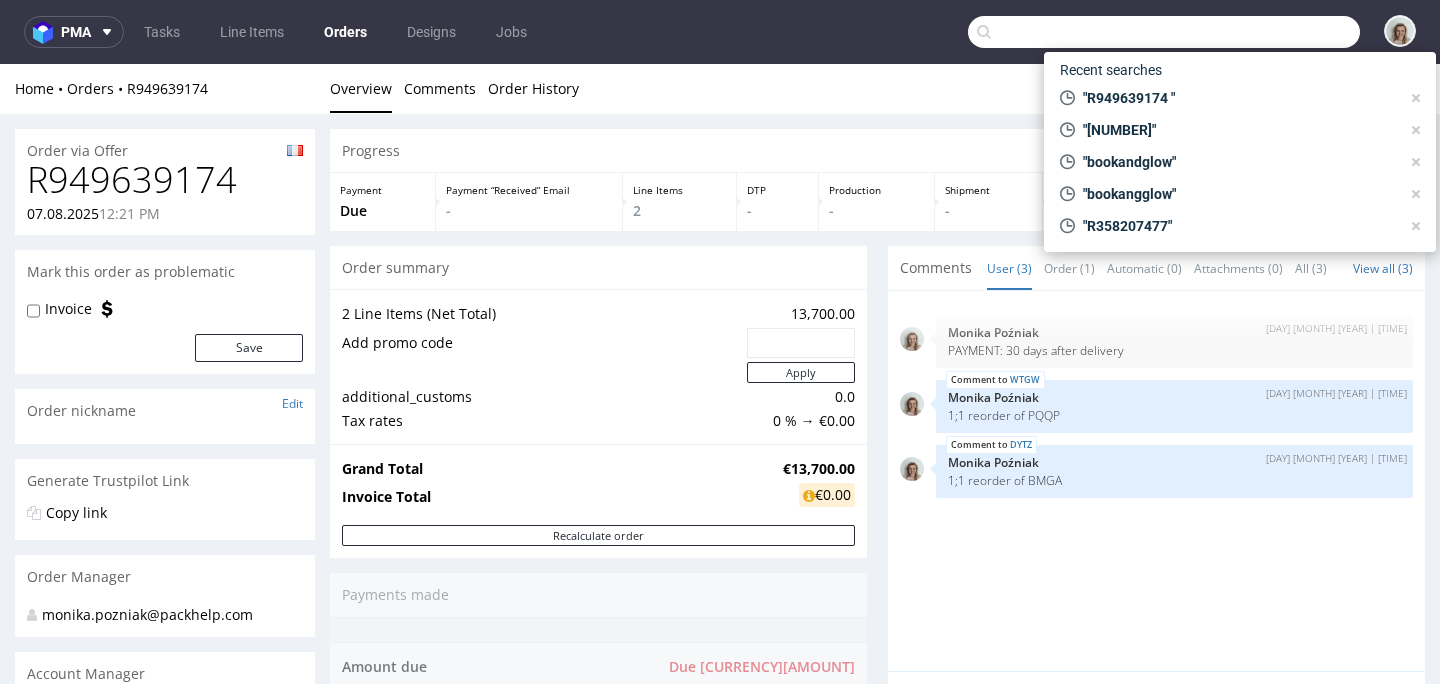 click at bounding box center [1164, 32] 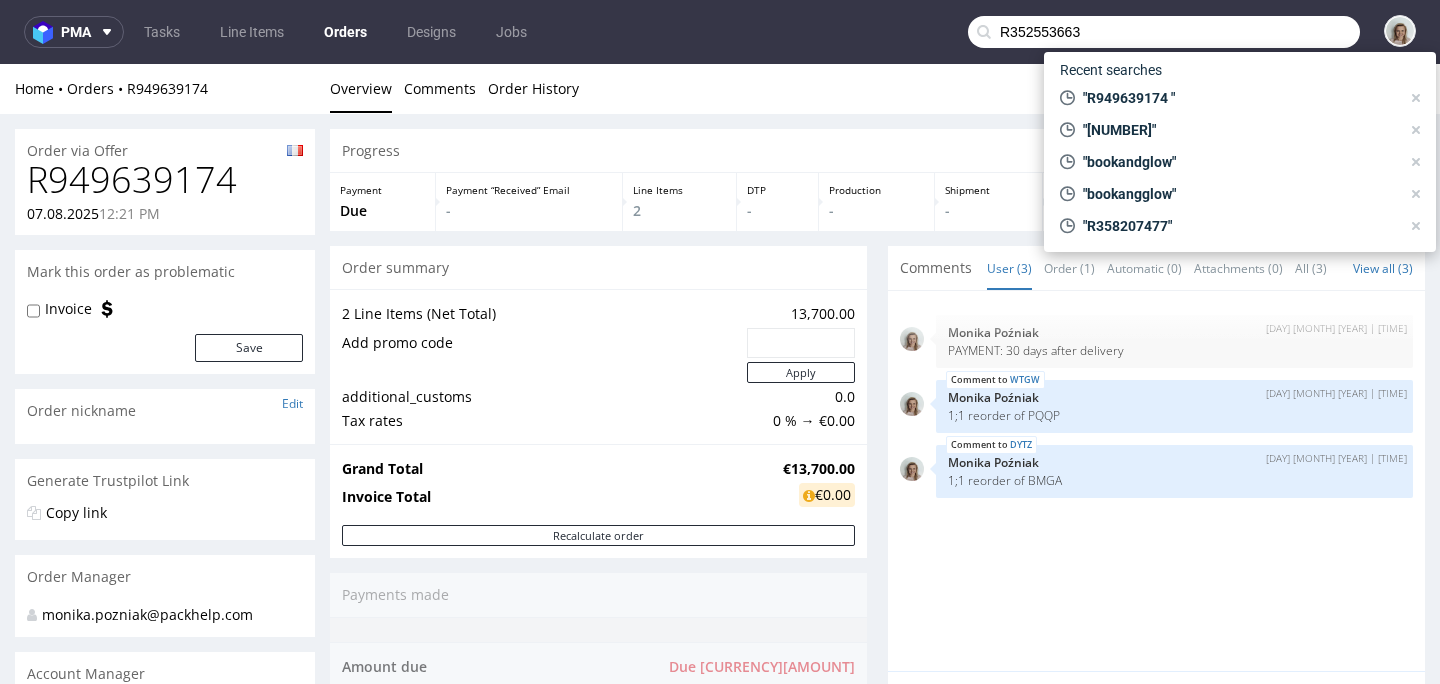 type on "R352553663" 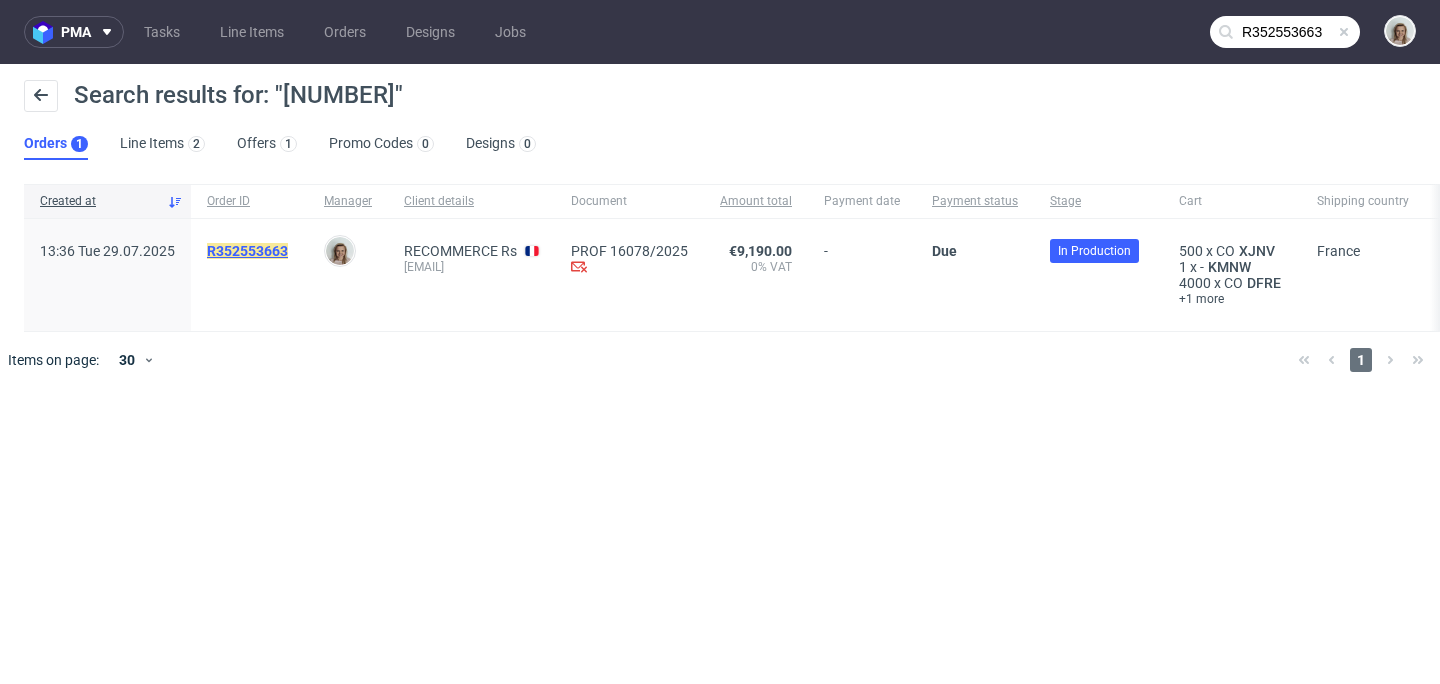 click on "R352553663" 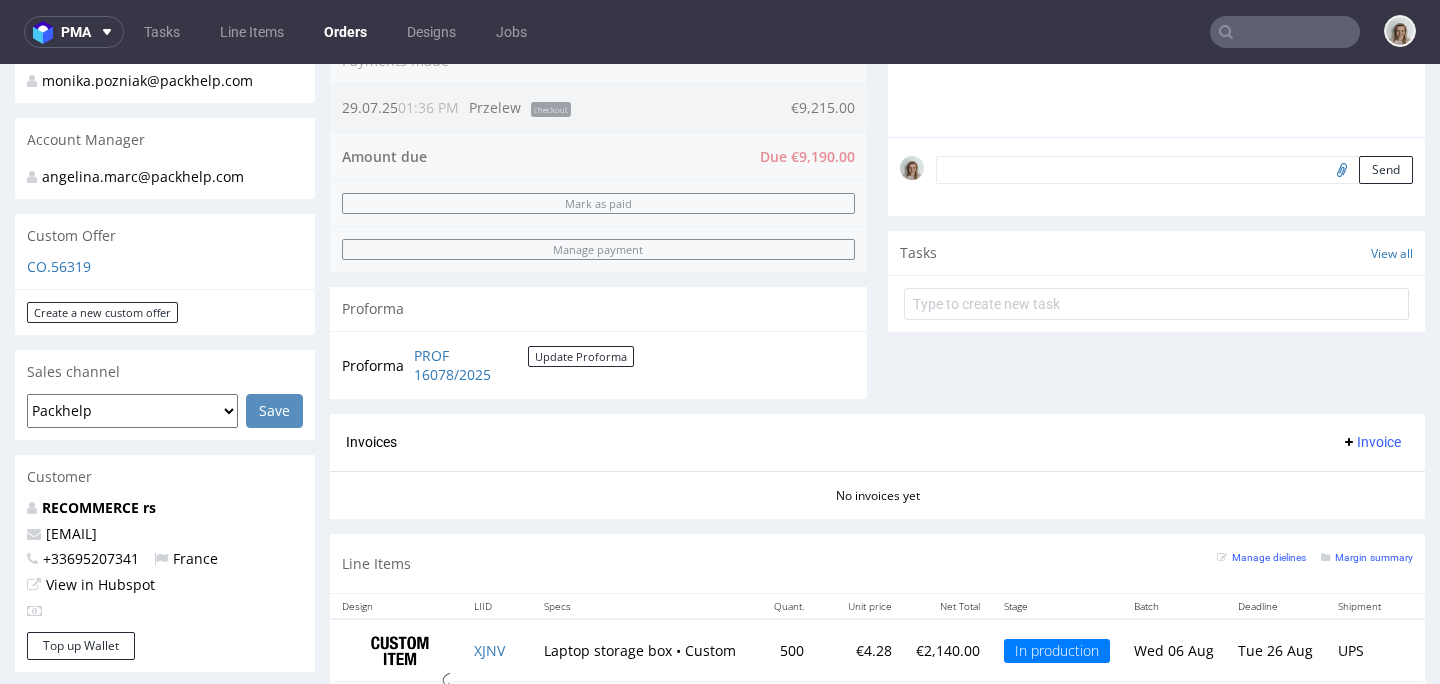 scroll, scrollTop: 926, scrollLeft: 0, axis: vertical 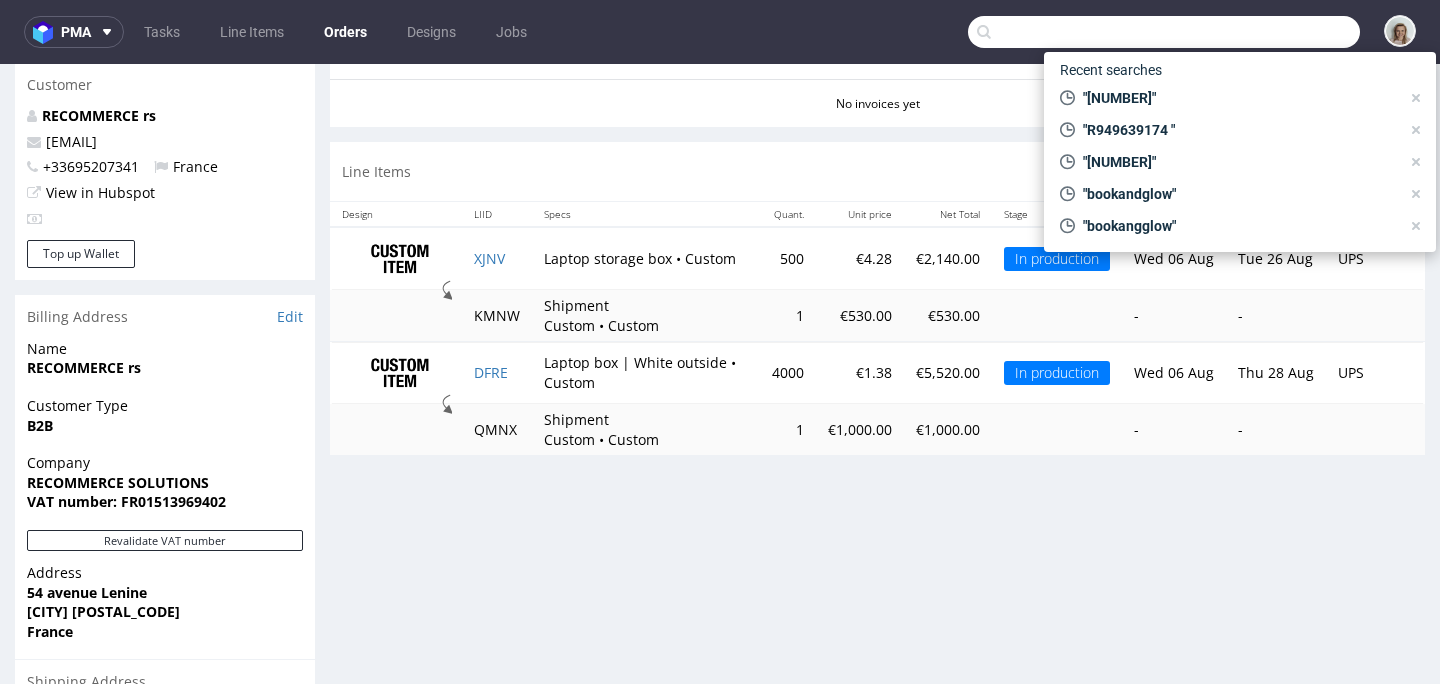 click at bounding box center [1164, 32] 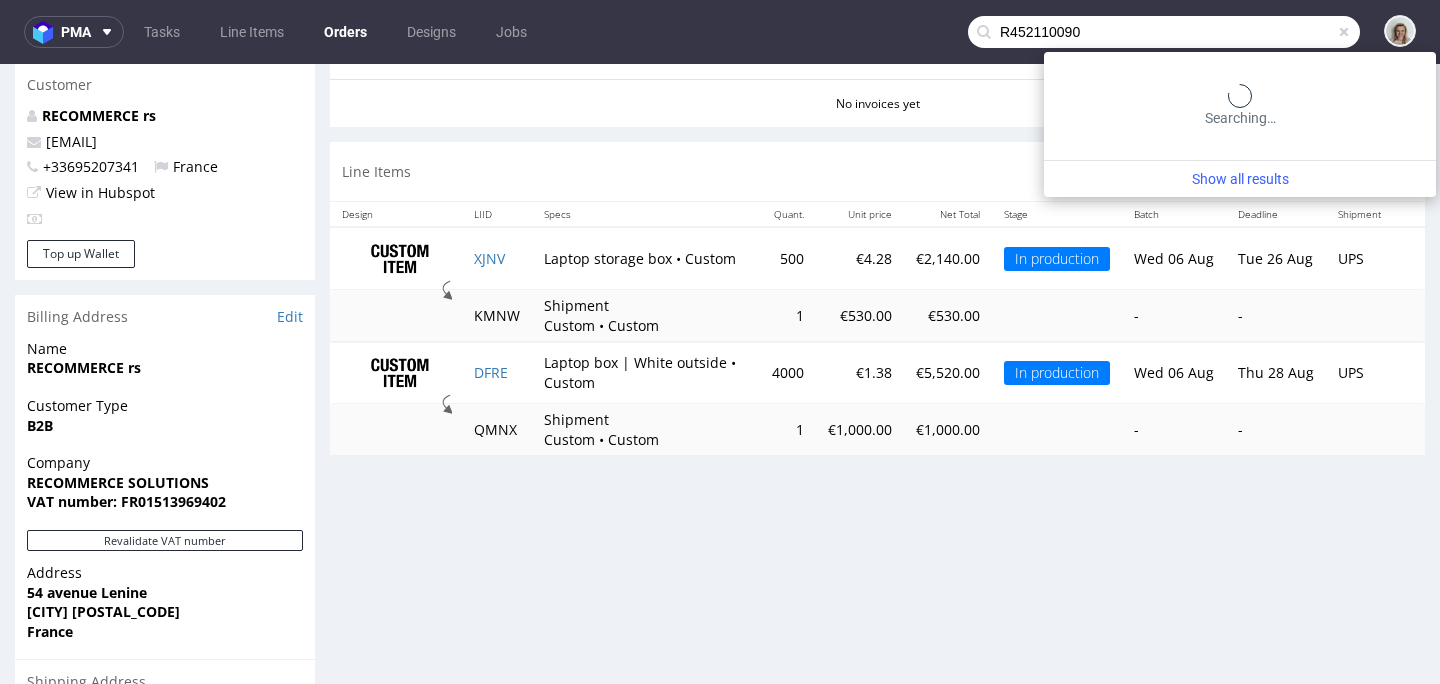 type on "R452110090" 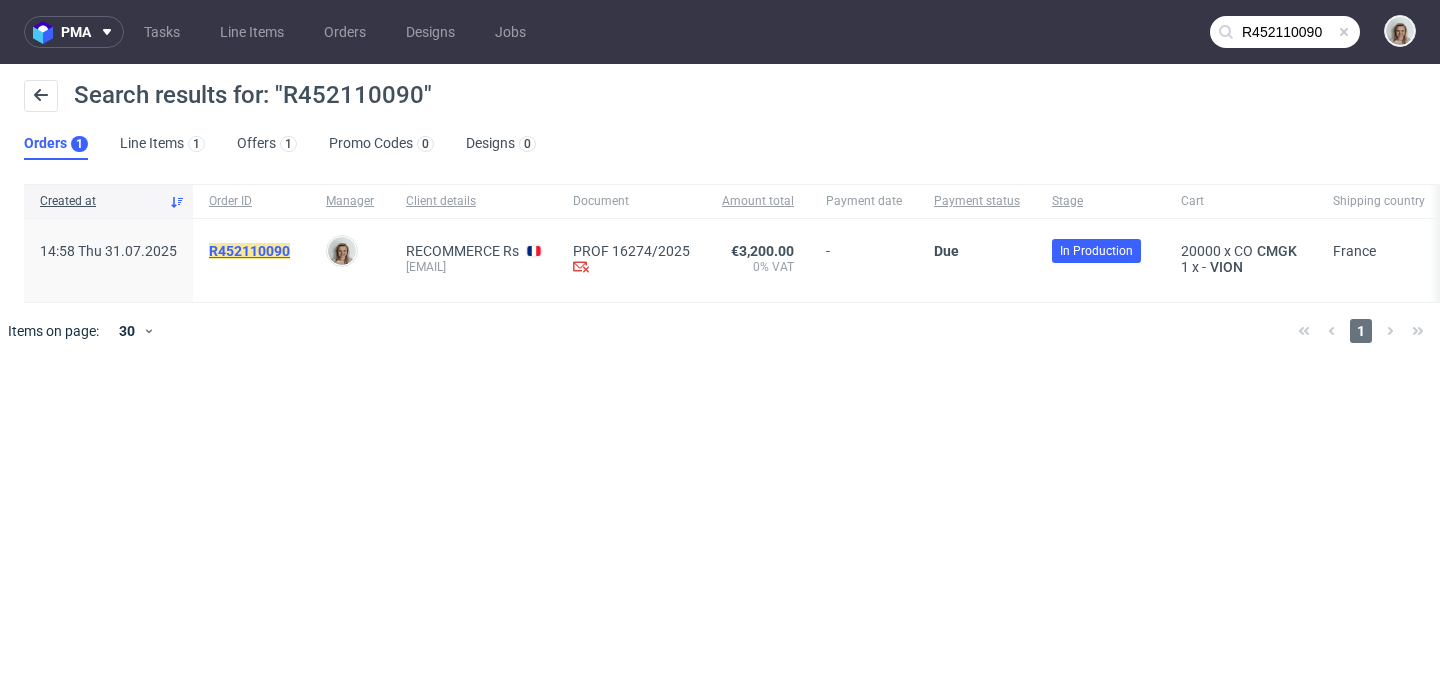click on "R452110090" 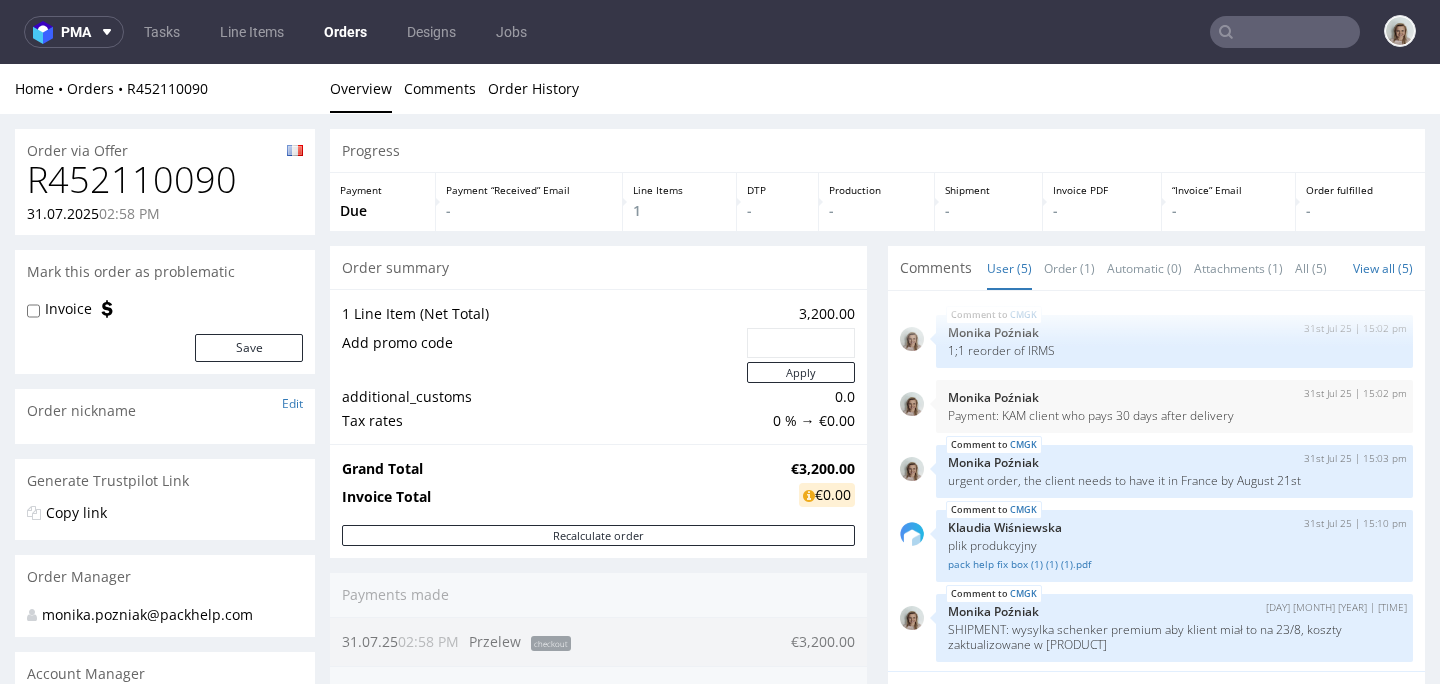 scroll, scrollTop: 0, scrollLeft: 0, axis: both 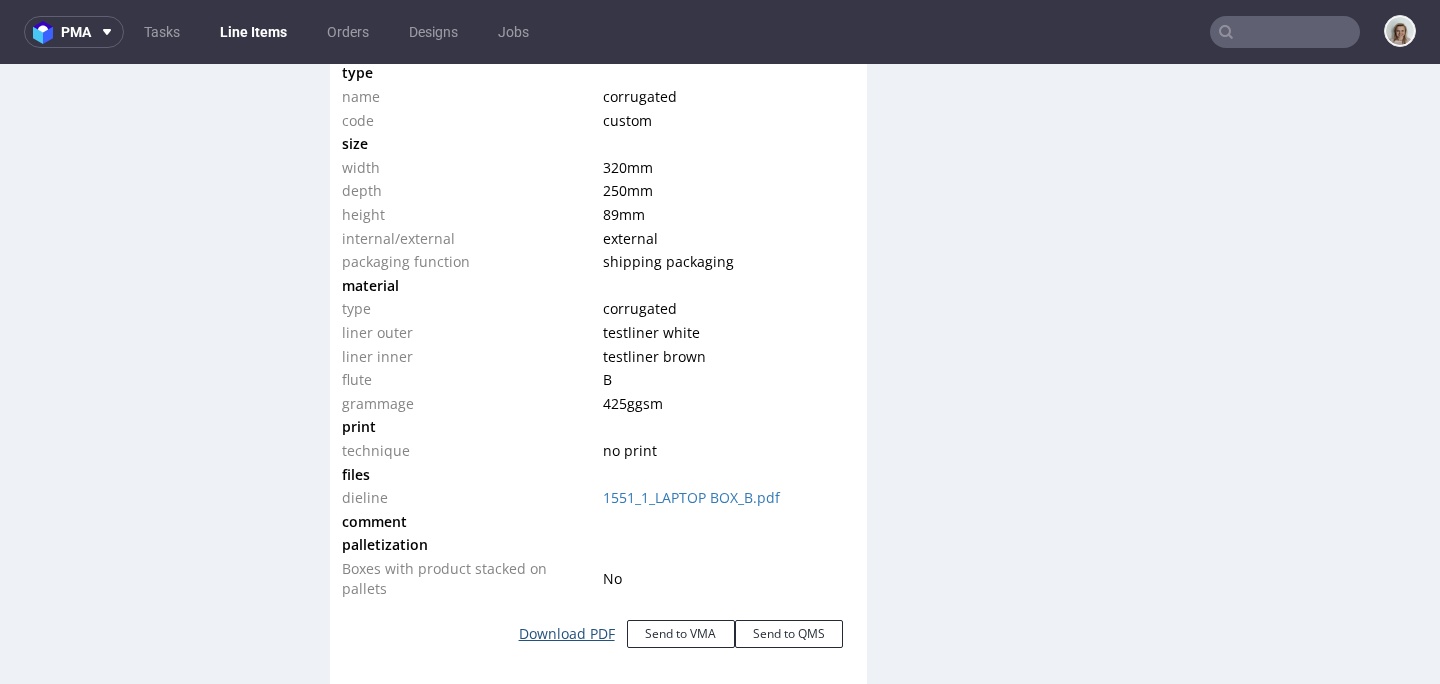 click on "Download PDF" 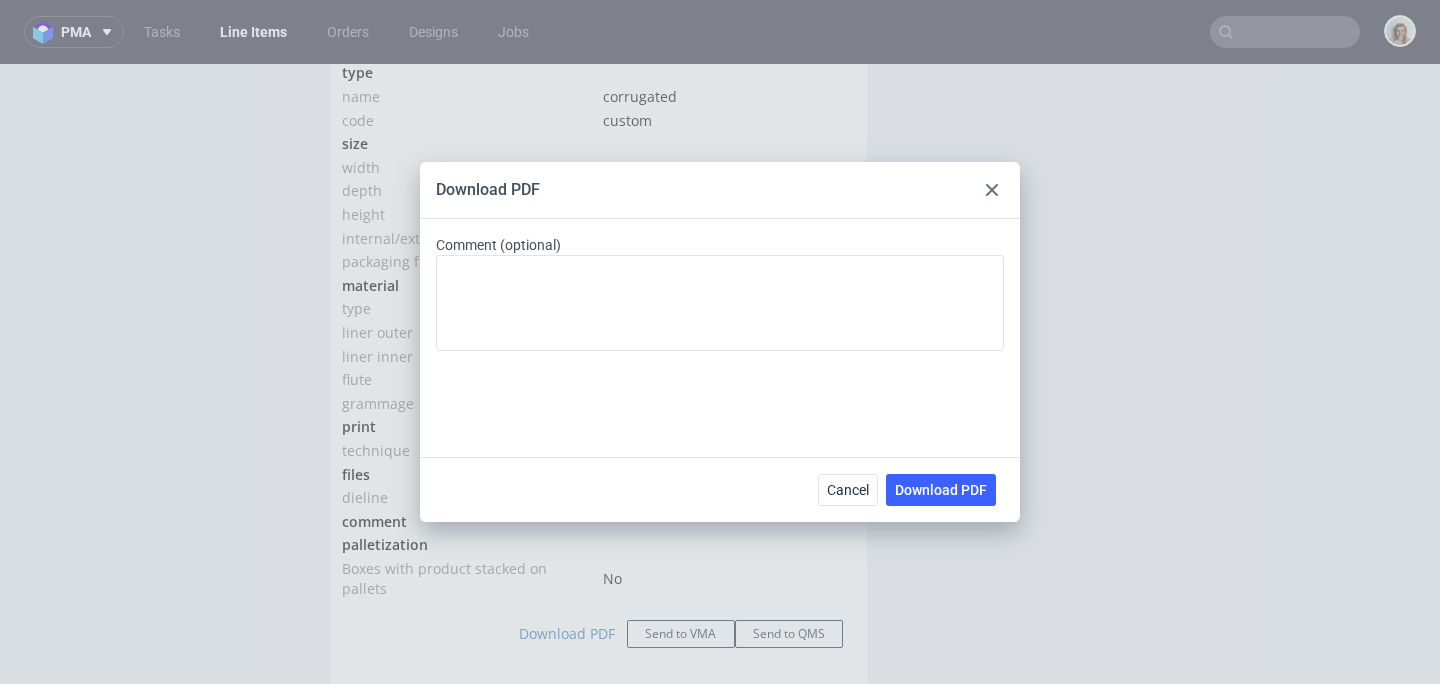 drag, startPoint x: 957, startPoint y: 487, endPoint x: 391, endPoint y: 240, distance: 617.54755 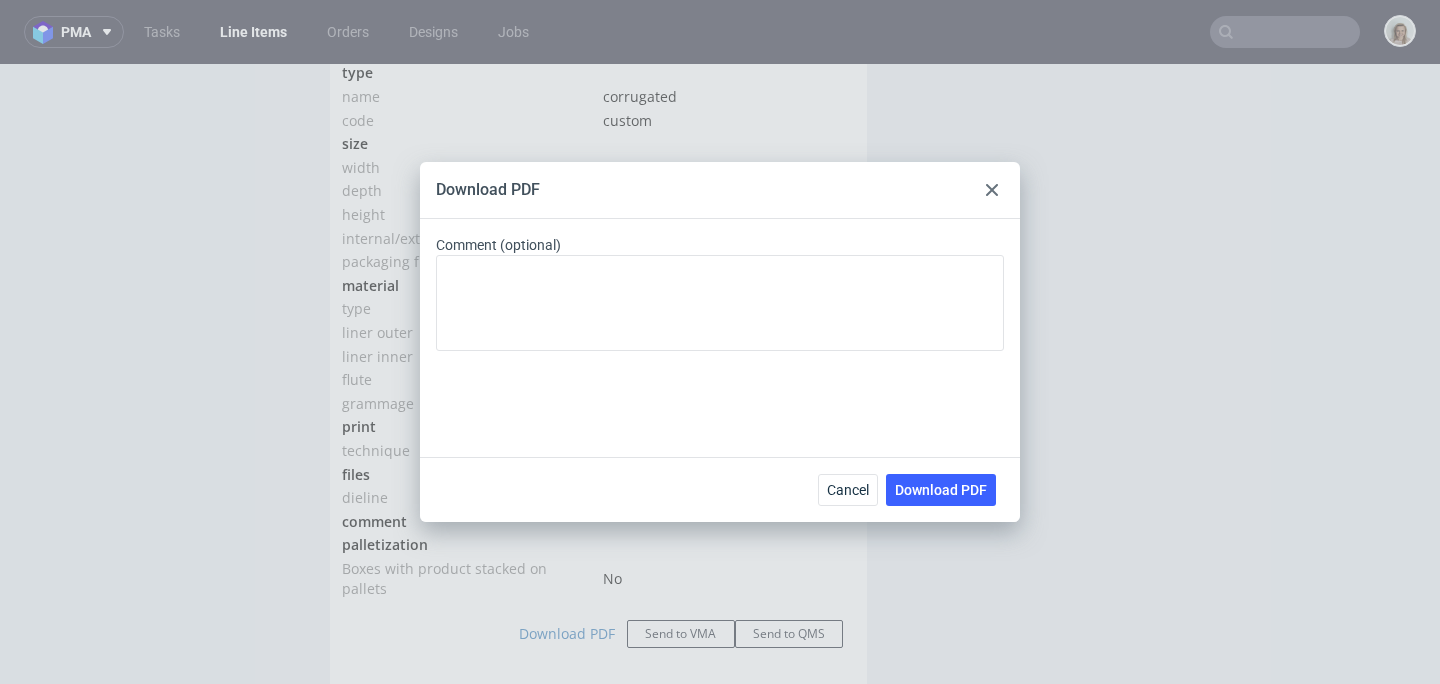 click 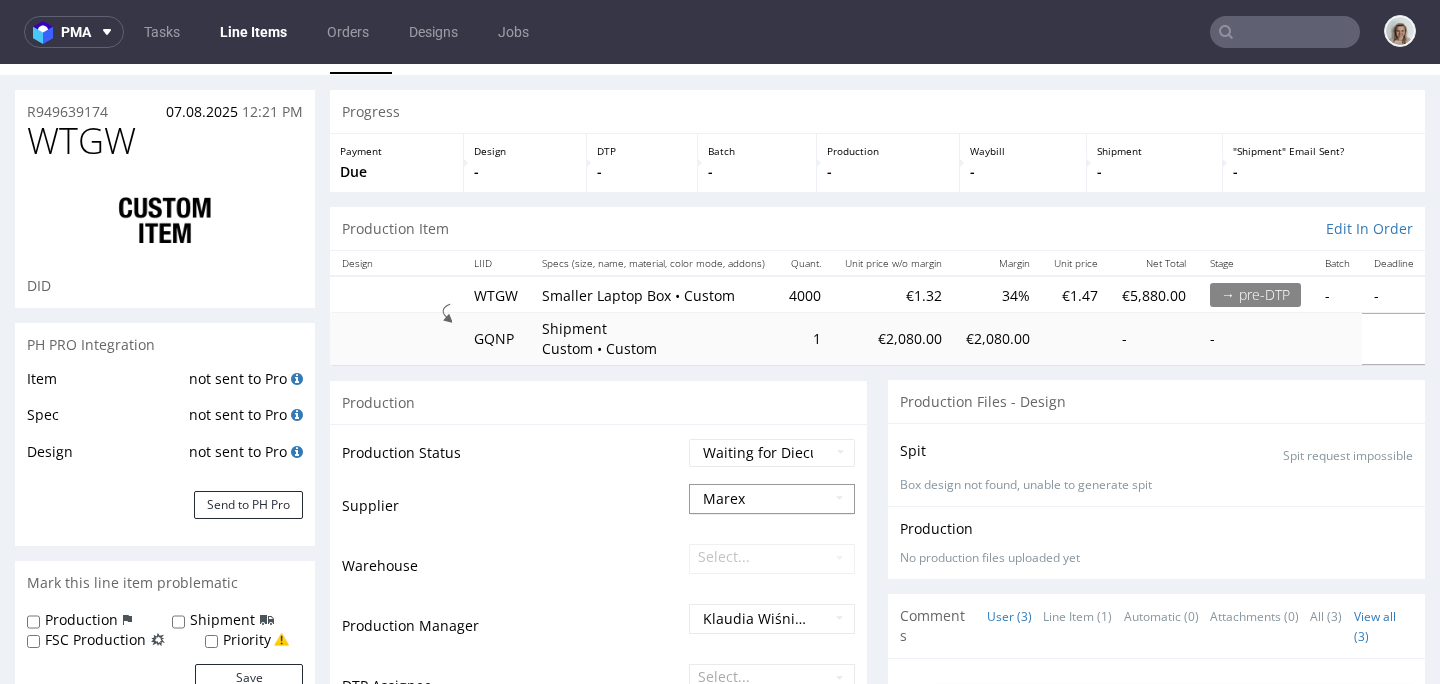 scroll, scrollTop: 0, scrollLeft: 0, axis: both 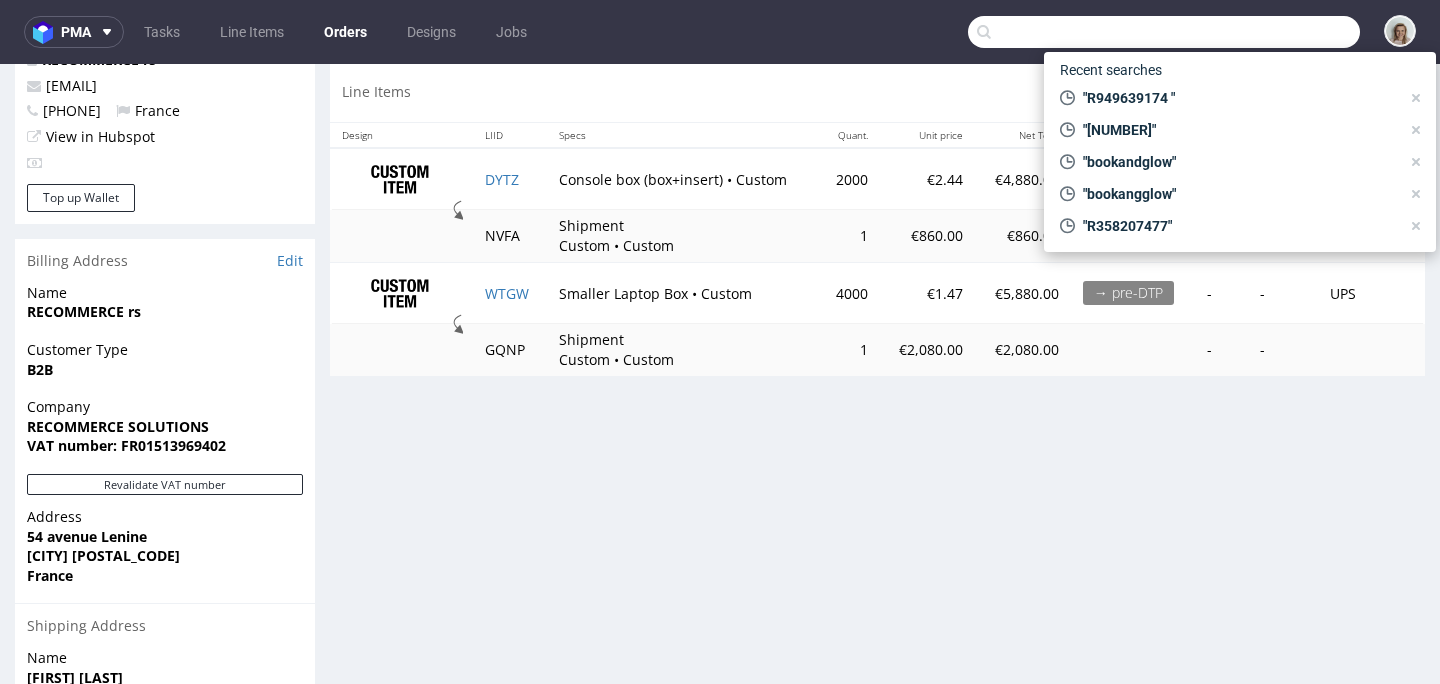 click at bounding box center [1164, 32] 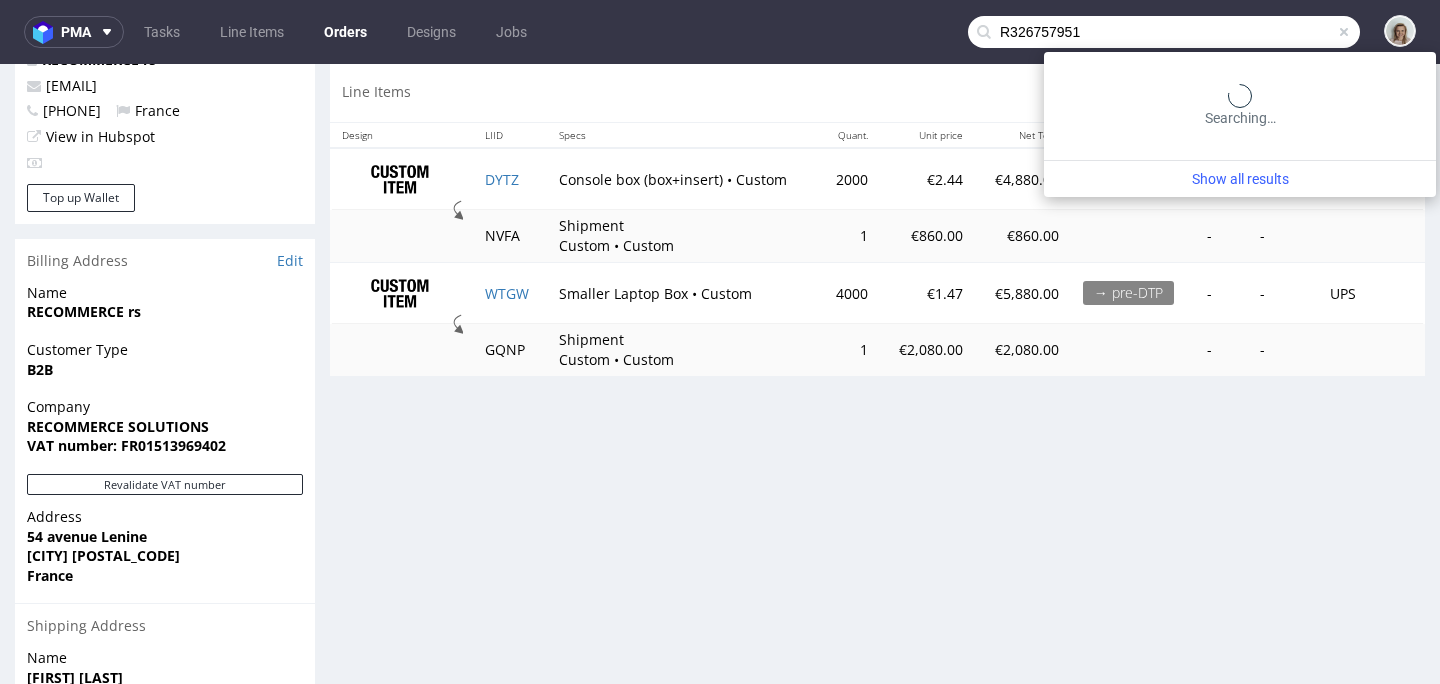 type on "R326757951" 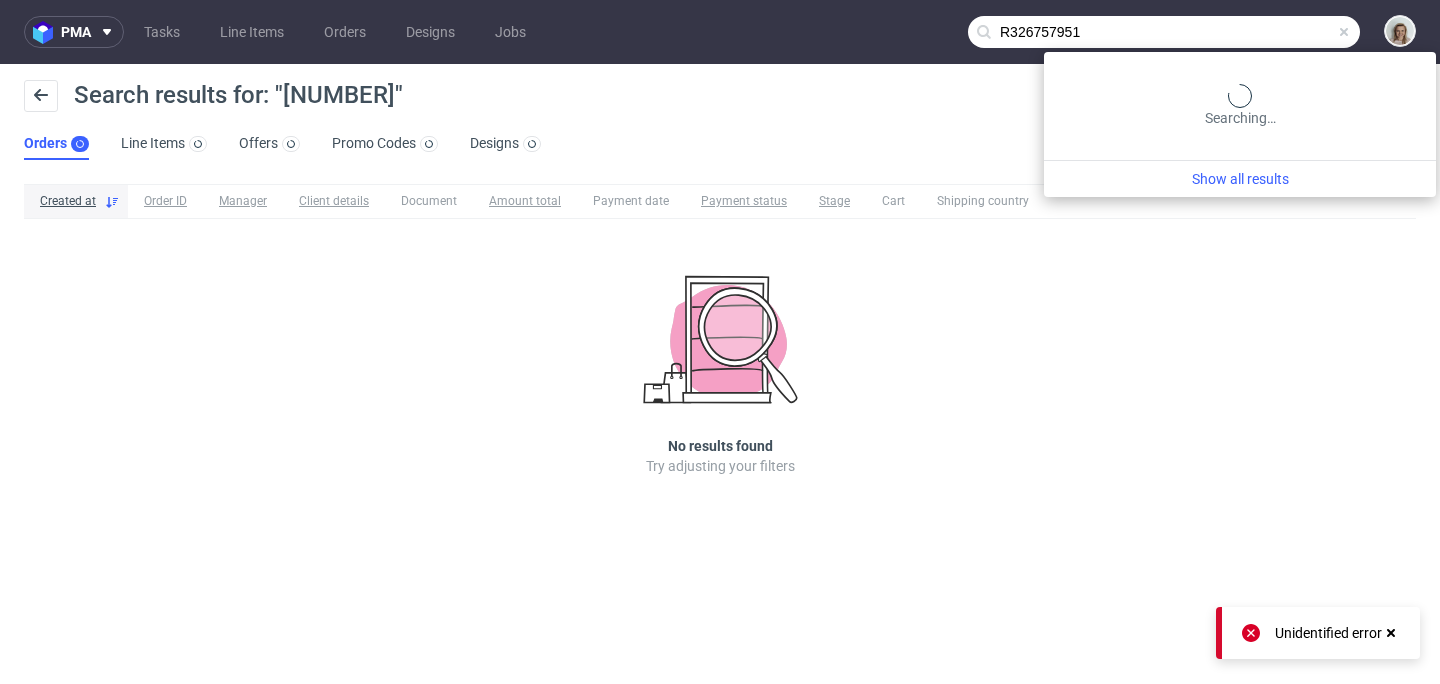 click on "R326757951" at bounding box center [1164, 32] 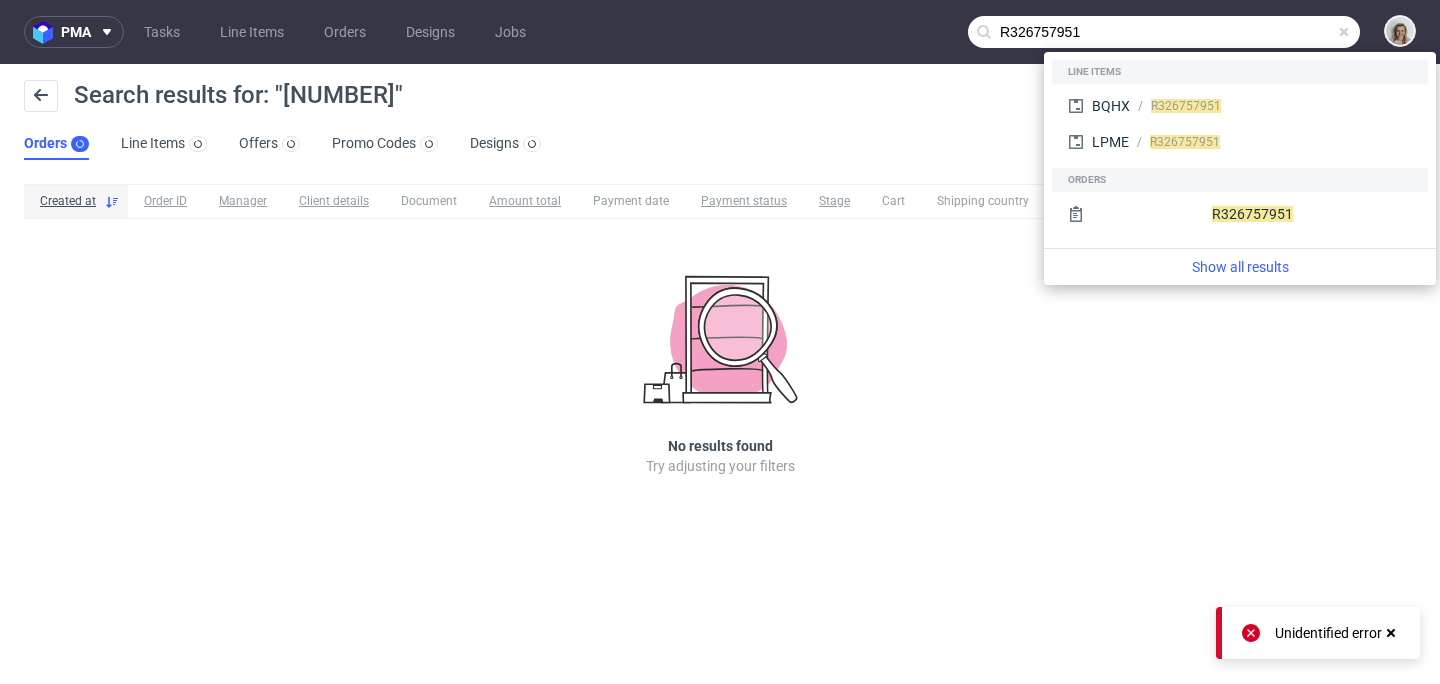 click on "R326757951" at bounding box center (1164, 32) 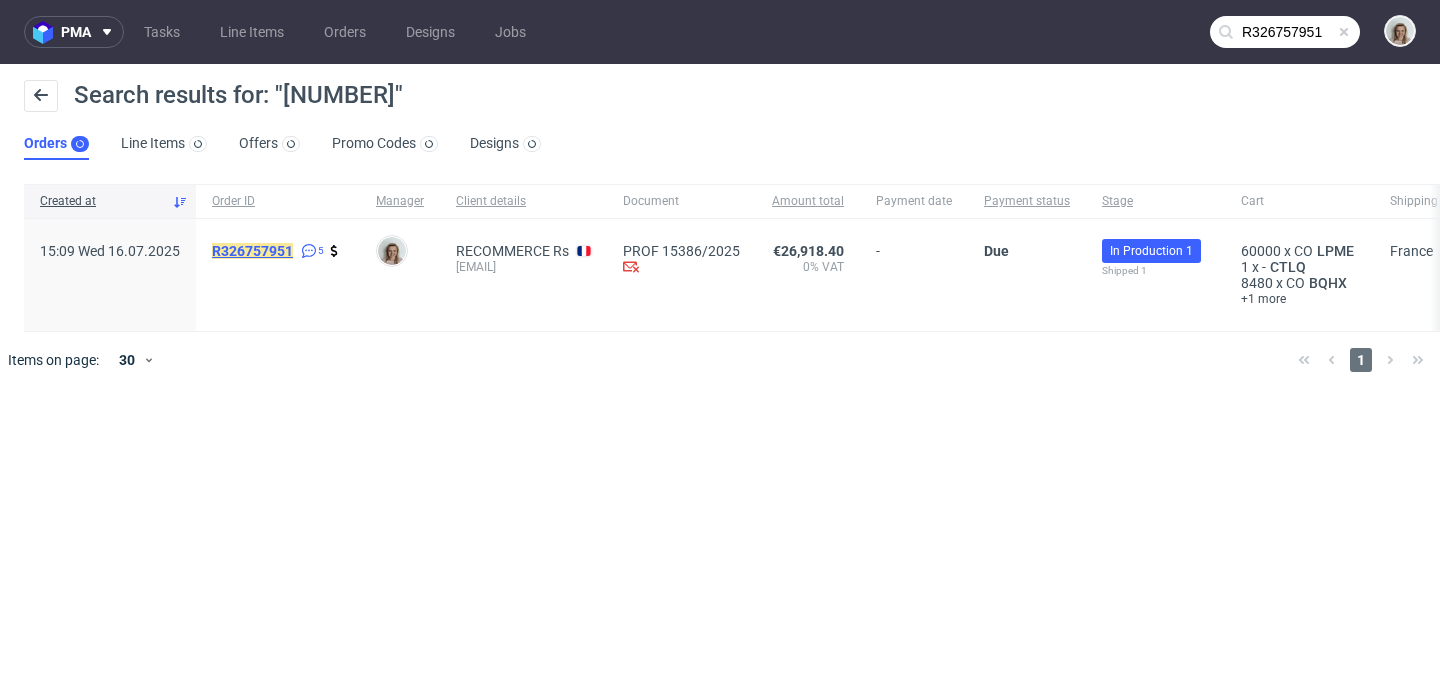 click on "R326757951" 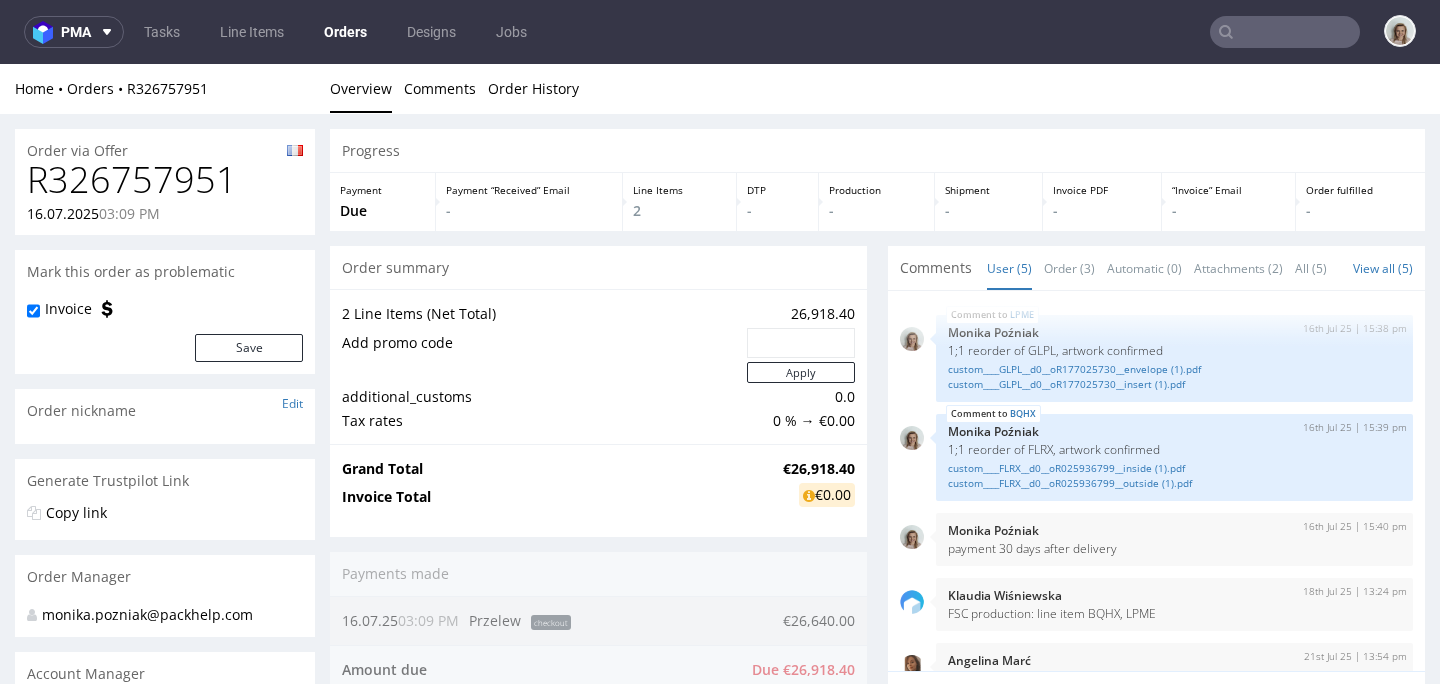 scroll, scrollTop: 239, scrollLeft: 0, axis: vertical 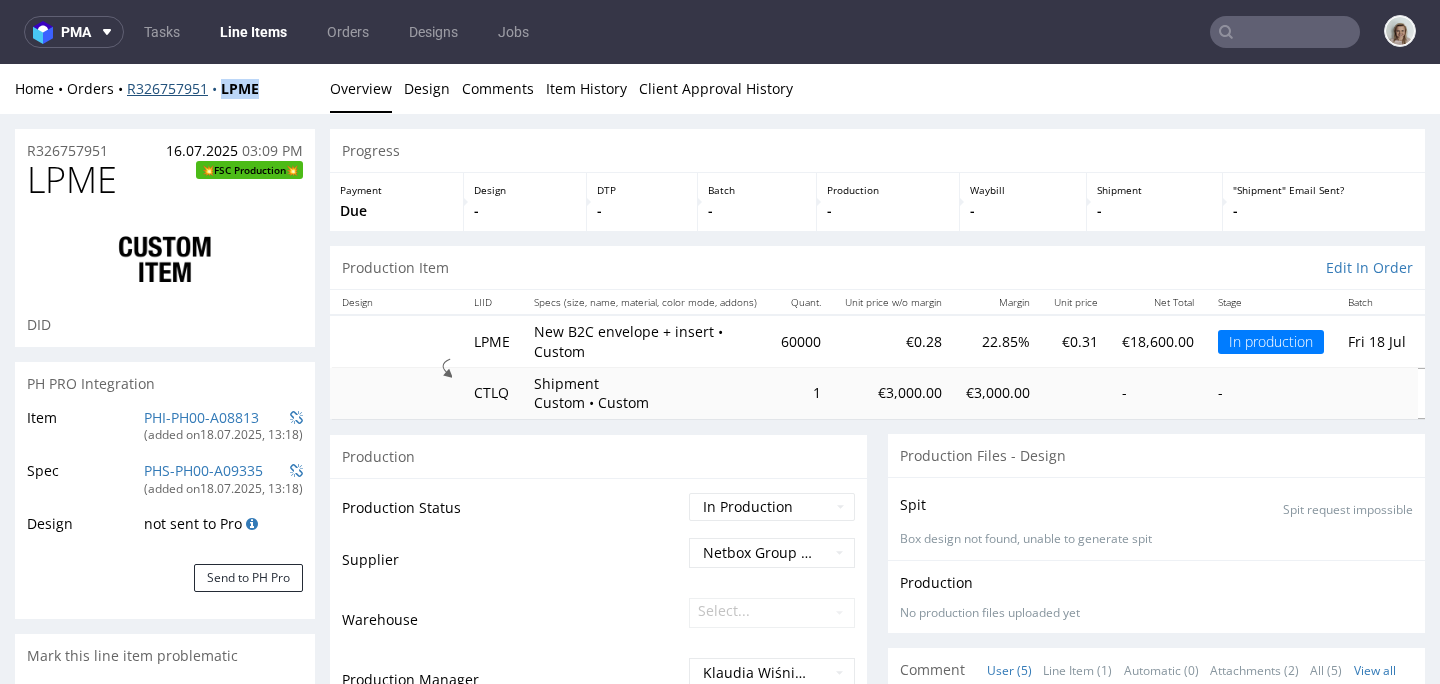 drag, startPoint x: 271, startPoint y: 90, endPoint x: 219, endPoint y: 89, distance: 52.009613 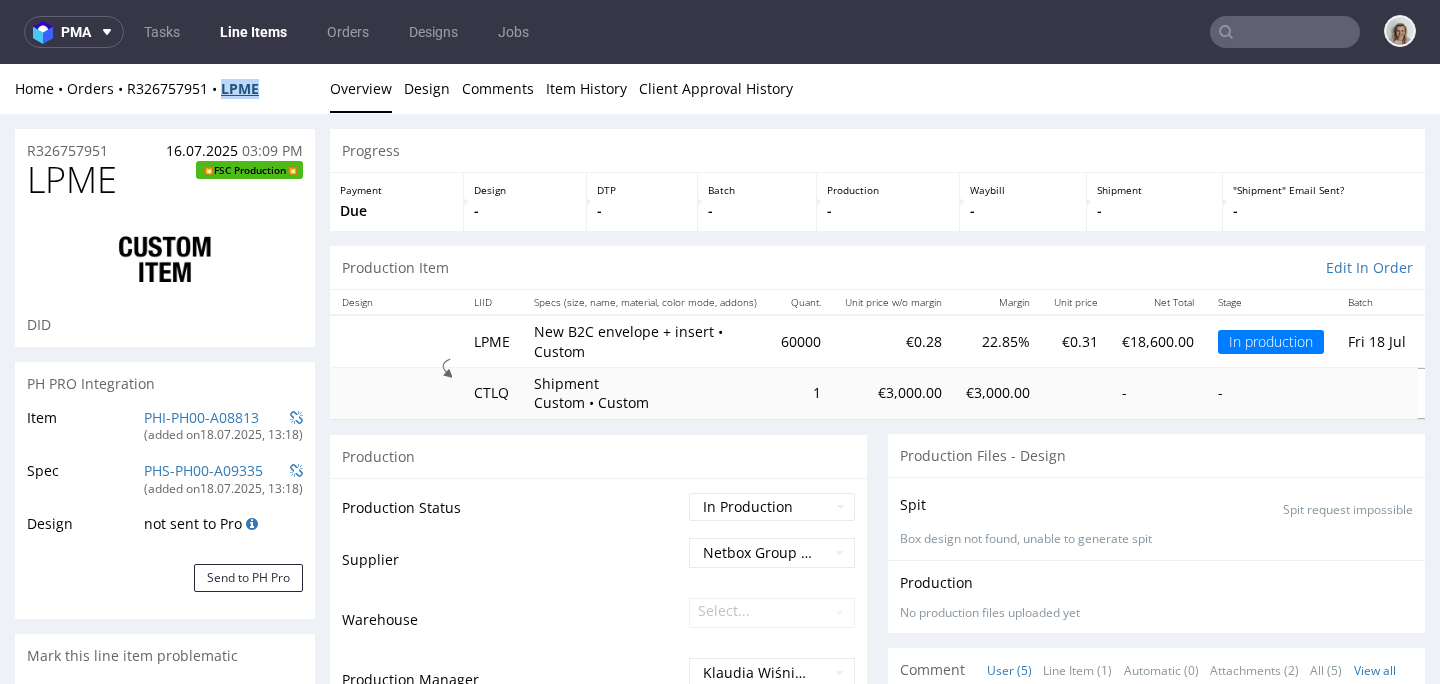 copy on "LPME" 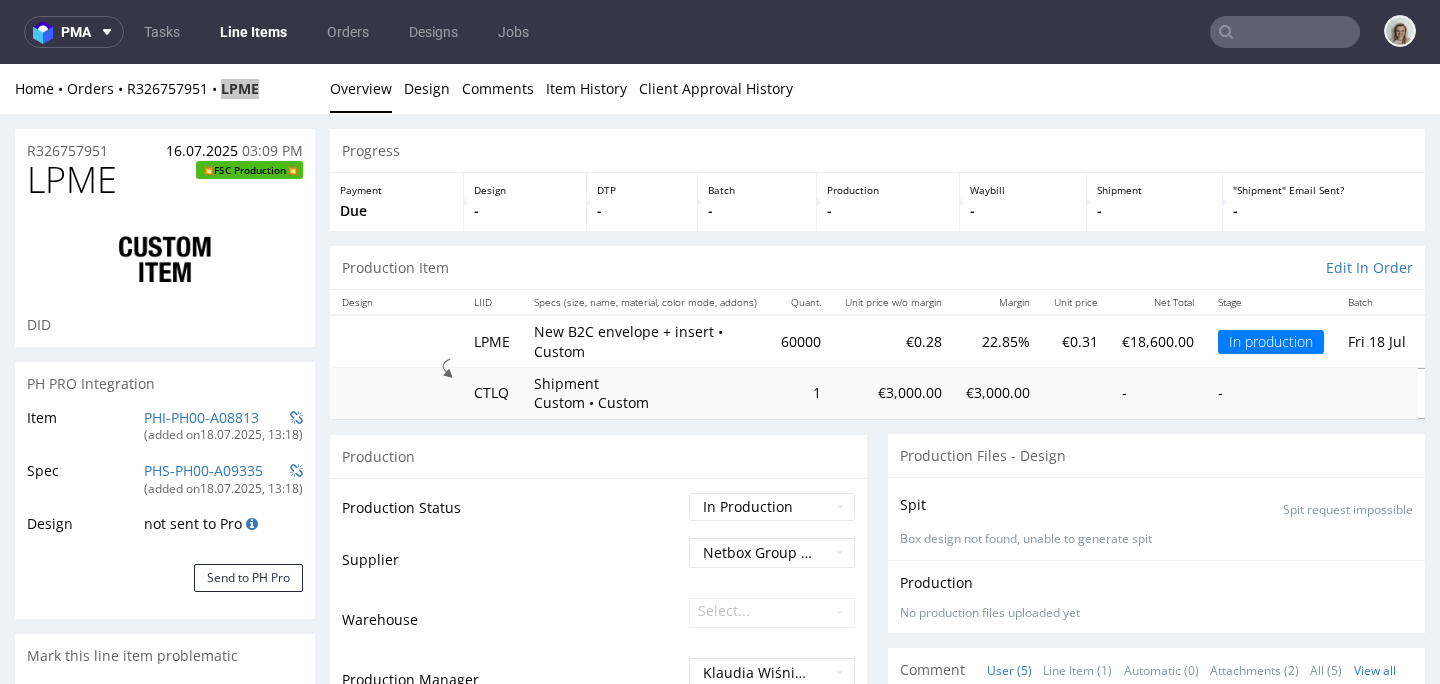 click at bounding box center (1285, 32) 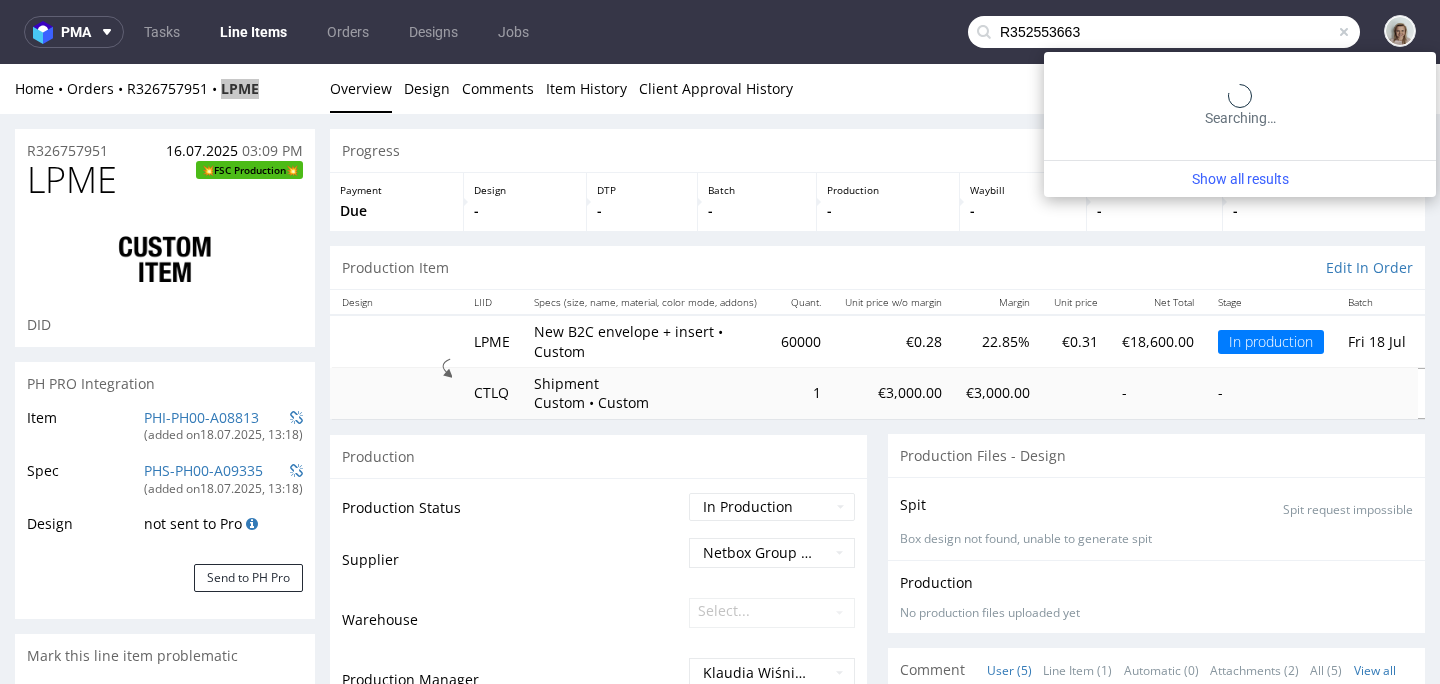 type on "R352553663" 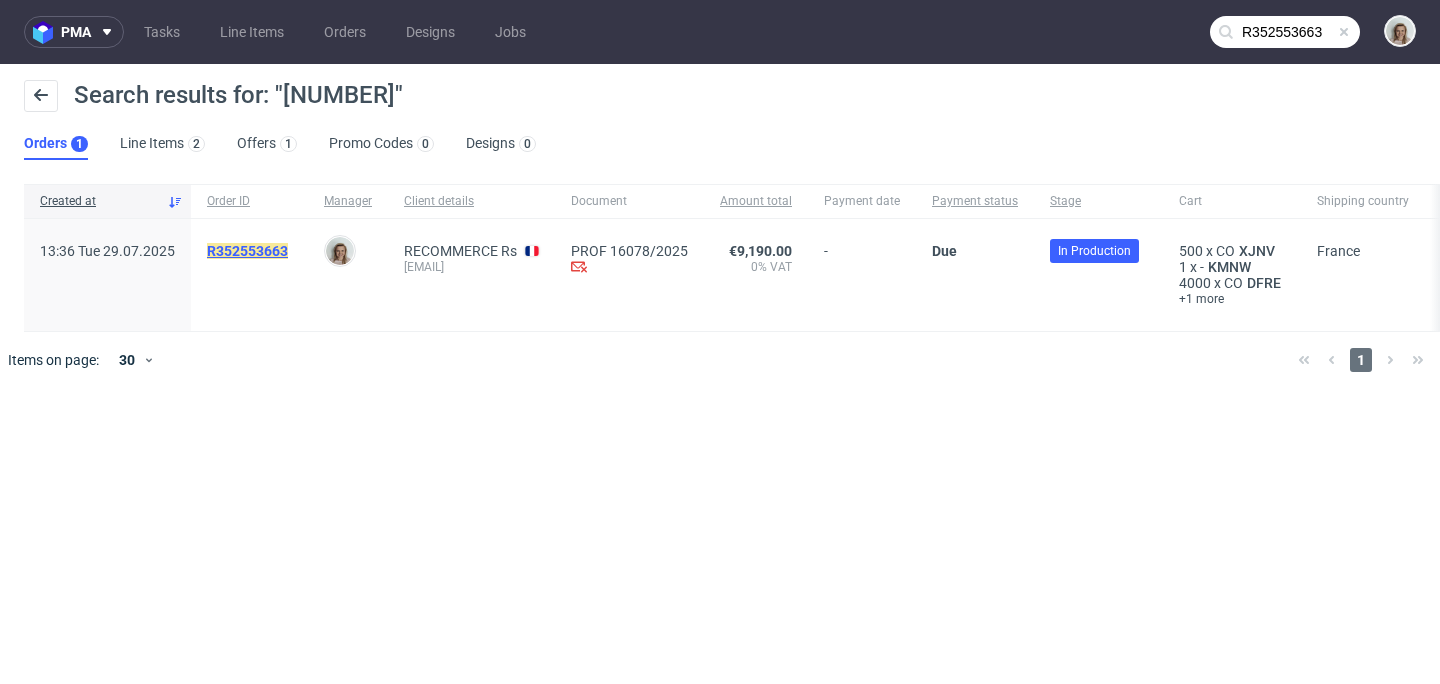 click on "R352553663" 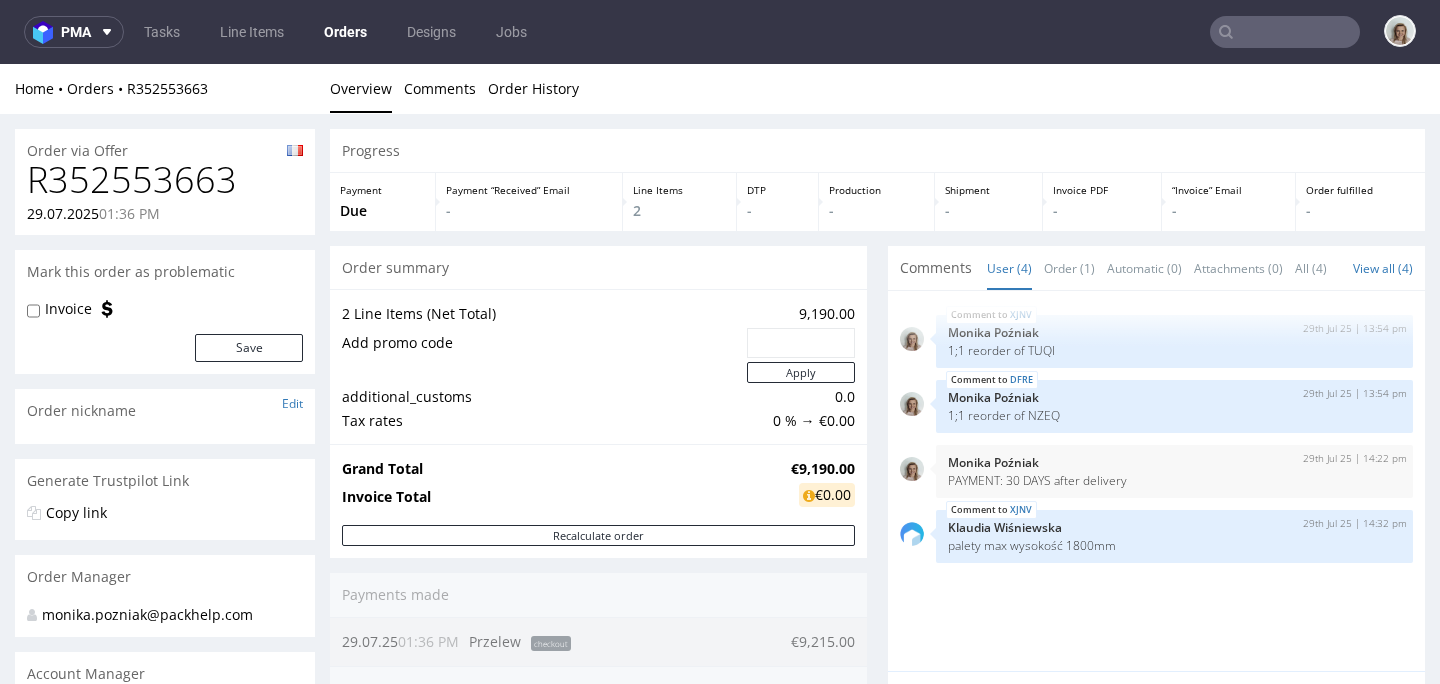 scroll, scrollTop: 702, scrollLeft: 0, axis: vertical 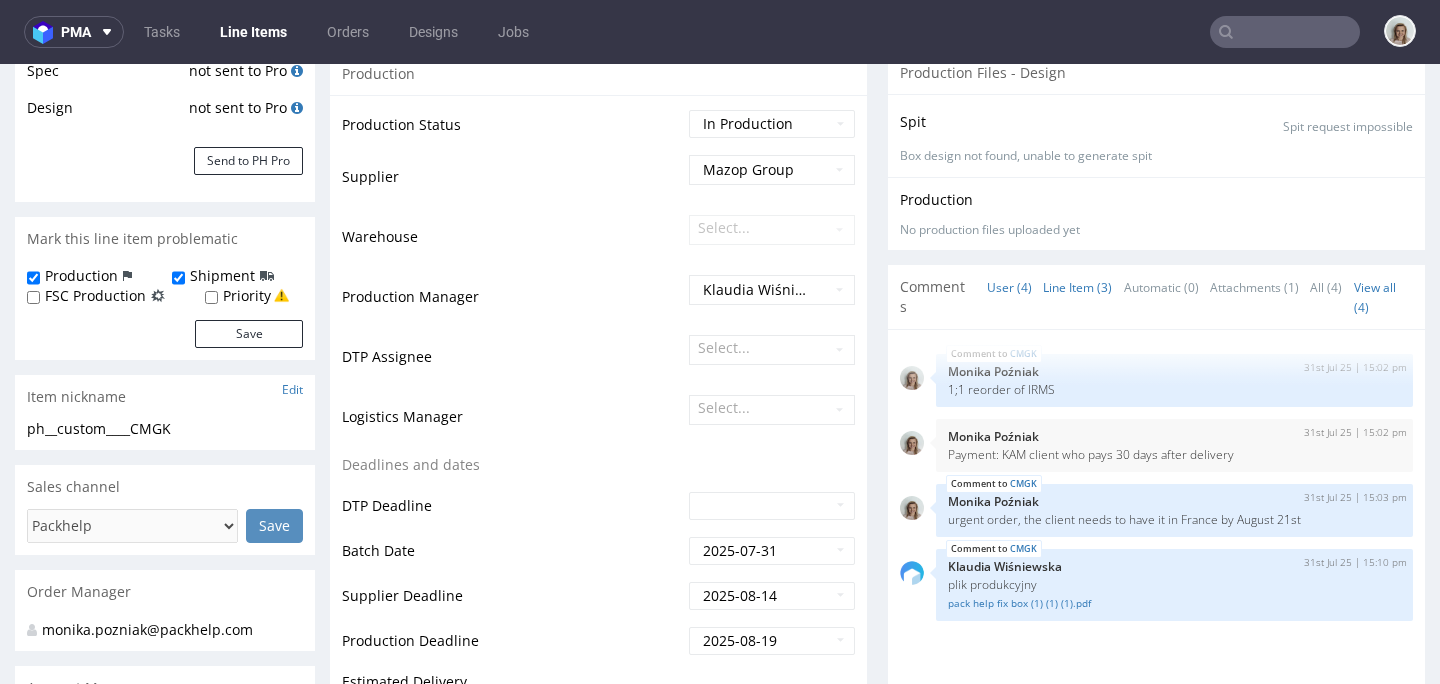 click on "Line Item (3)" at bounding box center [1077, 287] 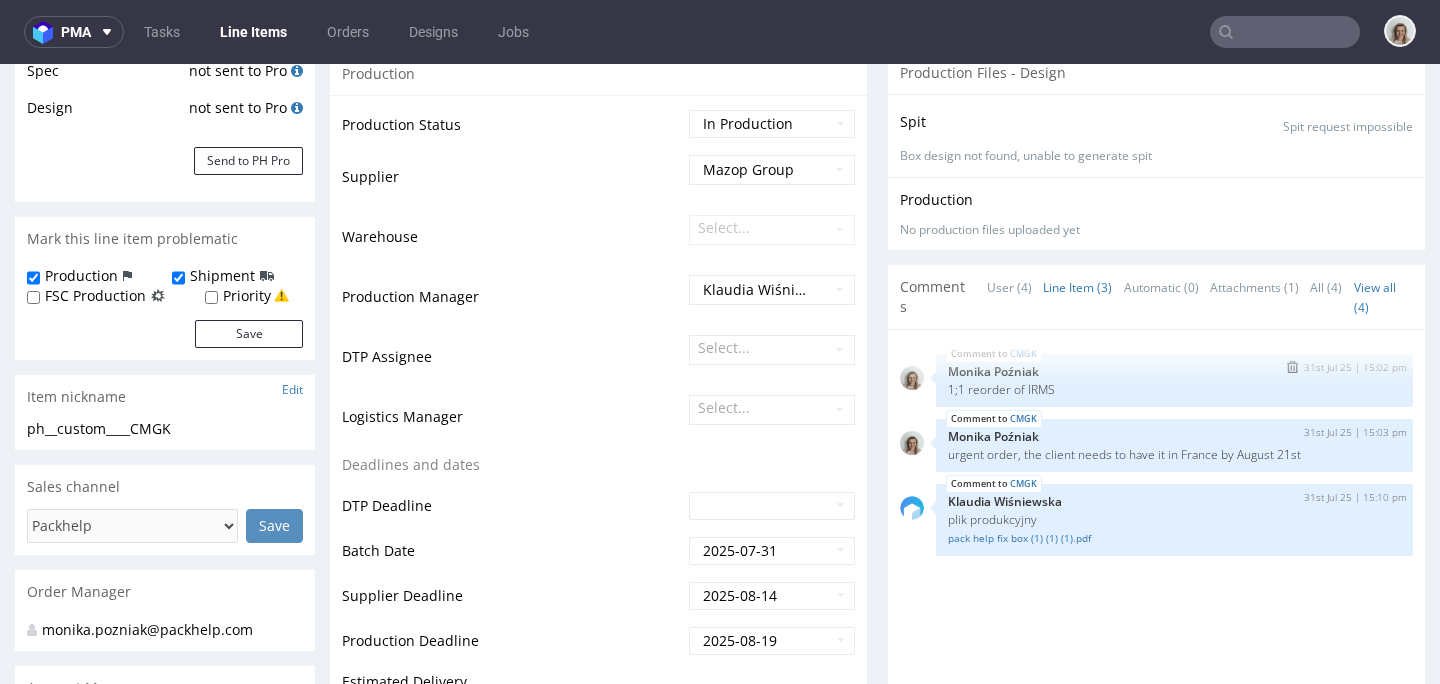 scroll, scrollTop: 576, scrollLeft: 0, axis: vertical 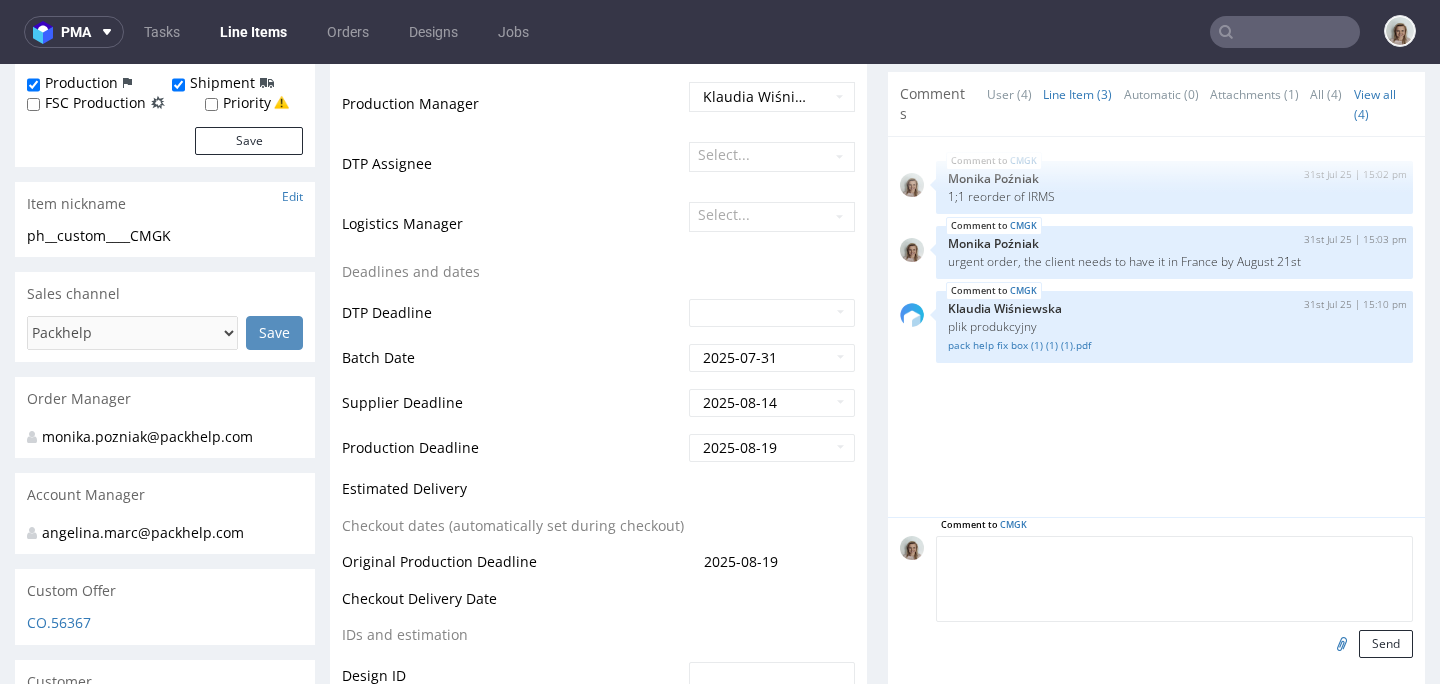 click at bounding box center (1174, 579) 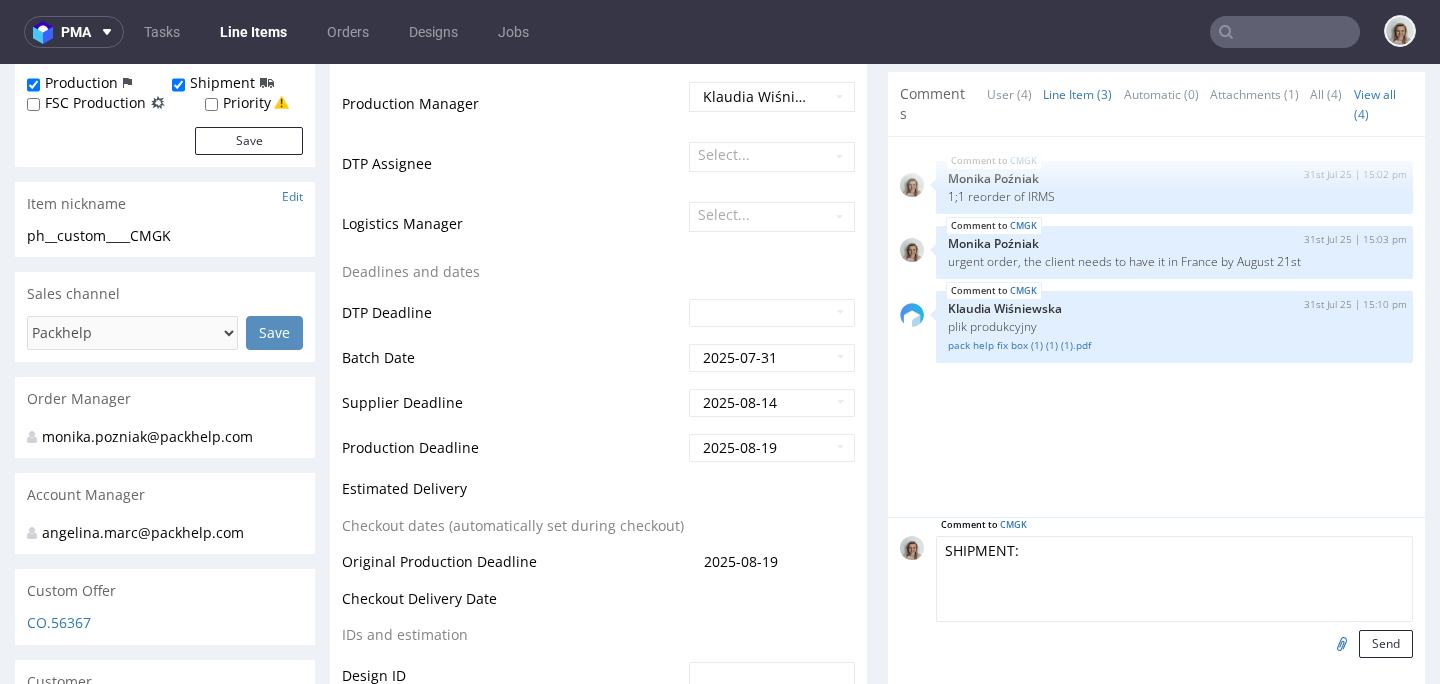 paste on "wysylke schenker premium :)" 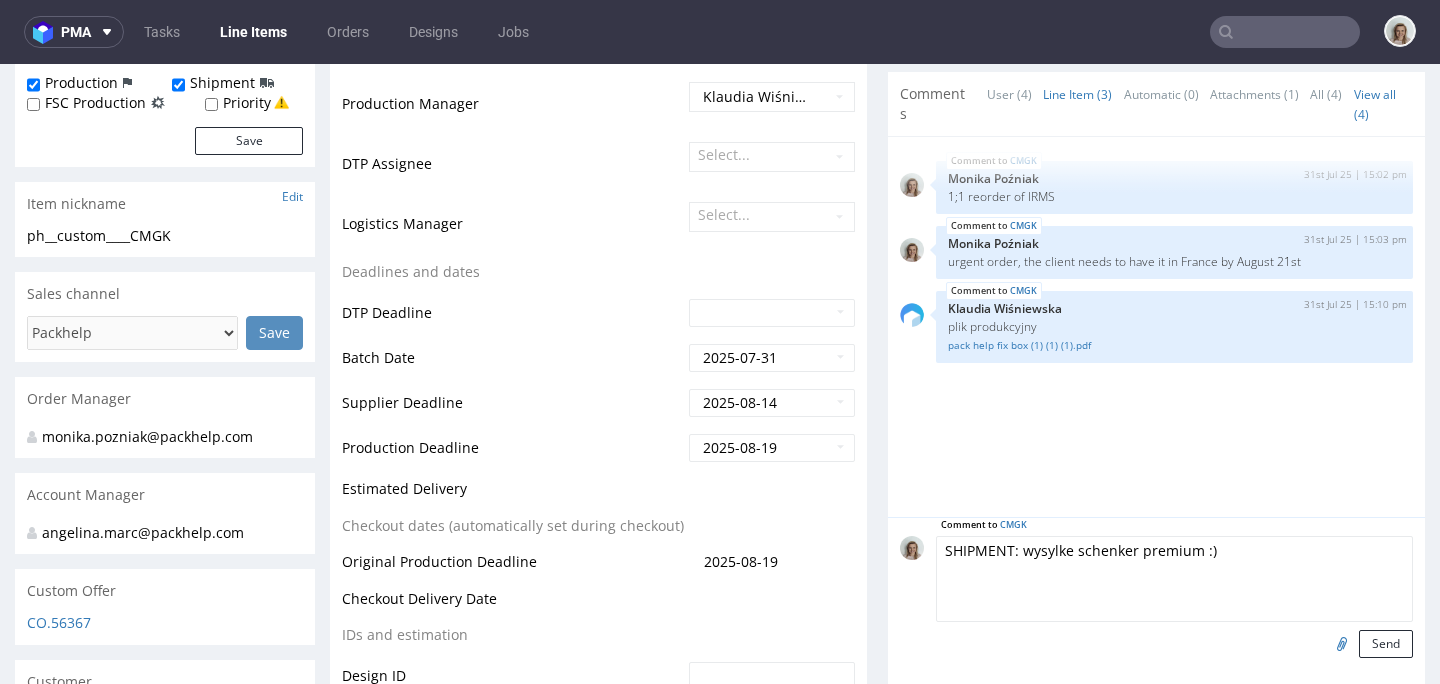 click on "SHIPMENT: wysylke schenker premium :)" at bounding box center (1174, 579) 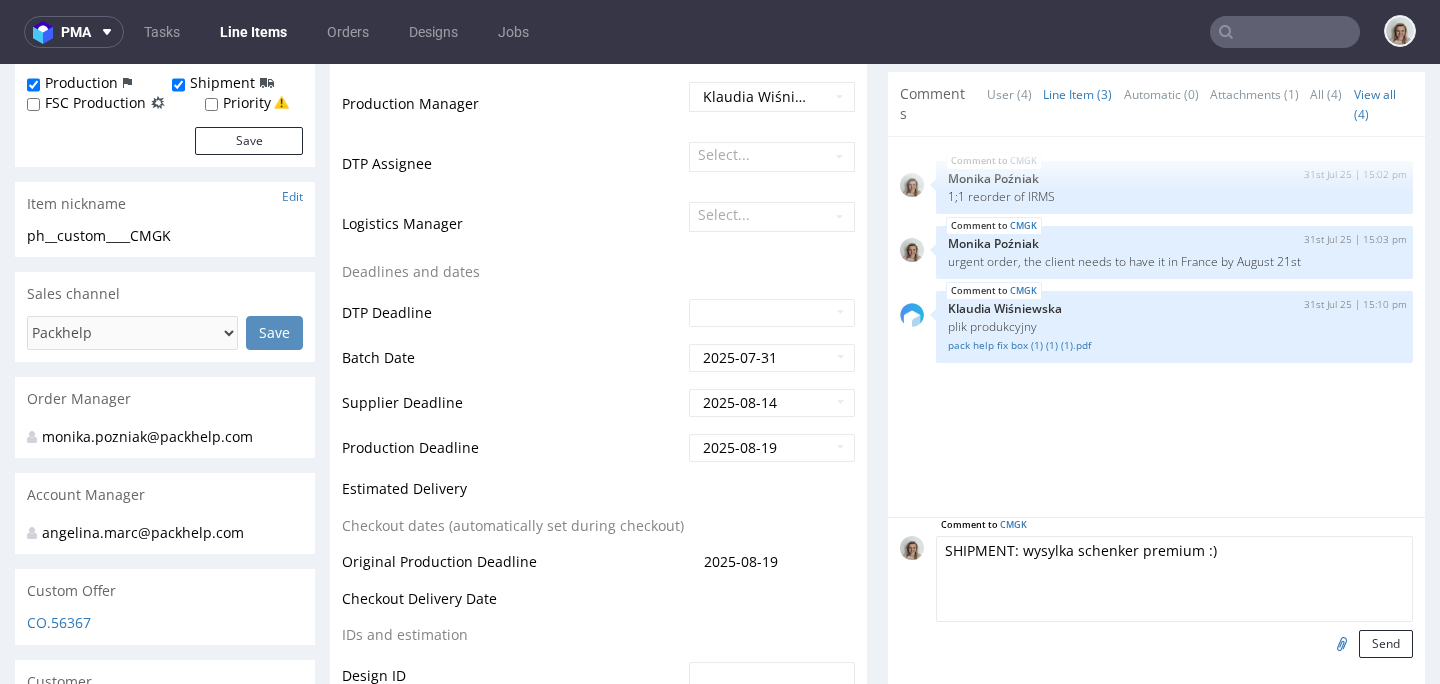 click on "SHIPMENT: wysylka schenker premium :)" at bounding box center [1174, 579] 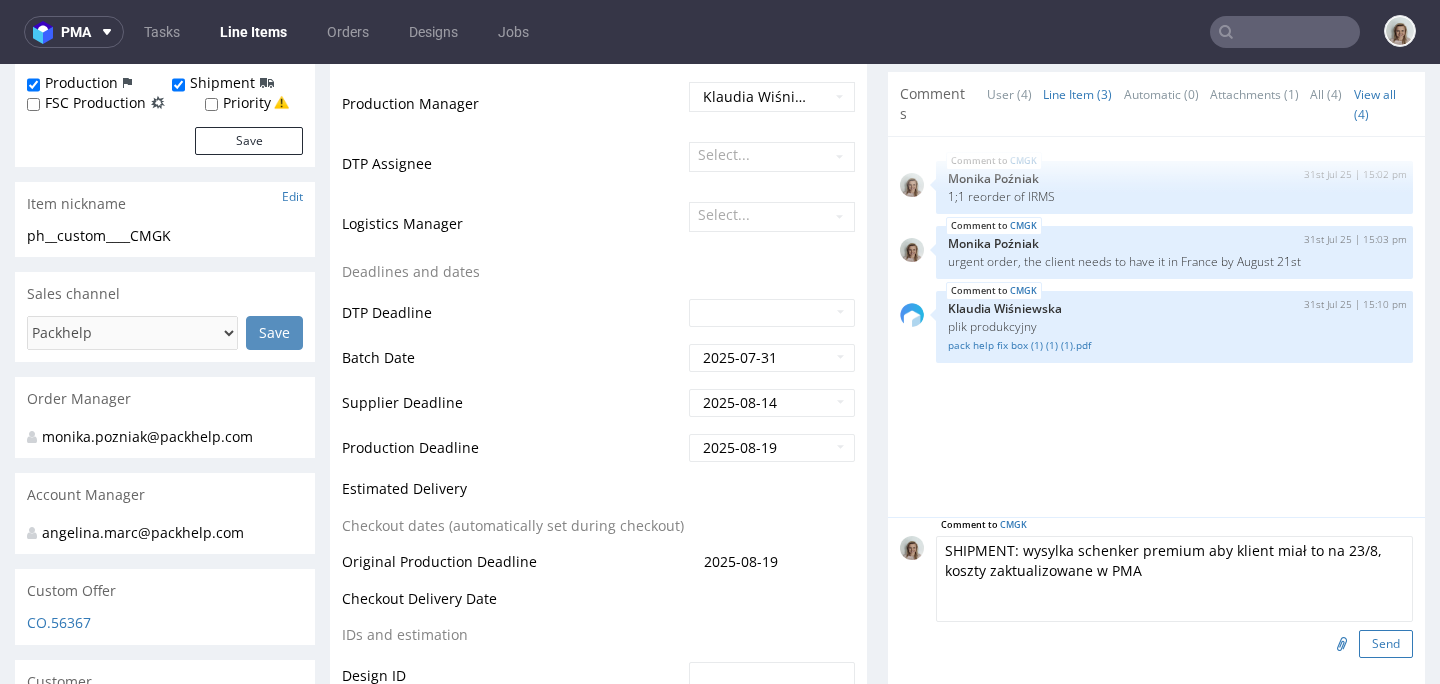 type on "SHIPMENT: wysylka schenker premium aby klient miał to na 23/8, koszty zaktualizowane w PMA" 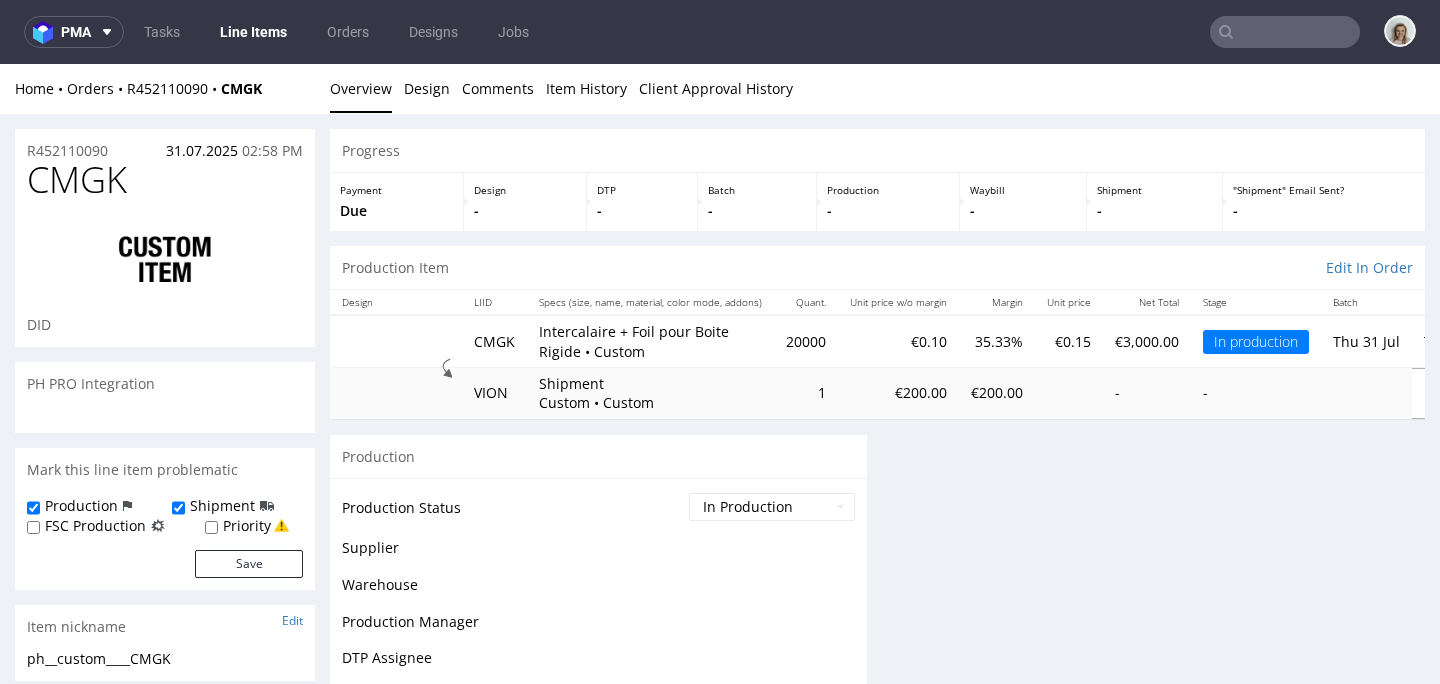 scroll, scrollTop: 0, scrollLeft: 0, axis: both 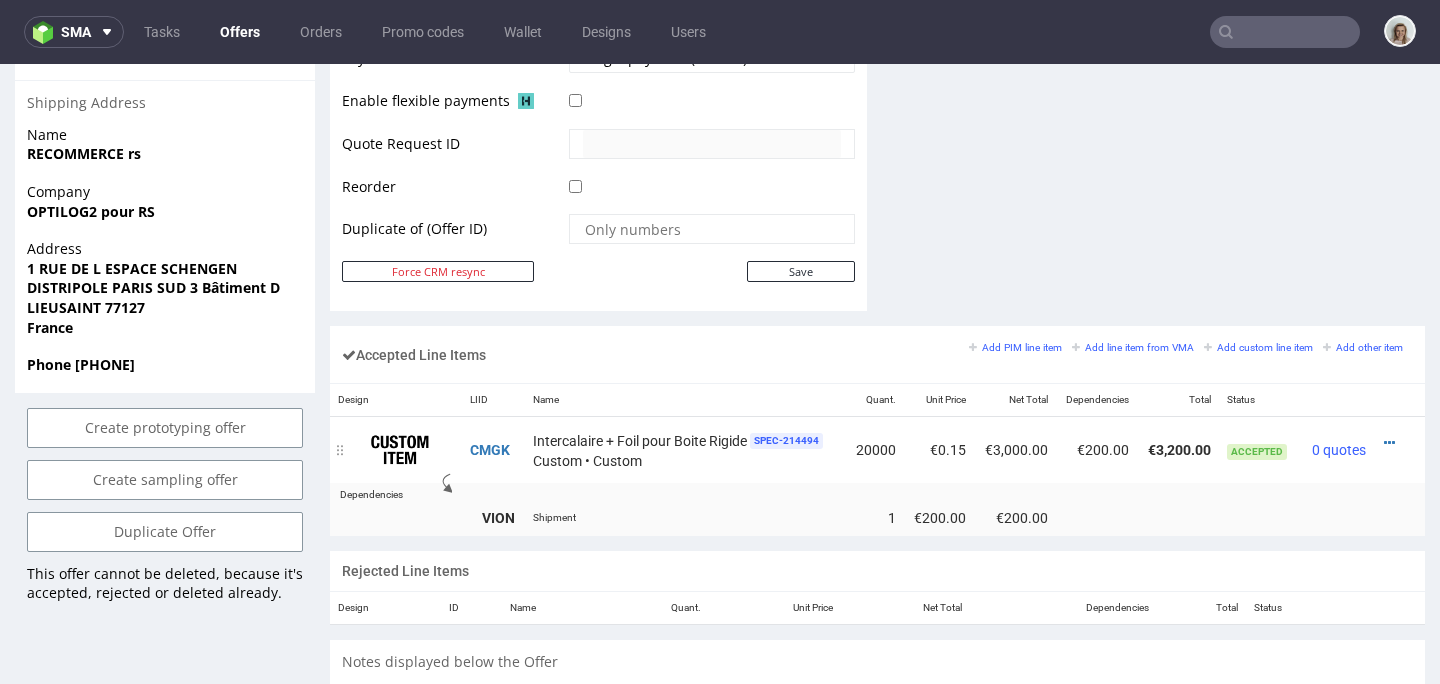 click at bounding box center (1393, 443) 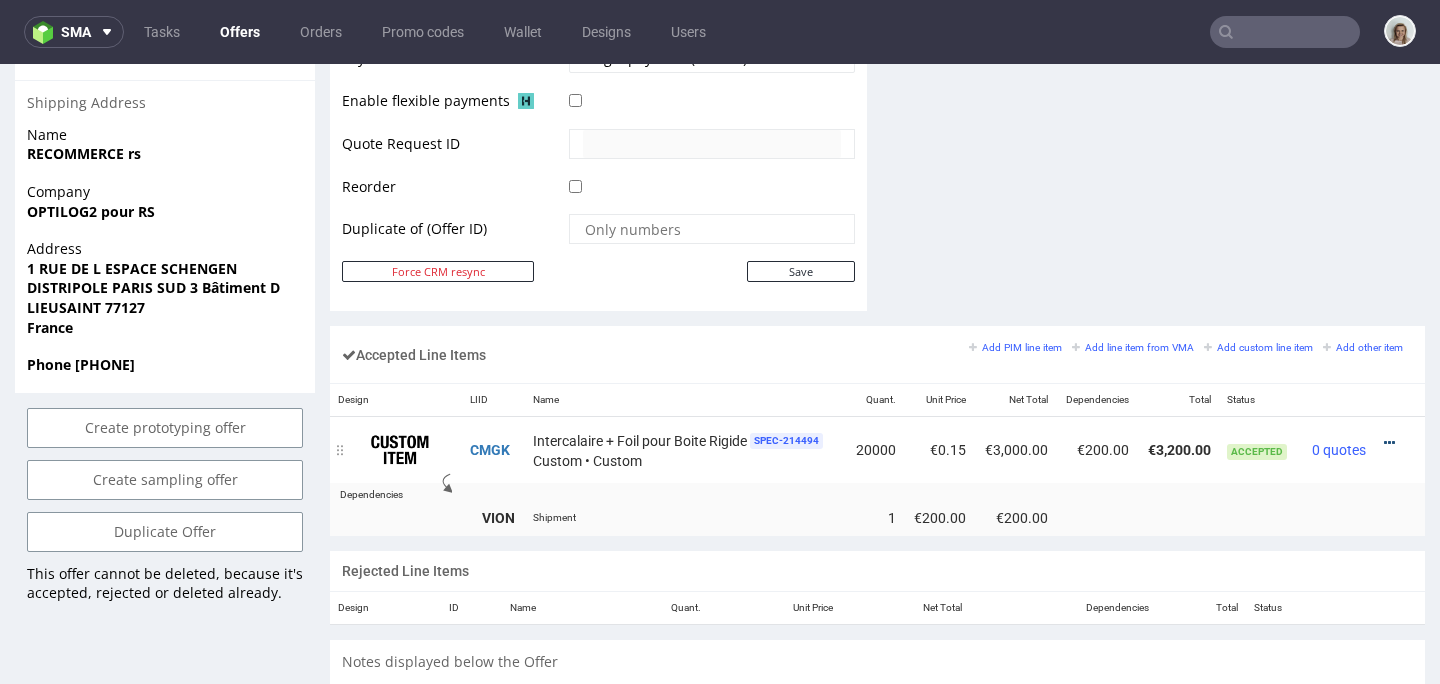 click at bounding box center (1389, 443) 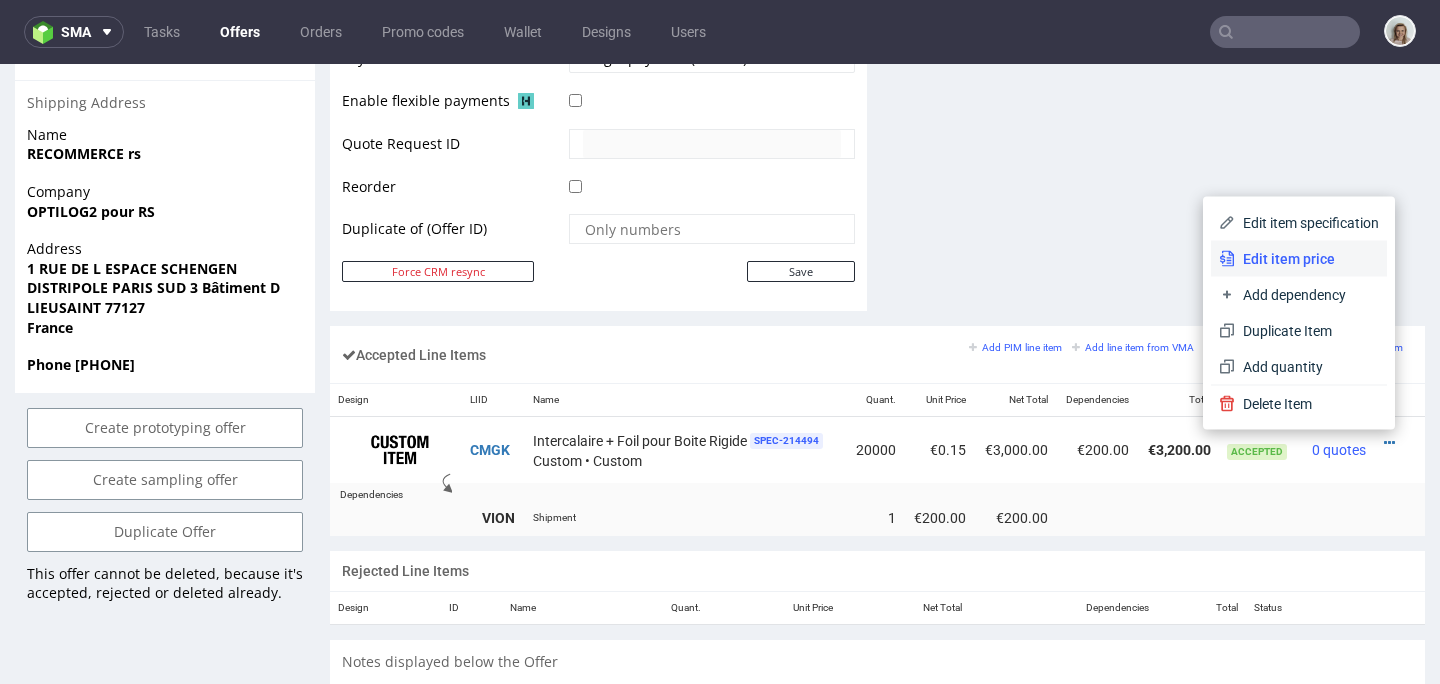 click on "Edit item price" at bounding box center [1307, 259] 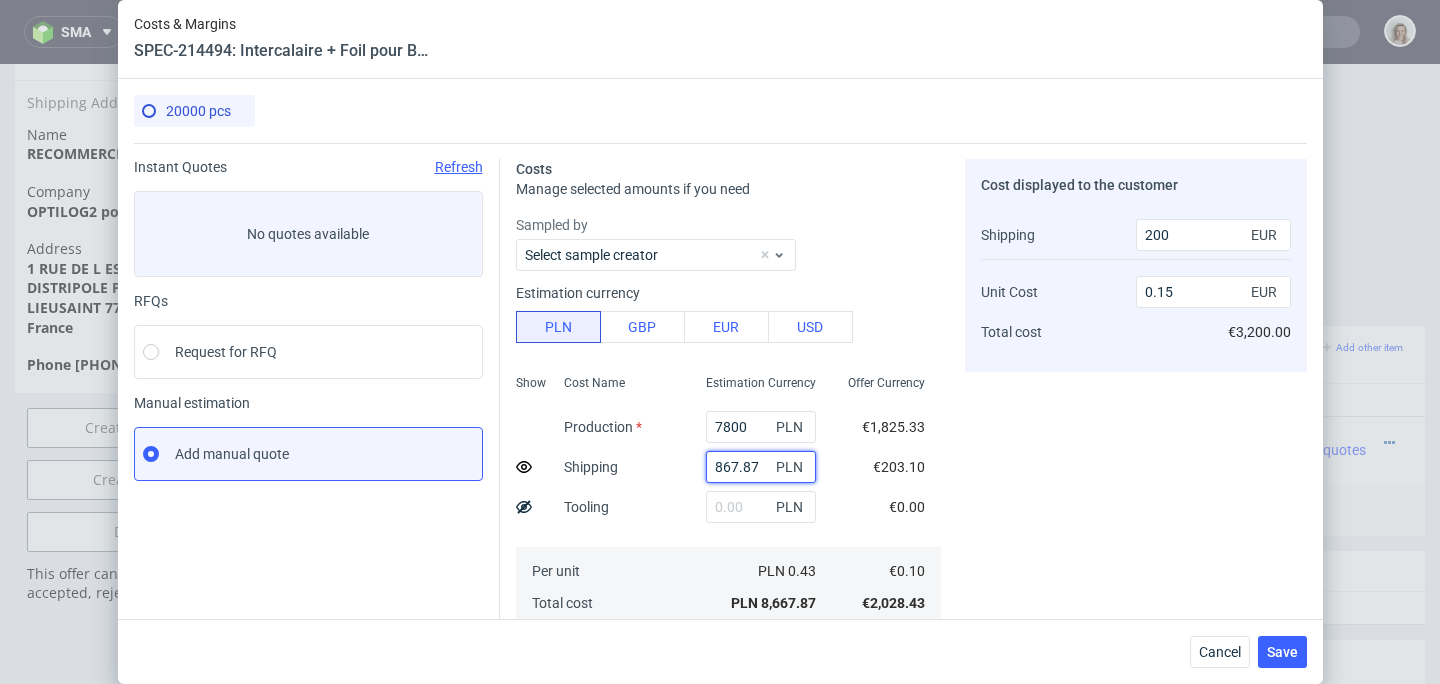drag, startPoint x: 747, startPoint y: 465, endPoint x: 679, endPoint y: 466, distance: 68.007355 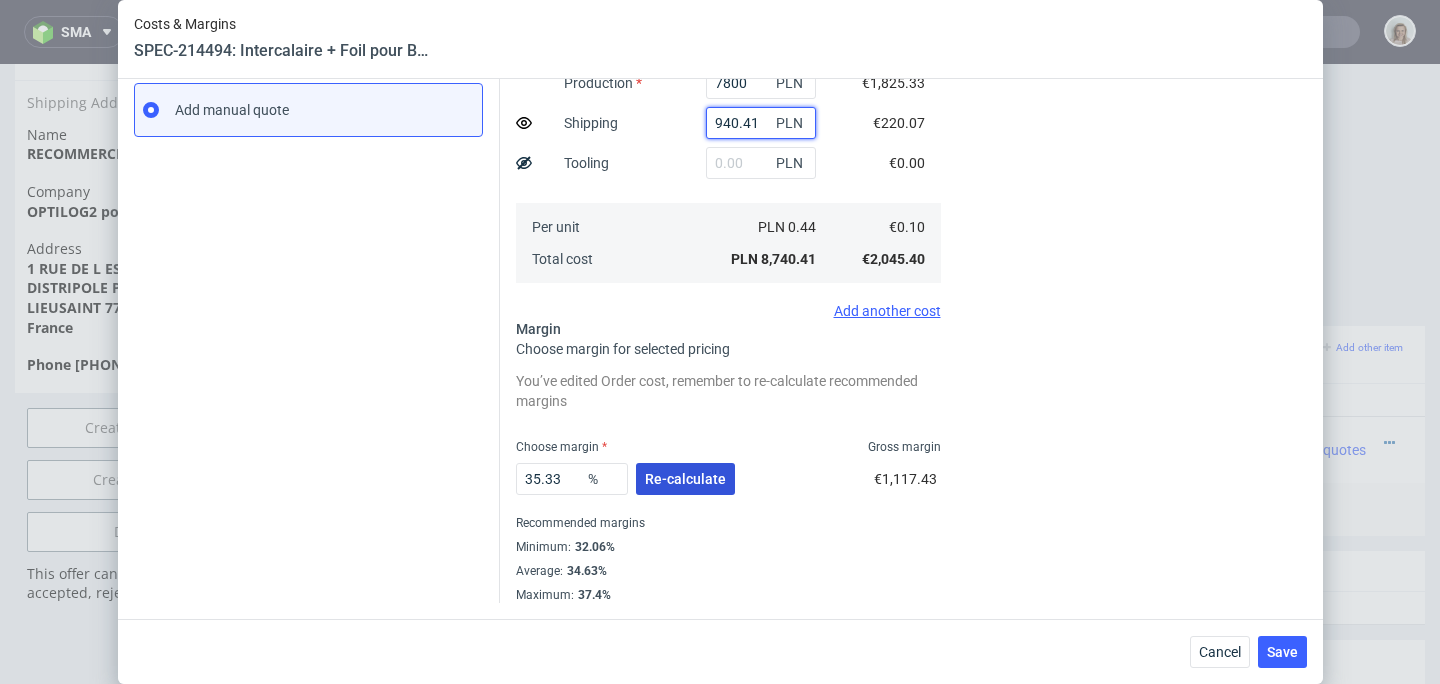 type on "940.41" 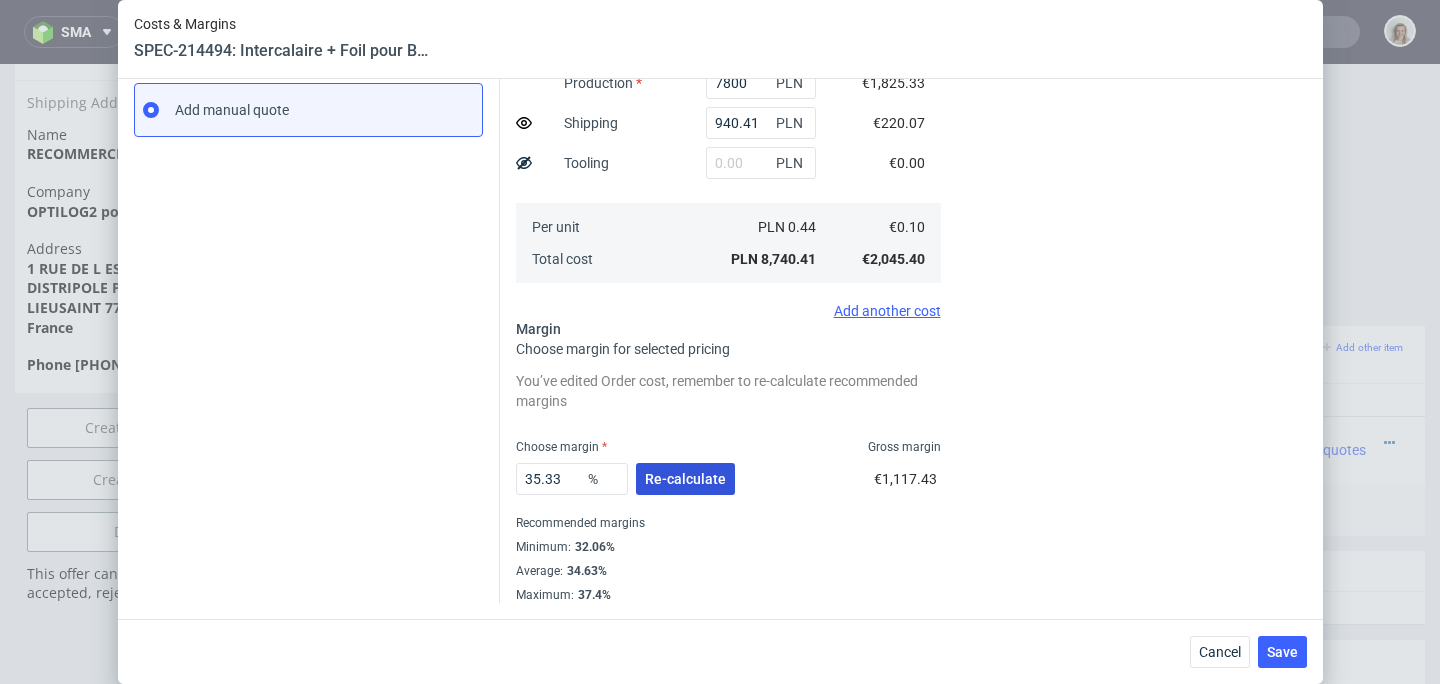click on "Re-calculate" at bounding box center (685, 479) 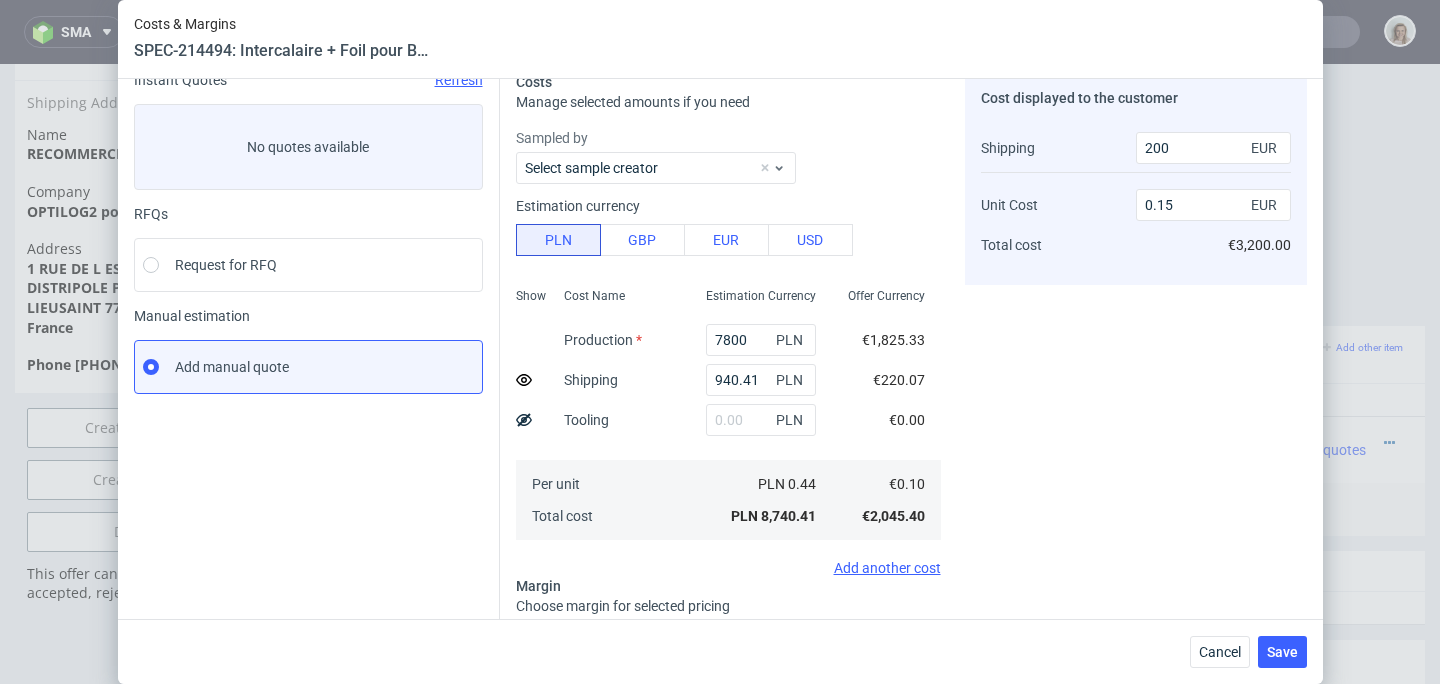 scroll, scrollTop: 0, scrollLeft: 0, axis: both 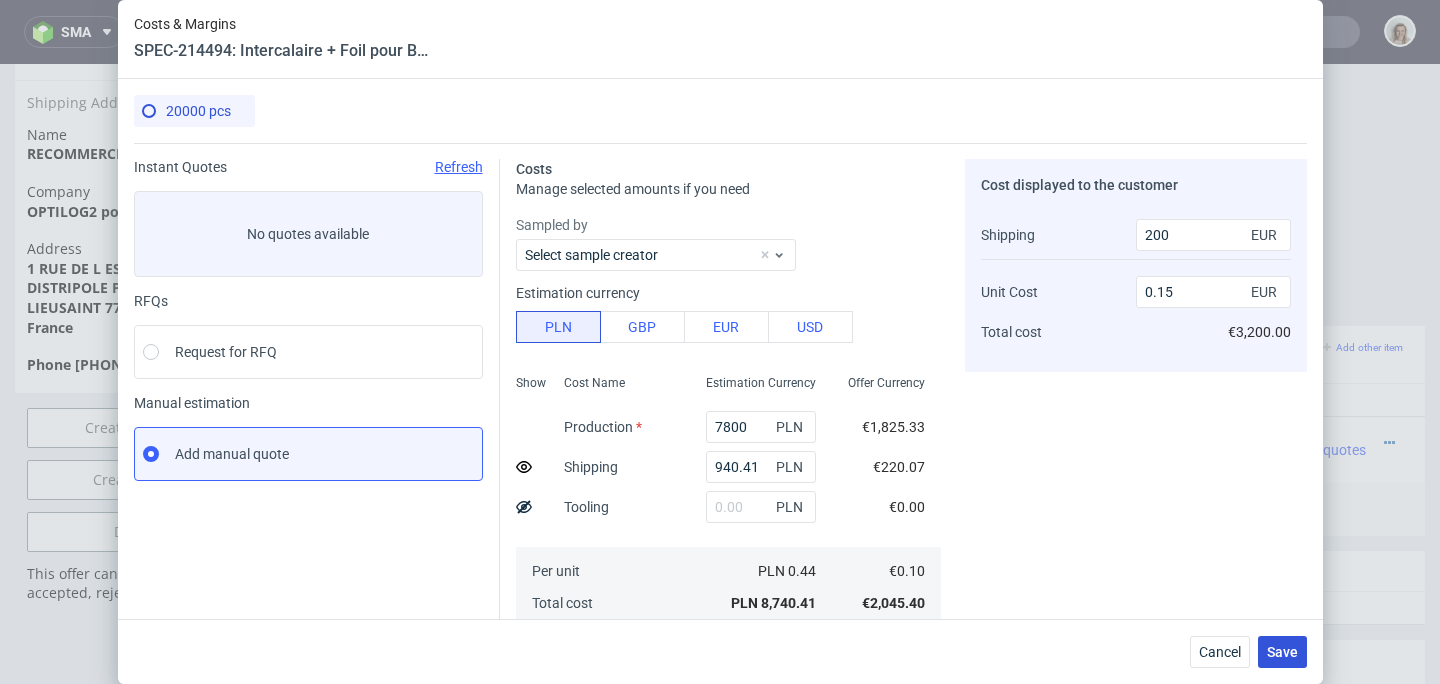click on "Save" at bounding box center [1282, 652] 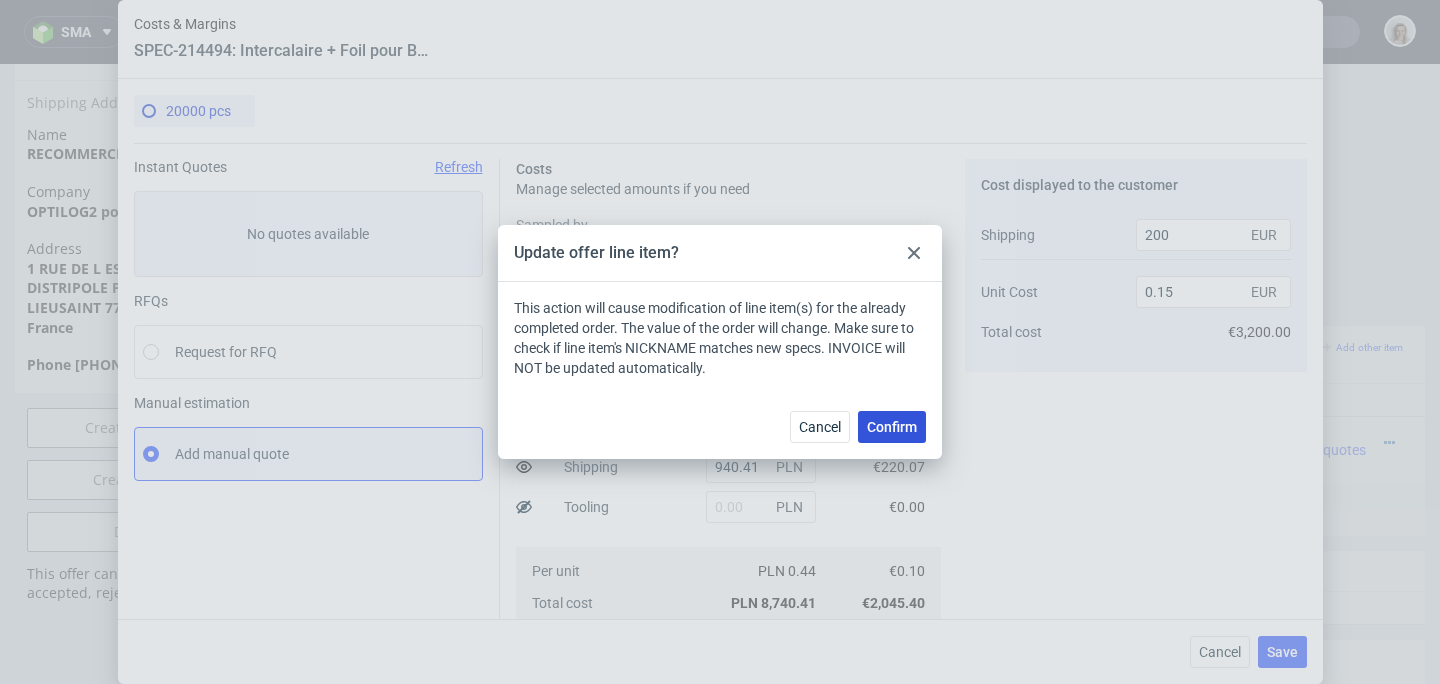 click on "Confirm" at bounding box center [892, 427] 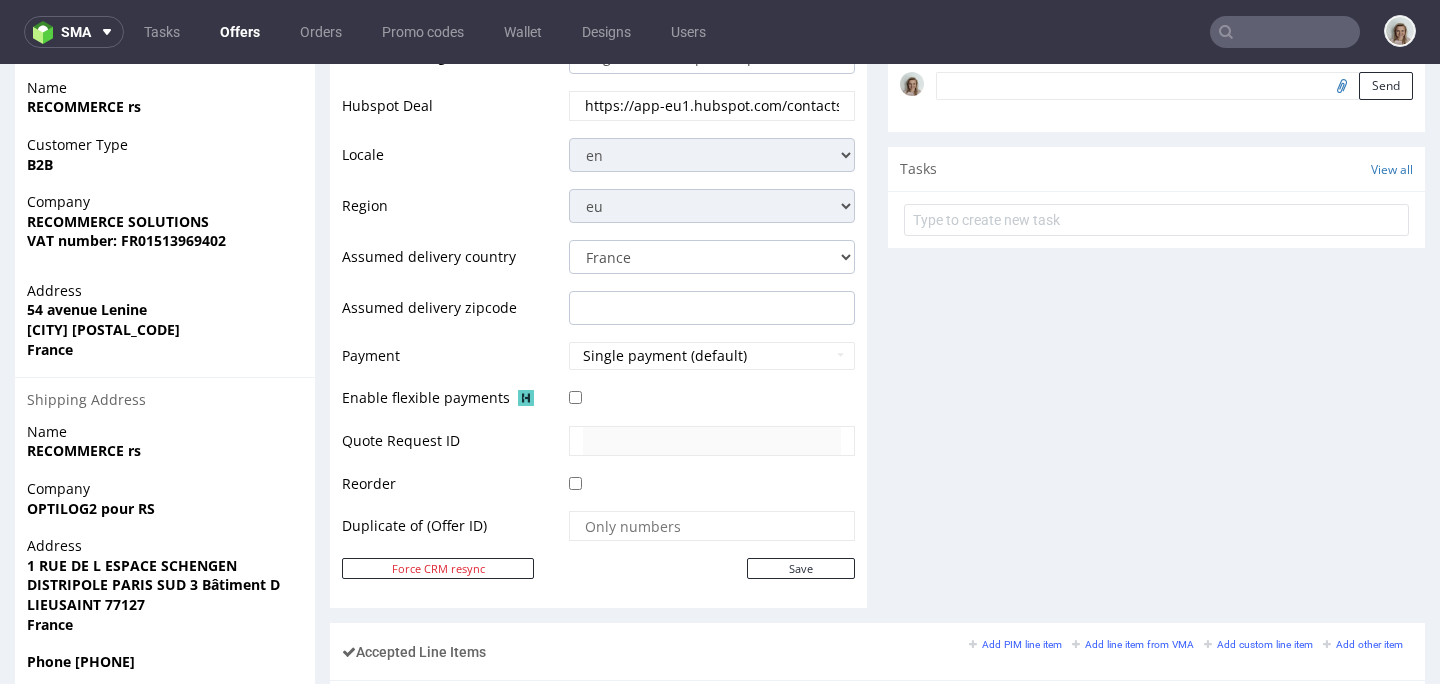scroll, scrollTop: 978, scrollLeft: 0, axis: vertical 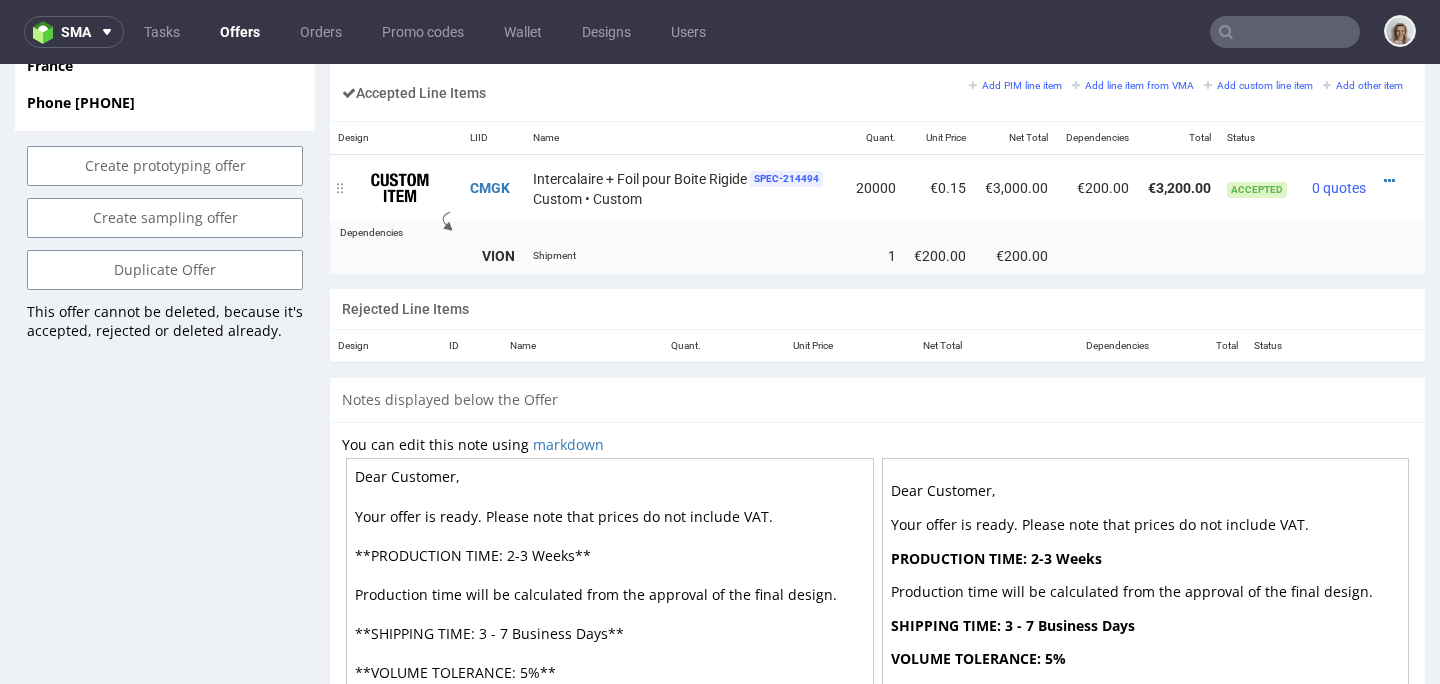 drag, startPoint x: 1359, startPoint y: 177, endPoint x: 1343, endPoint y: 179, distance: 16.124516 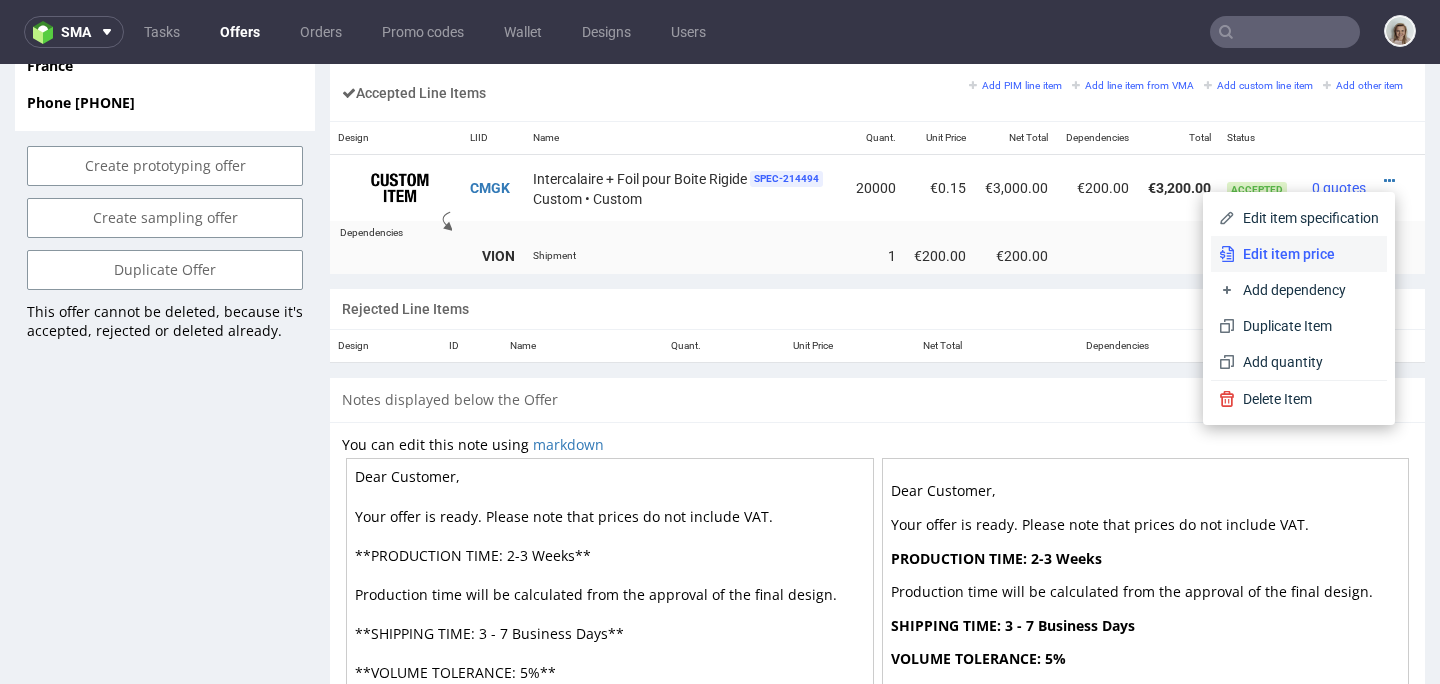 click on "Edit item price" at bounding box center [1307, 254] 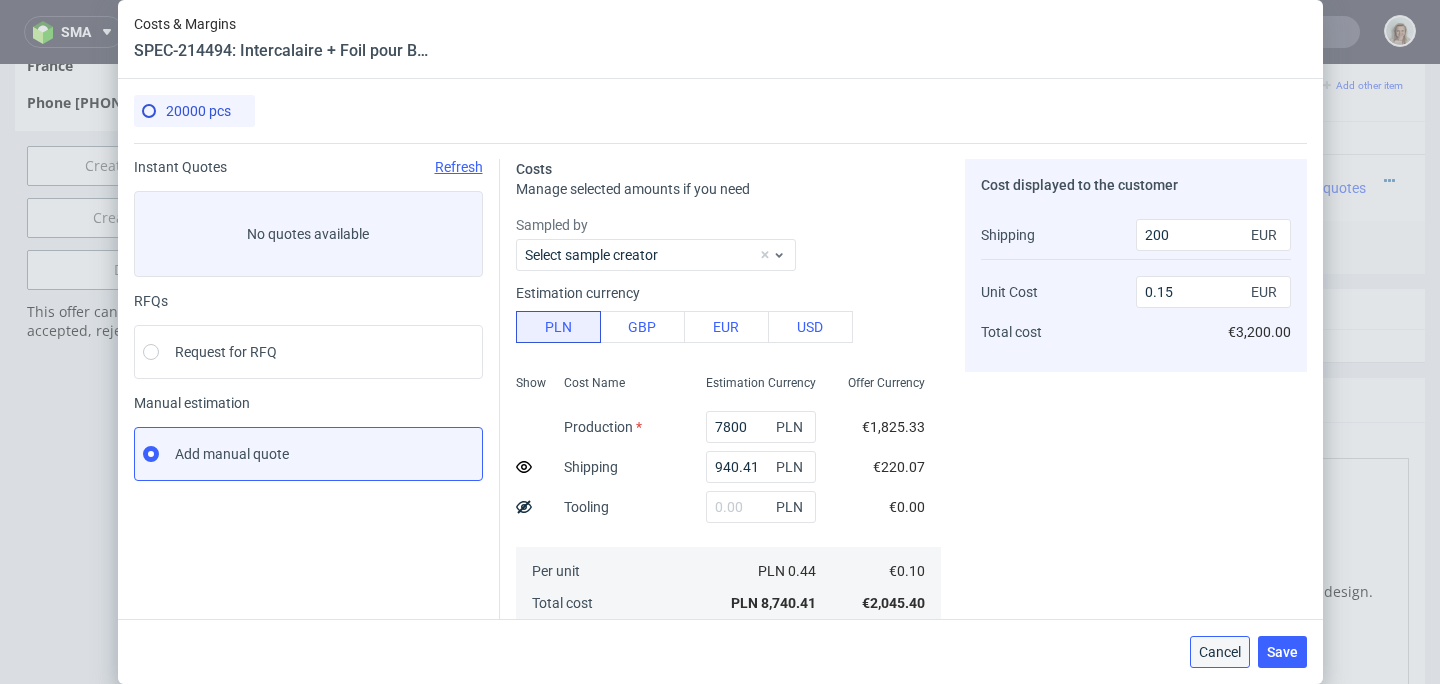 click on "Cancel" at bounding box center (1220, 652) 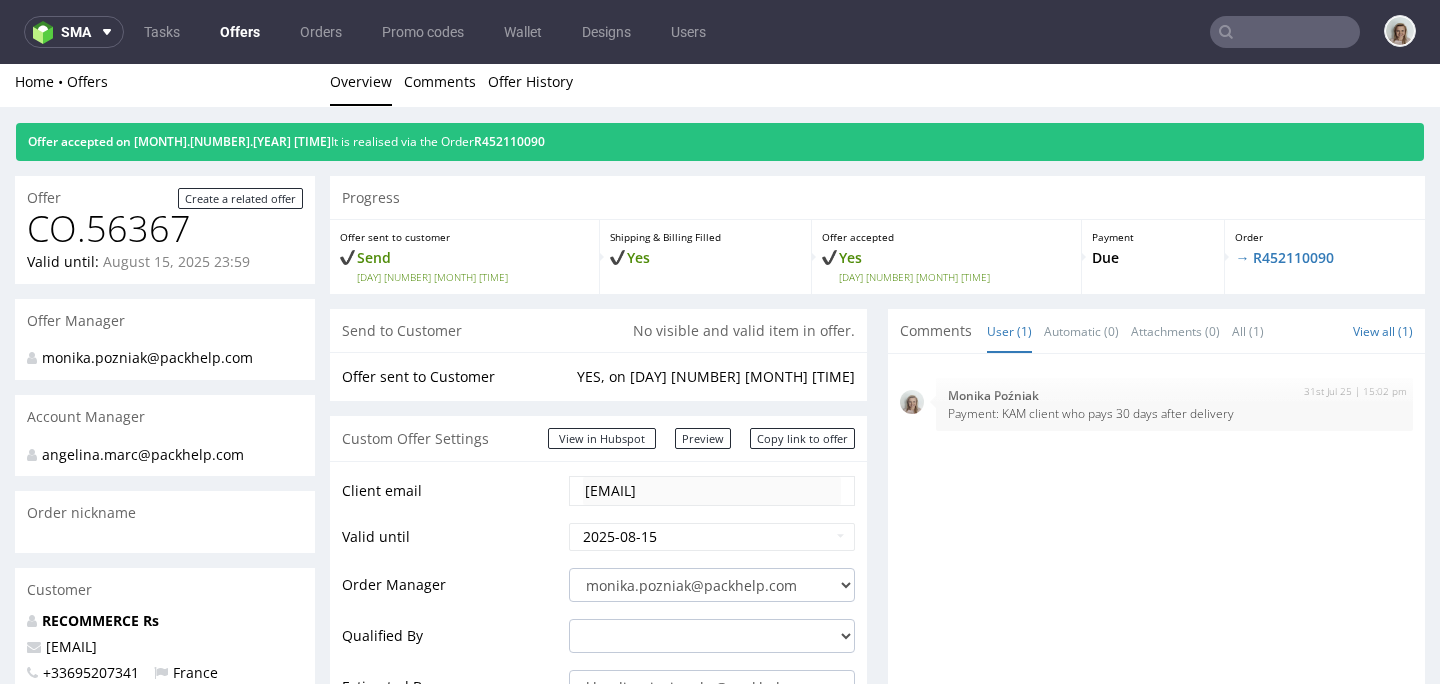 scroll, scrollTop: 0, scrollLeft: 0, axis: both 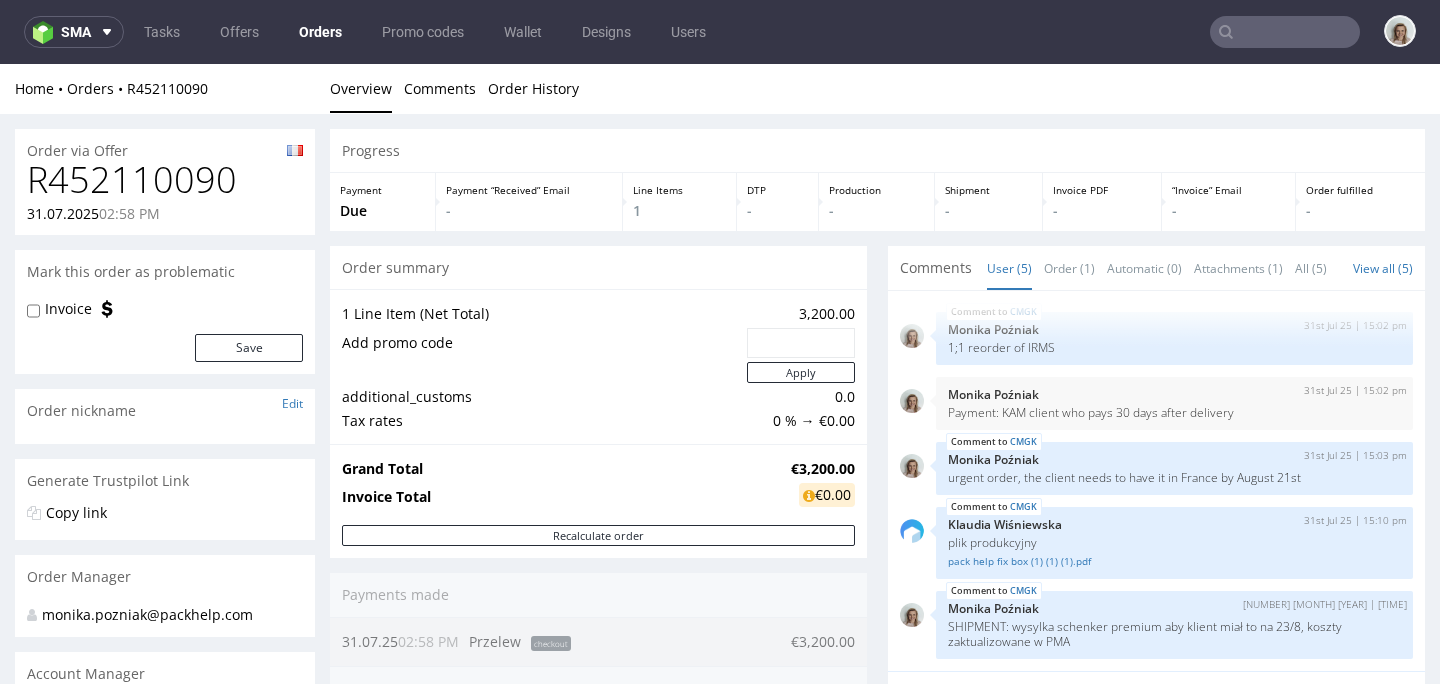 click at bounding box center [1285, 32] 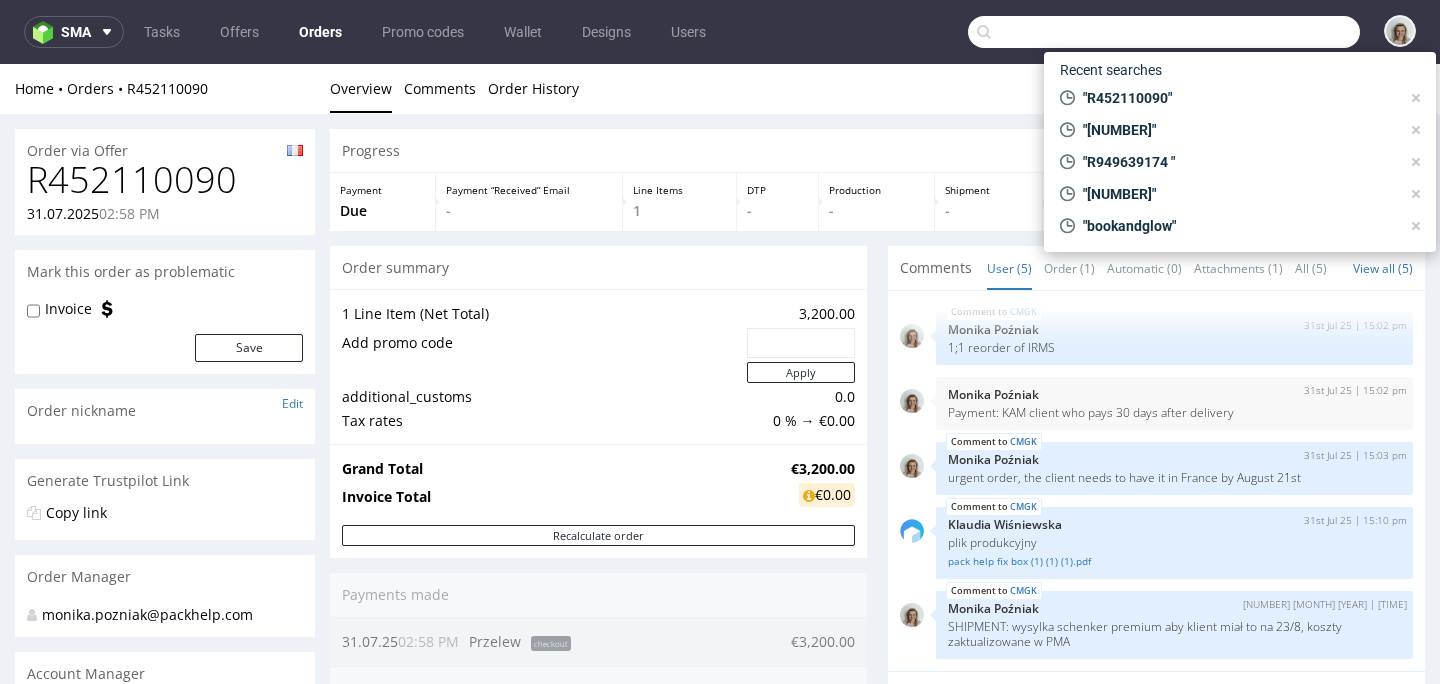paste on "R256346489" 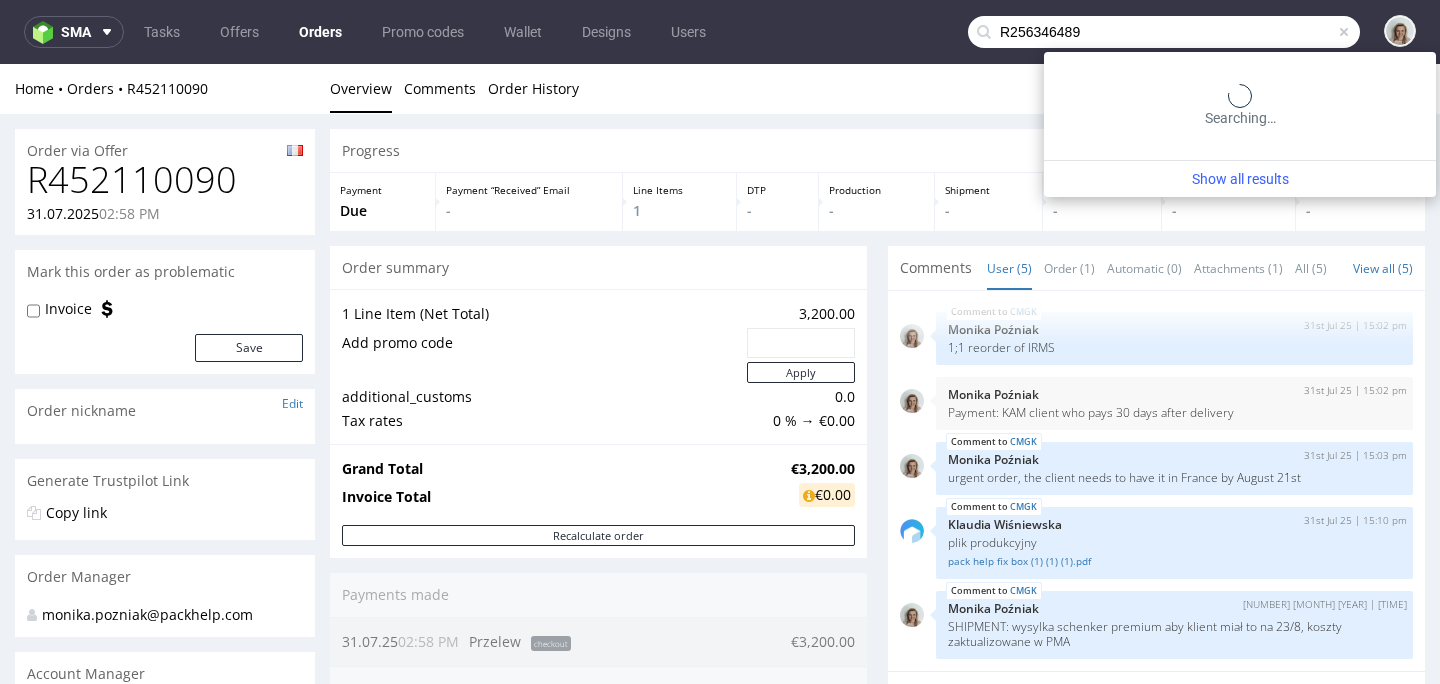 type on "R256346489" 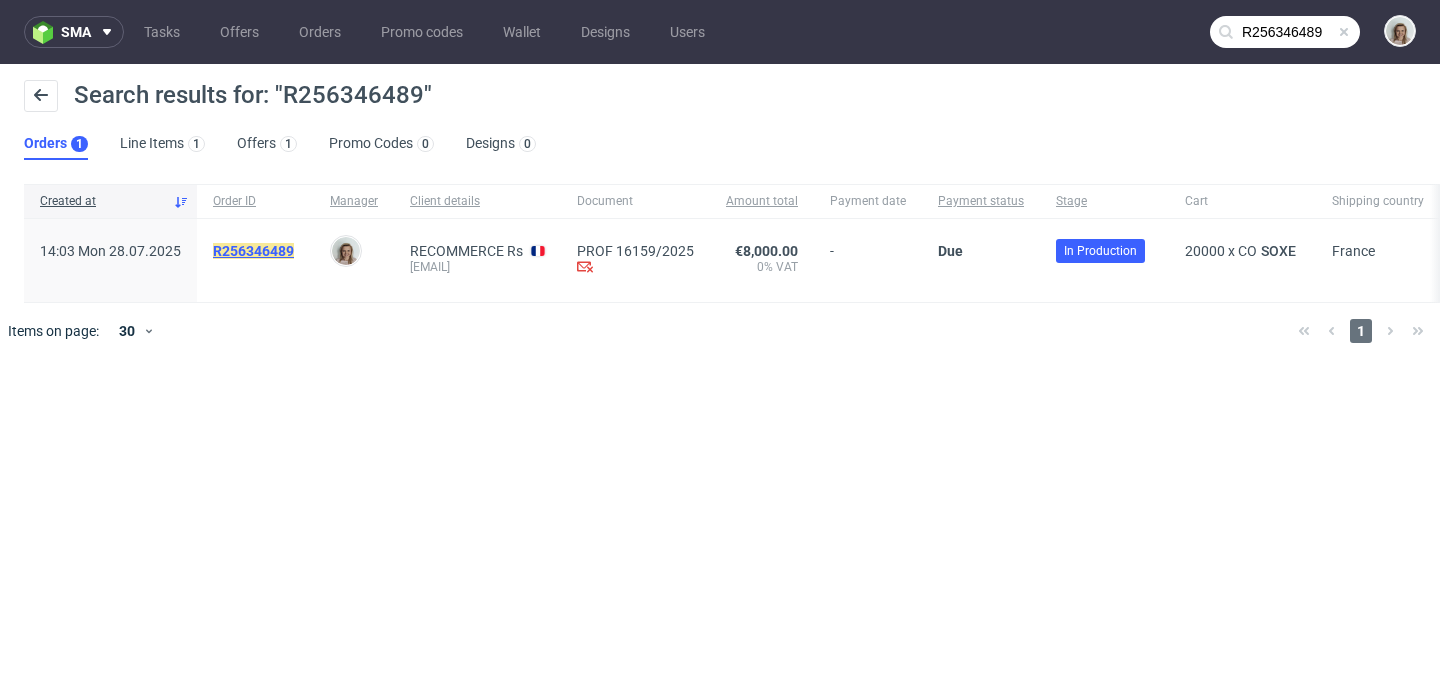 click on "R256346489" 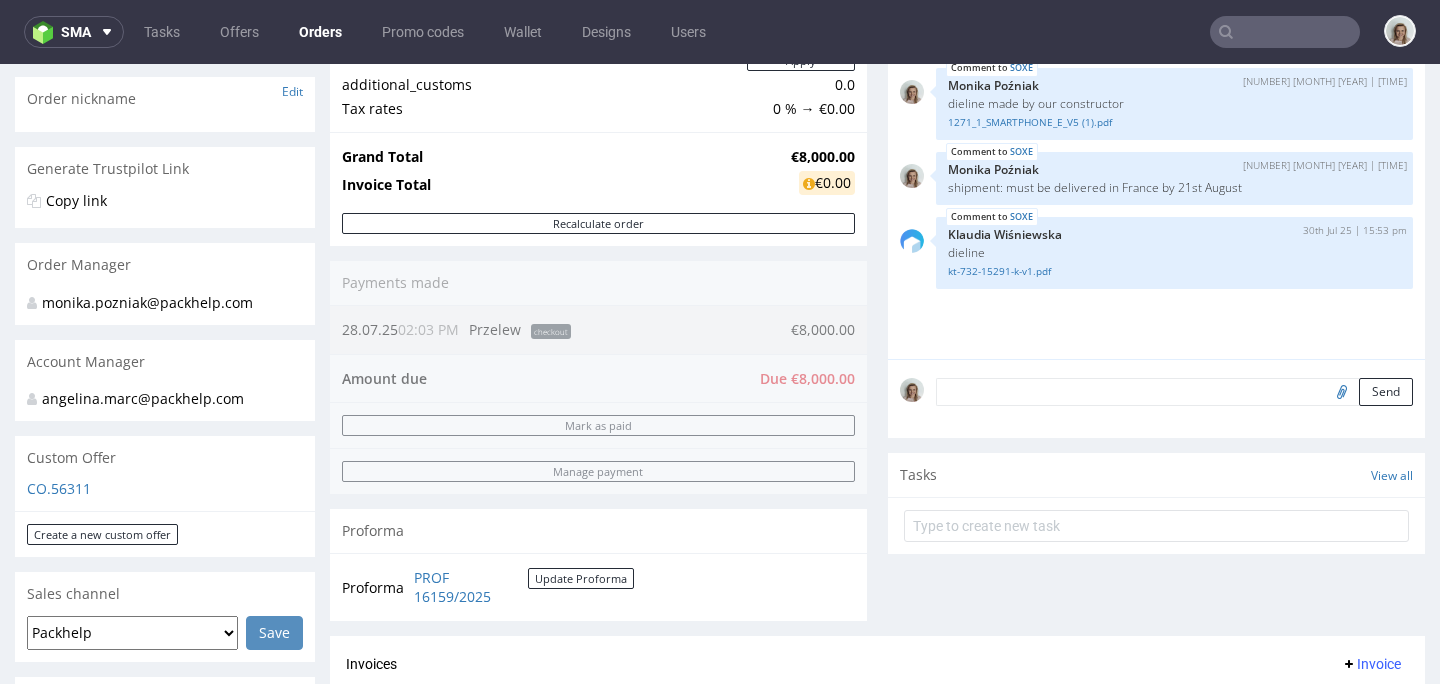scroll, scrollTop: 679, scrollLeft: 0, axis: vertical 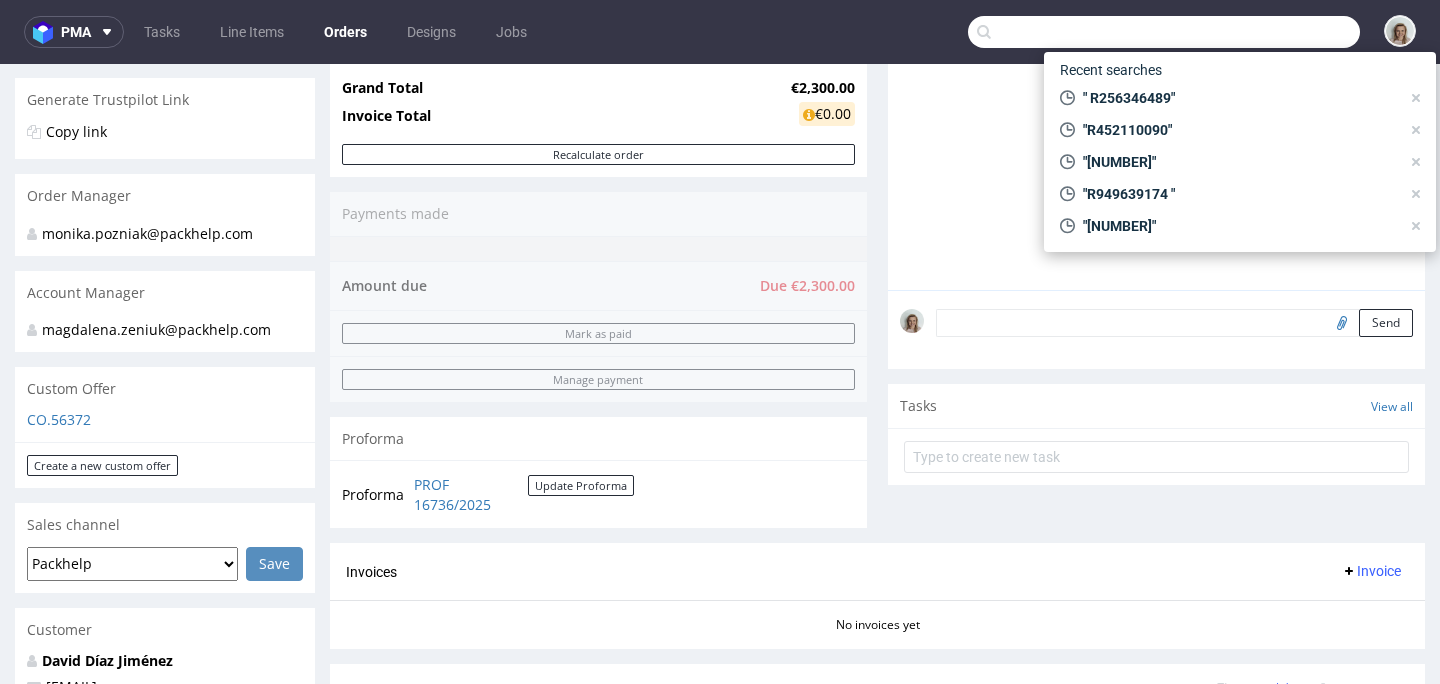click at bounding box center (1164, 32) 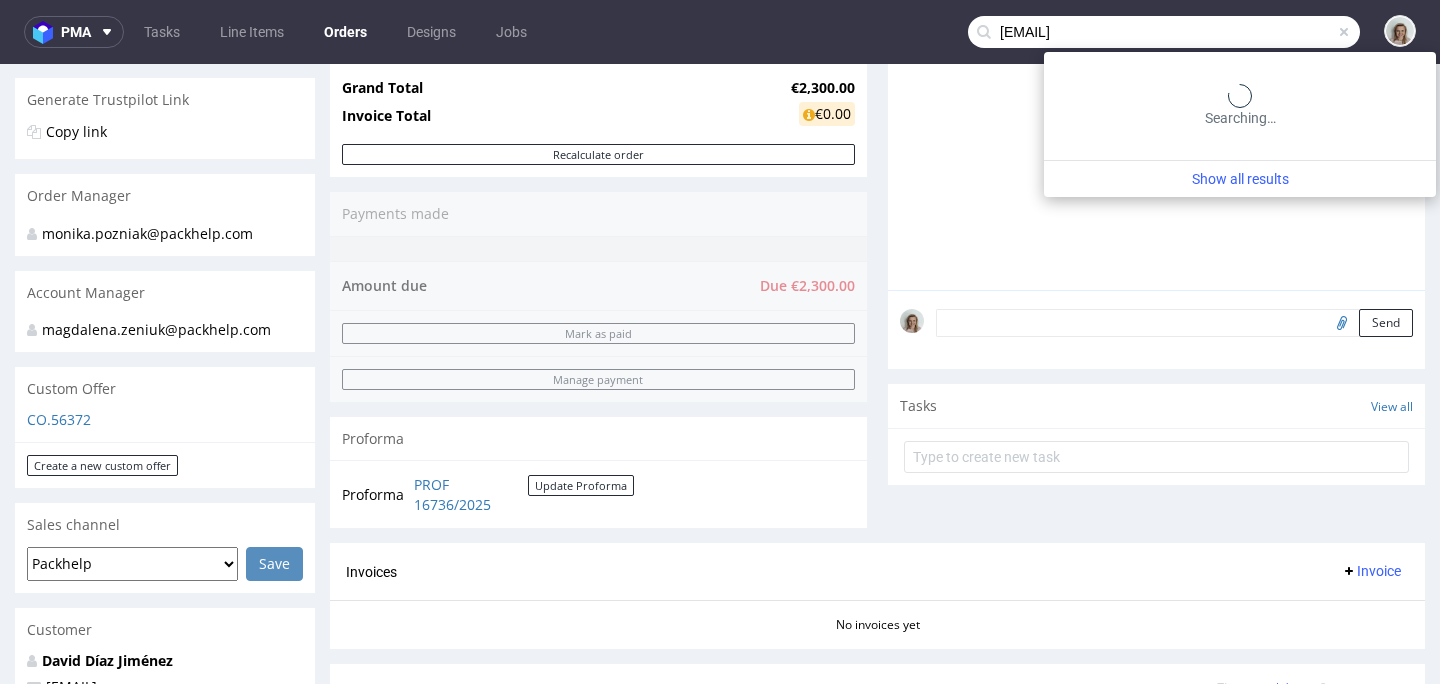 type on "sarah@osee.co" 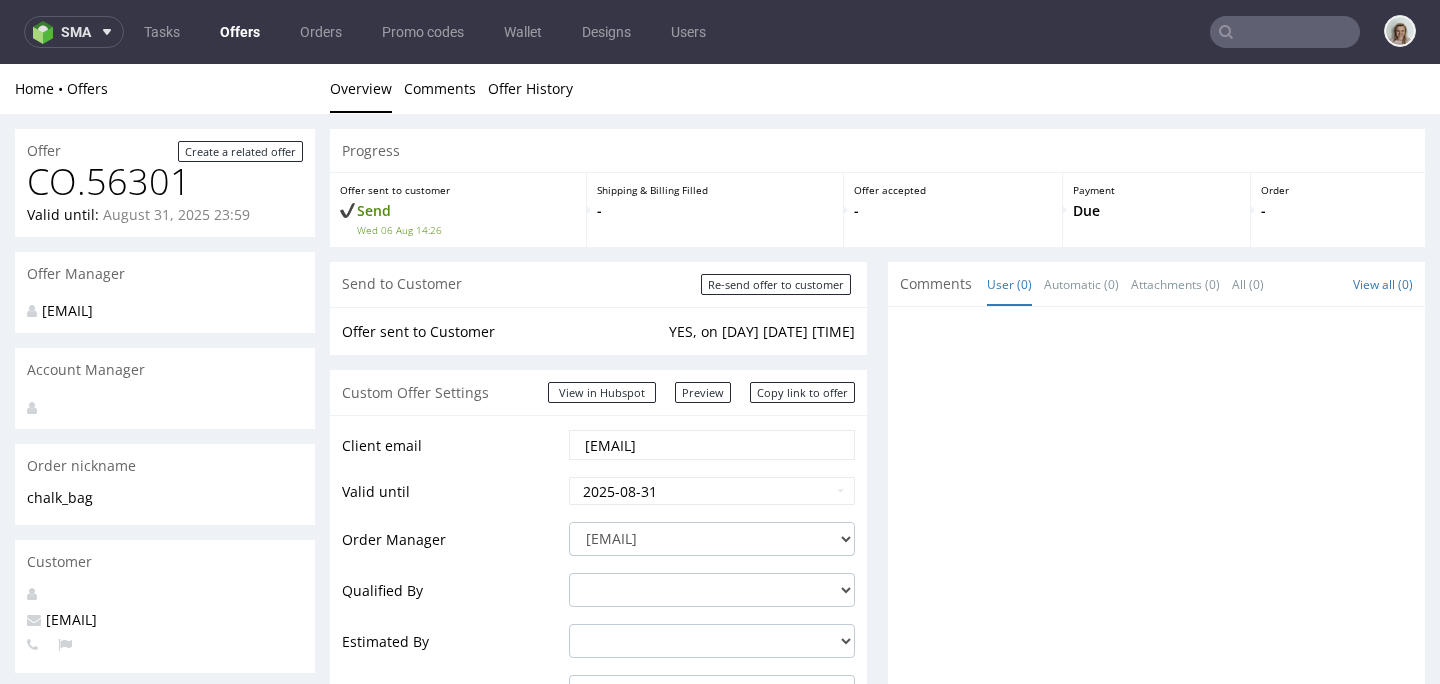 scroll, scrollTop: 1537, scrollLeft: 0, axis: vertical 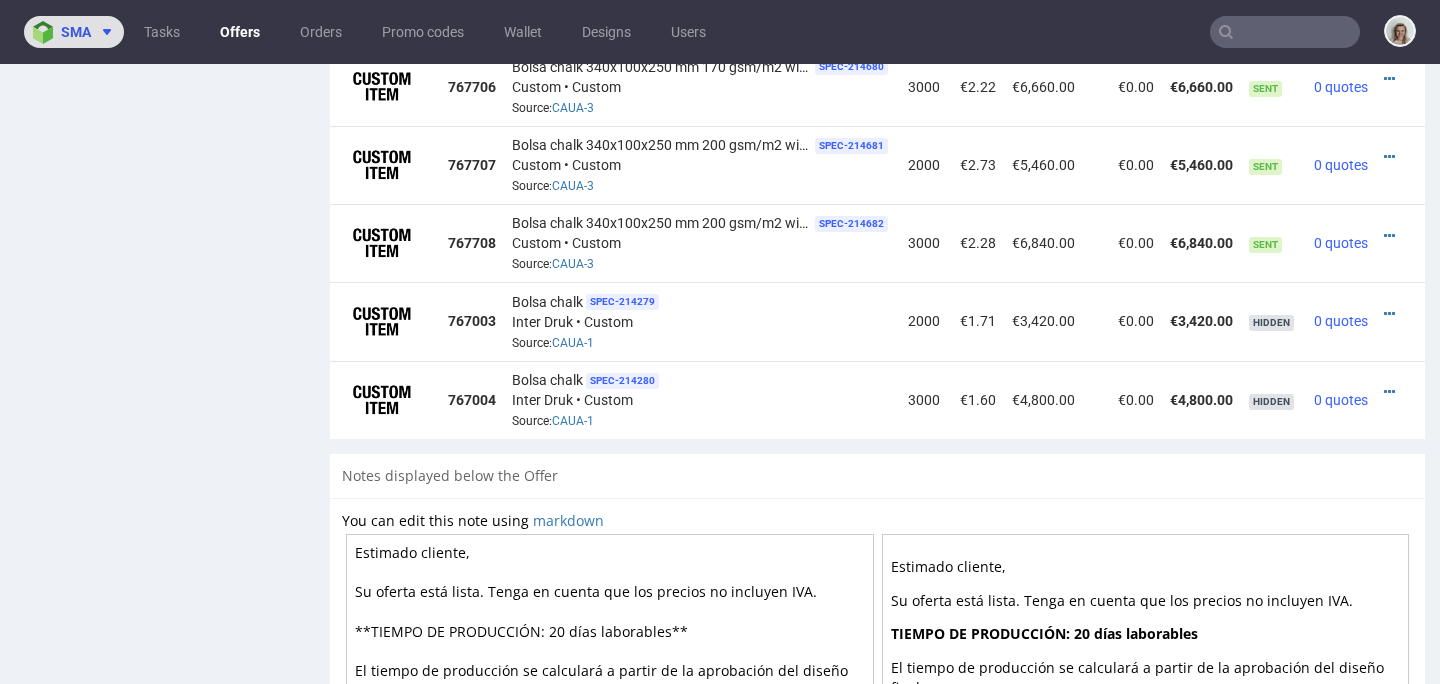 click on "sma" at bounding box center [74, 32] 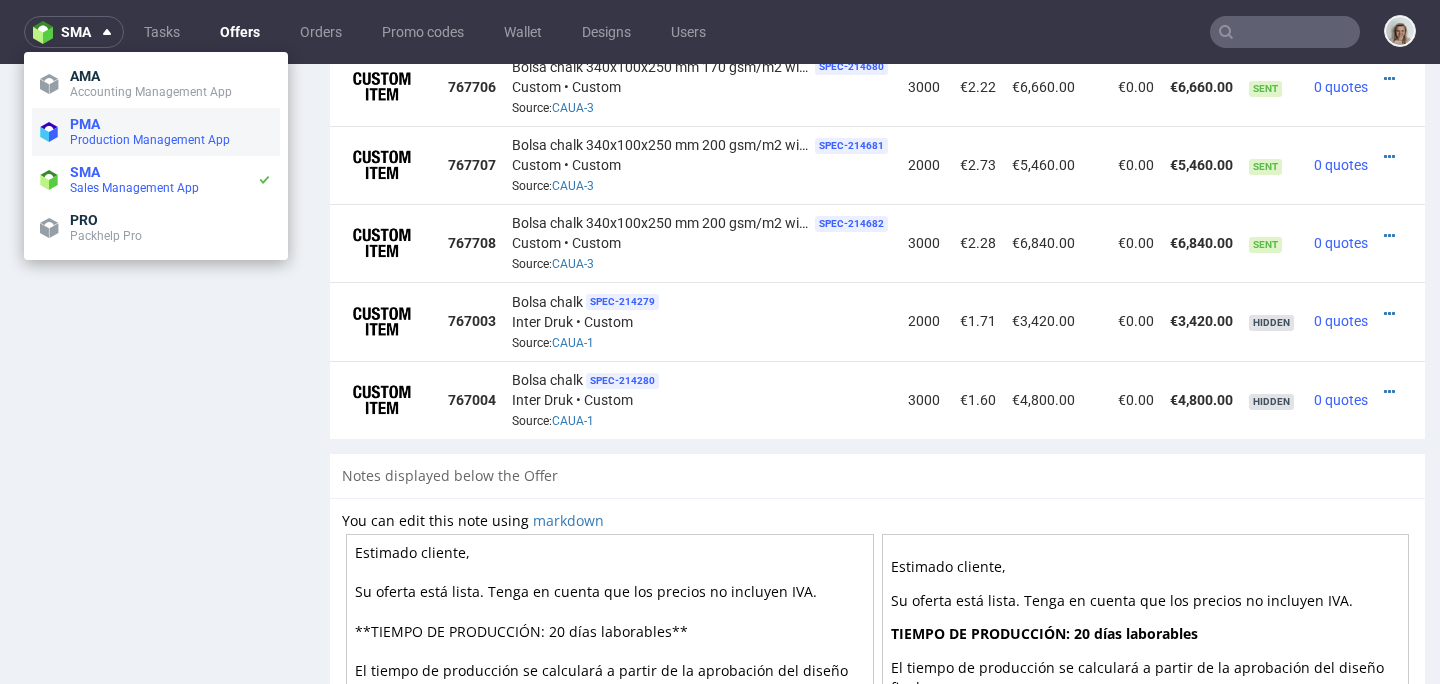 click on "PMA Production Management App" at bounding box center (156, 132) 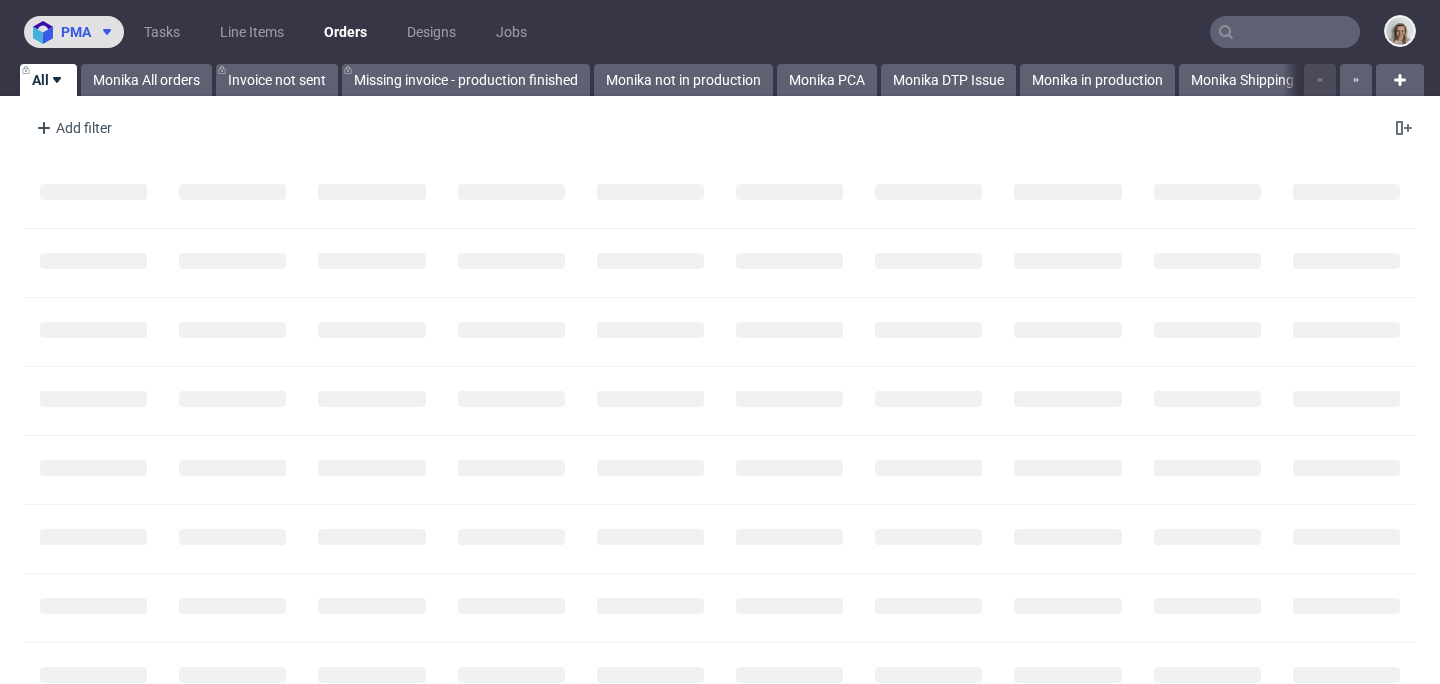 click on "pma" at bounding box center [76, 32] 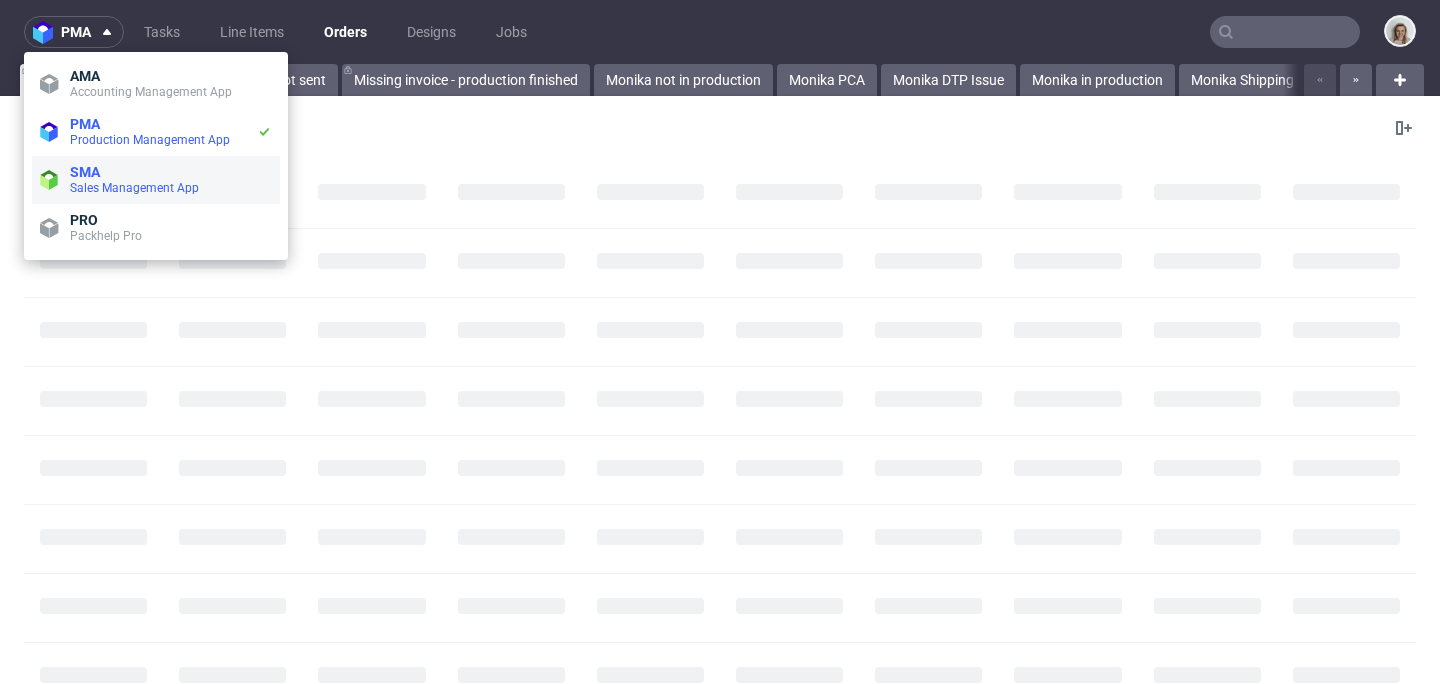 click on "Sales Management App" at bounding box center (134, 188) 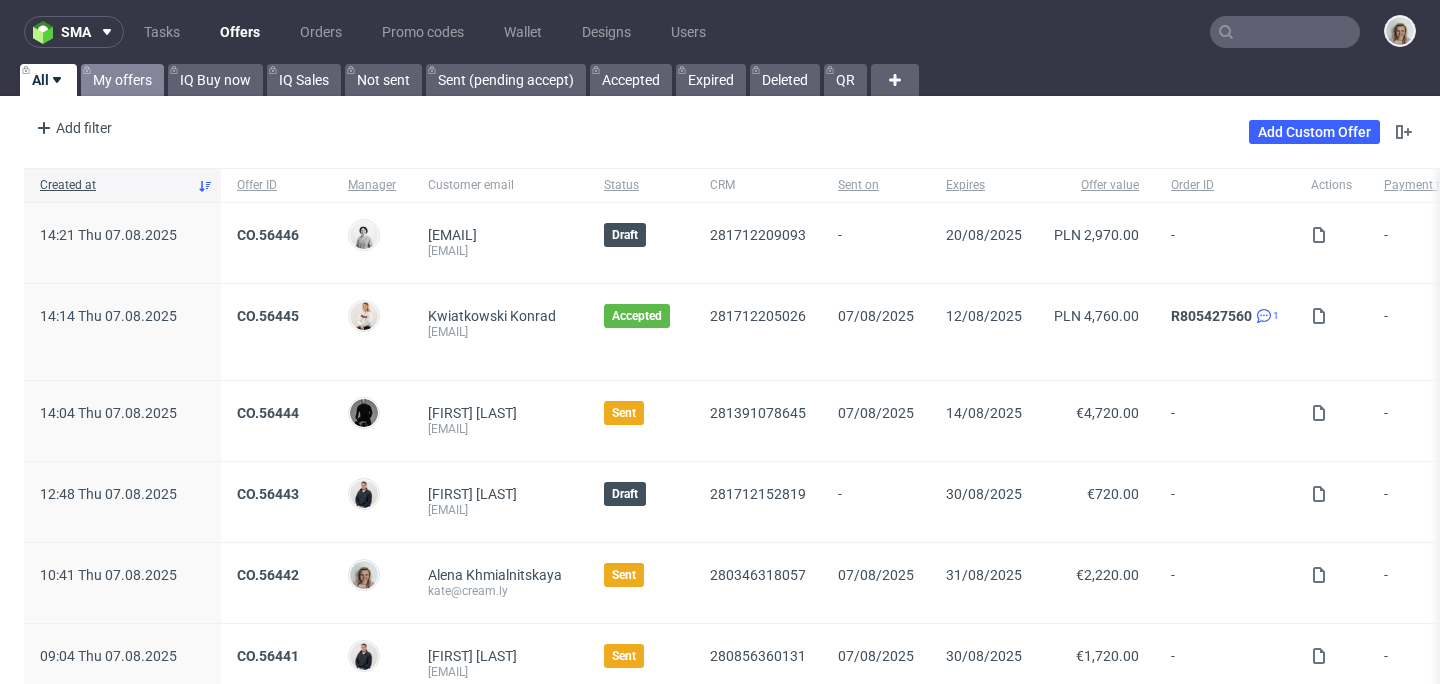 click on "My offers" at bounding box center [122, 80] 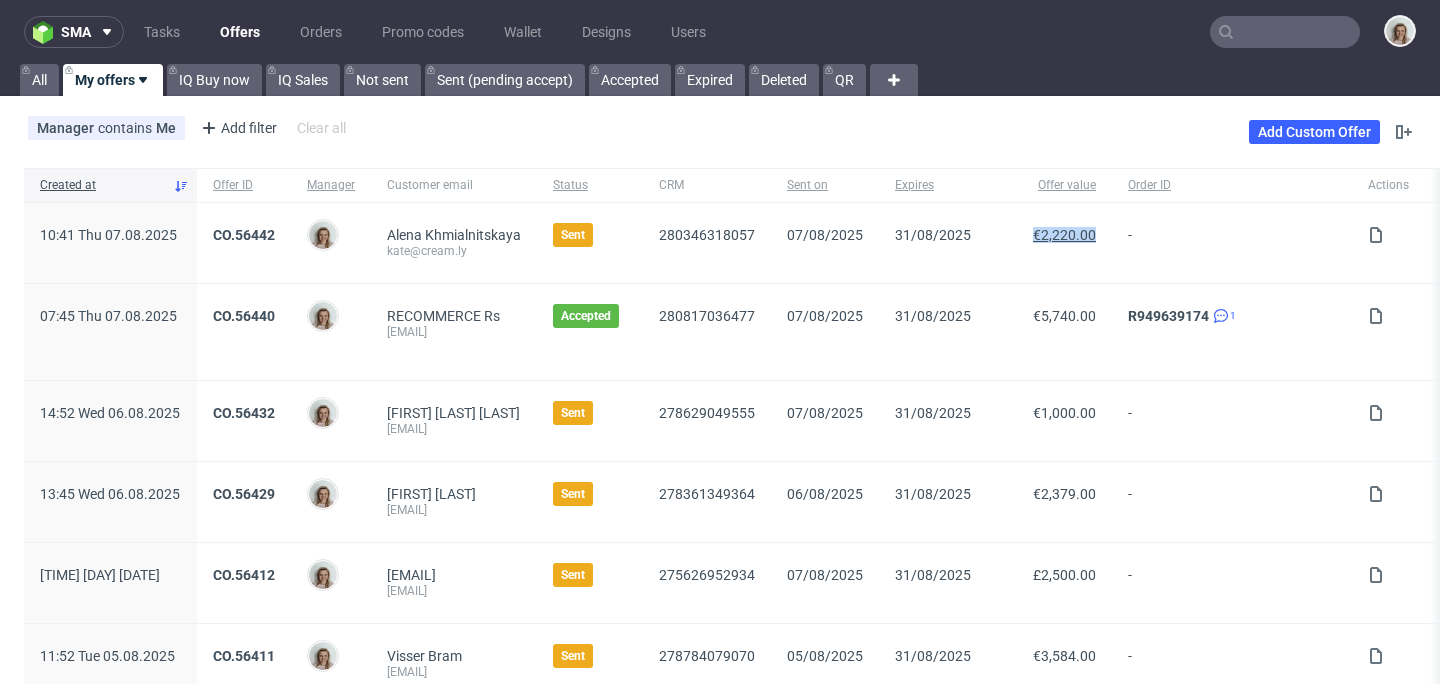drag, startPoint x: 1073, startPoint y: 231, endPoint x: 1130, endPoint y: 232, distance: 57.00877 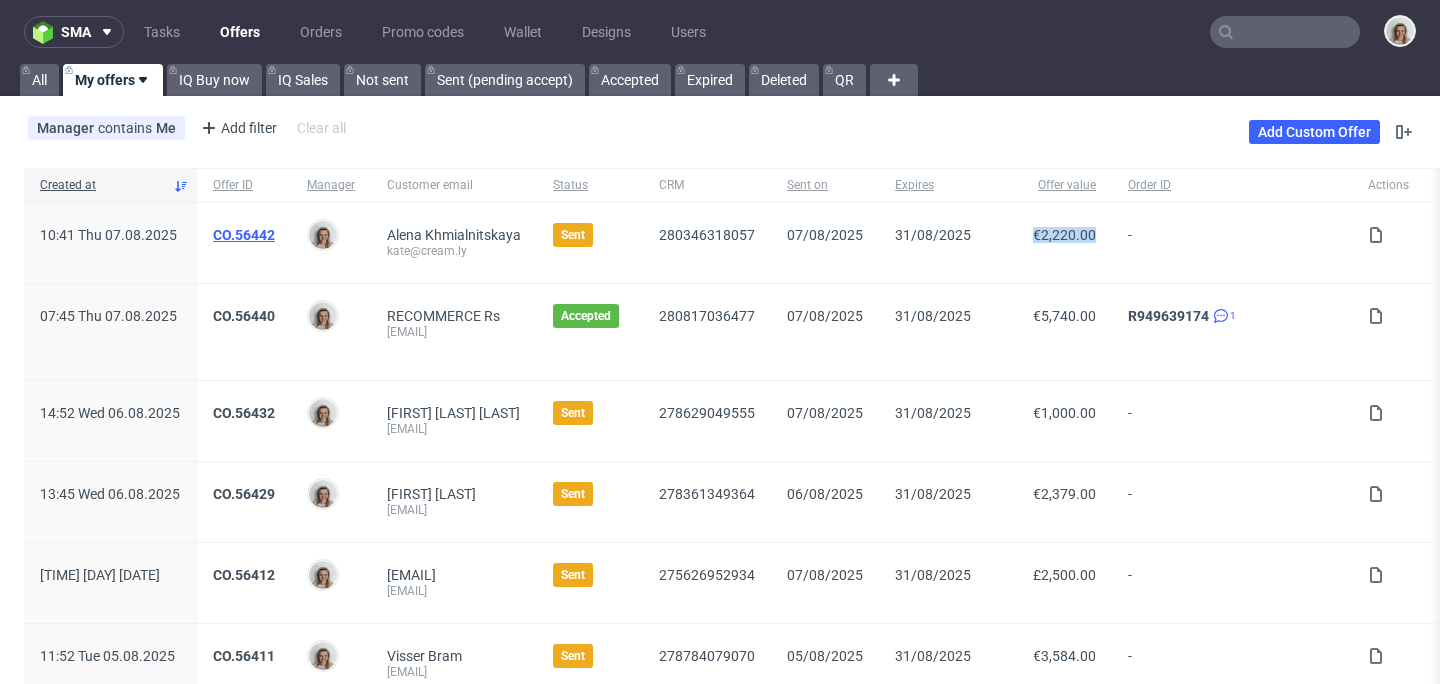 click on "CO.56442" at bounding box center (244, 235) 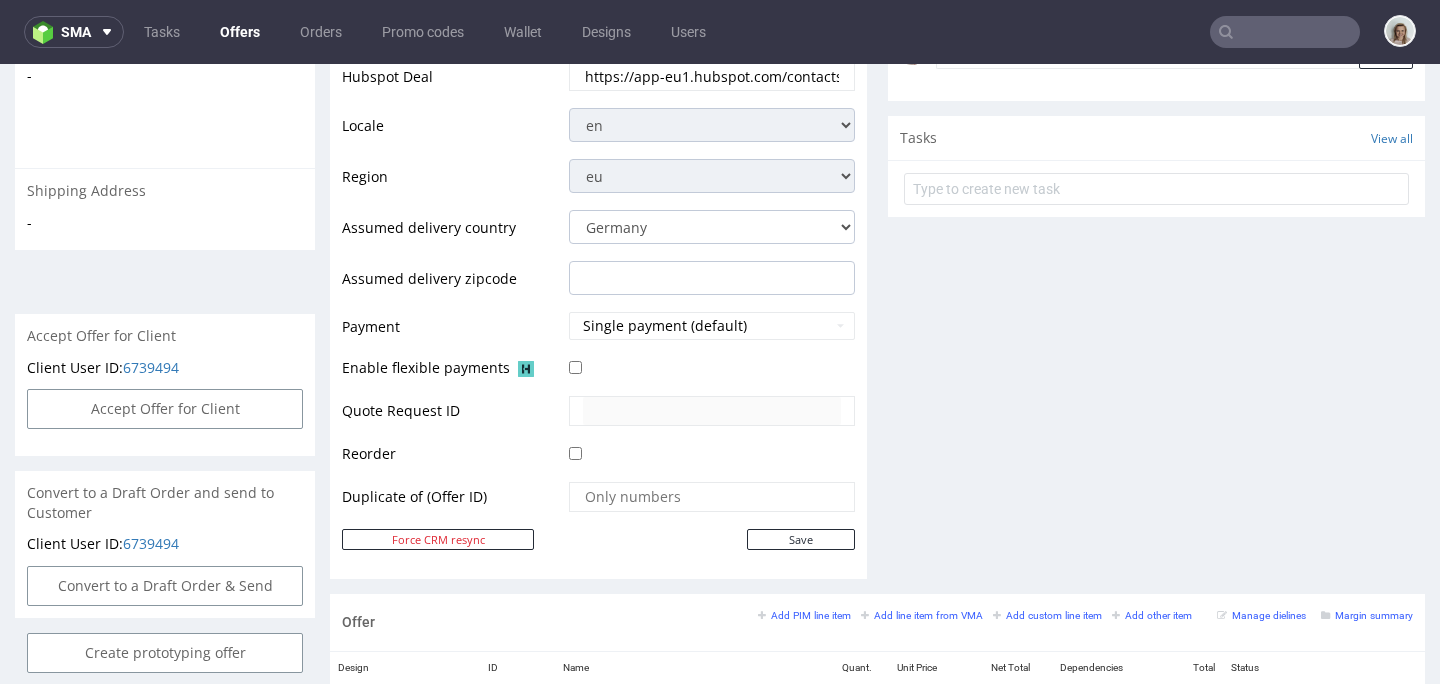 scroll, scrollTop: 1025, scrollLeft: 0, axis: vertical 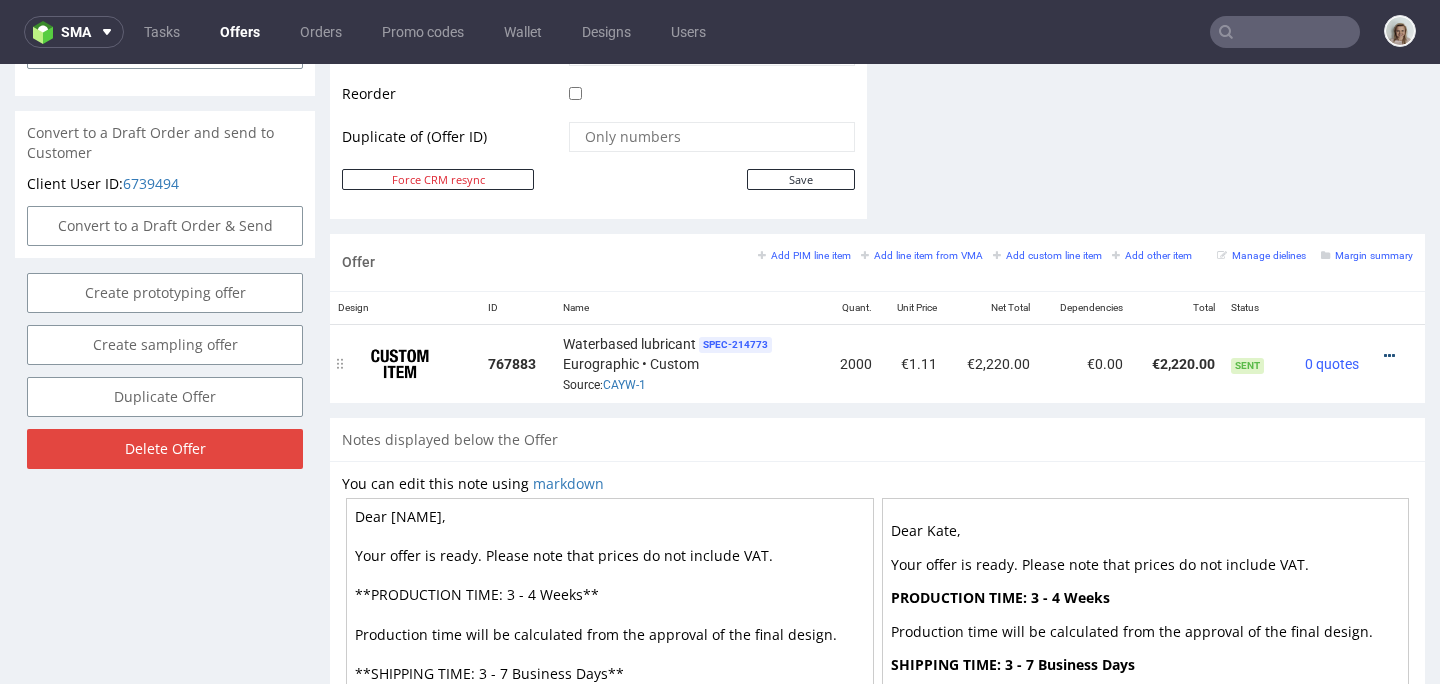 click at bounding box center [1389, 356] 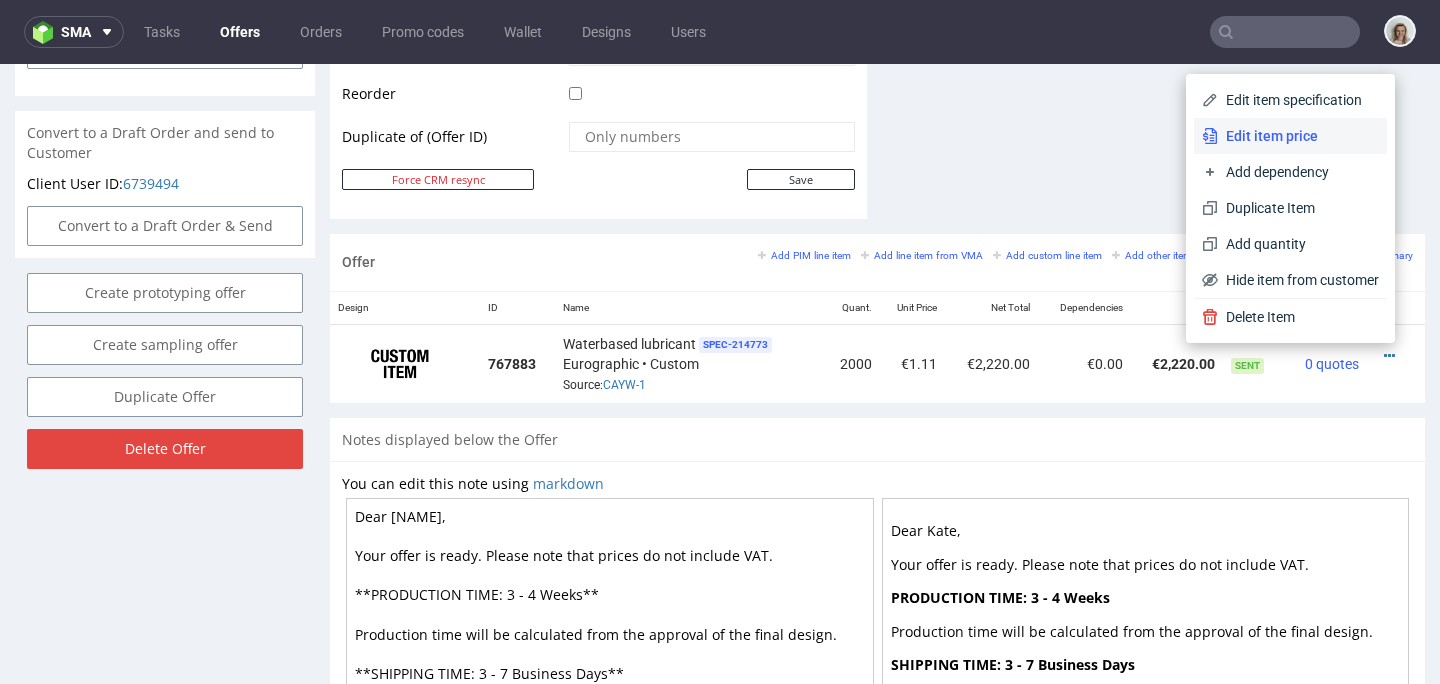 click on "Edit item price" at bounding box center [1298, 136] 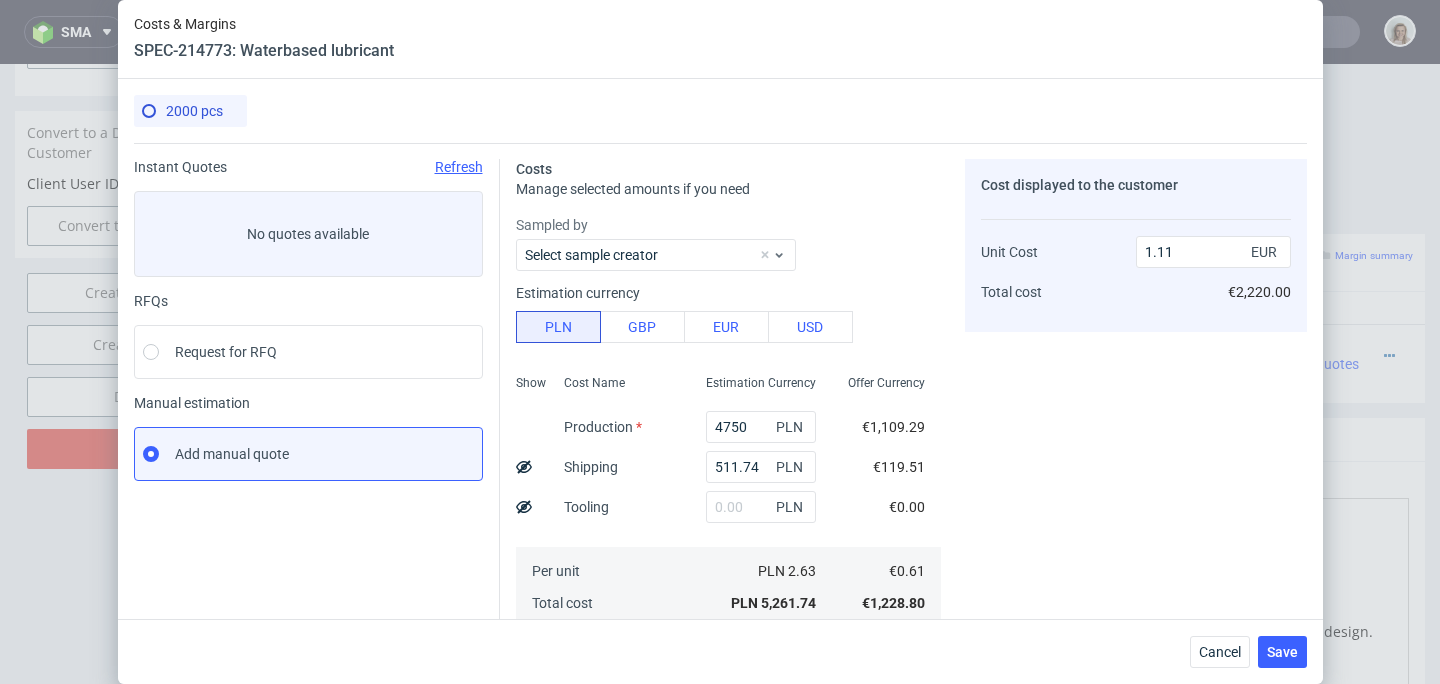 scroll, scrollTop: 288, scrollLeft: 0, axis: vertical 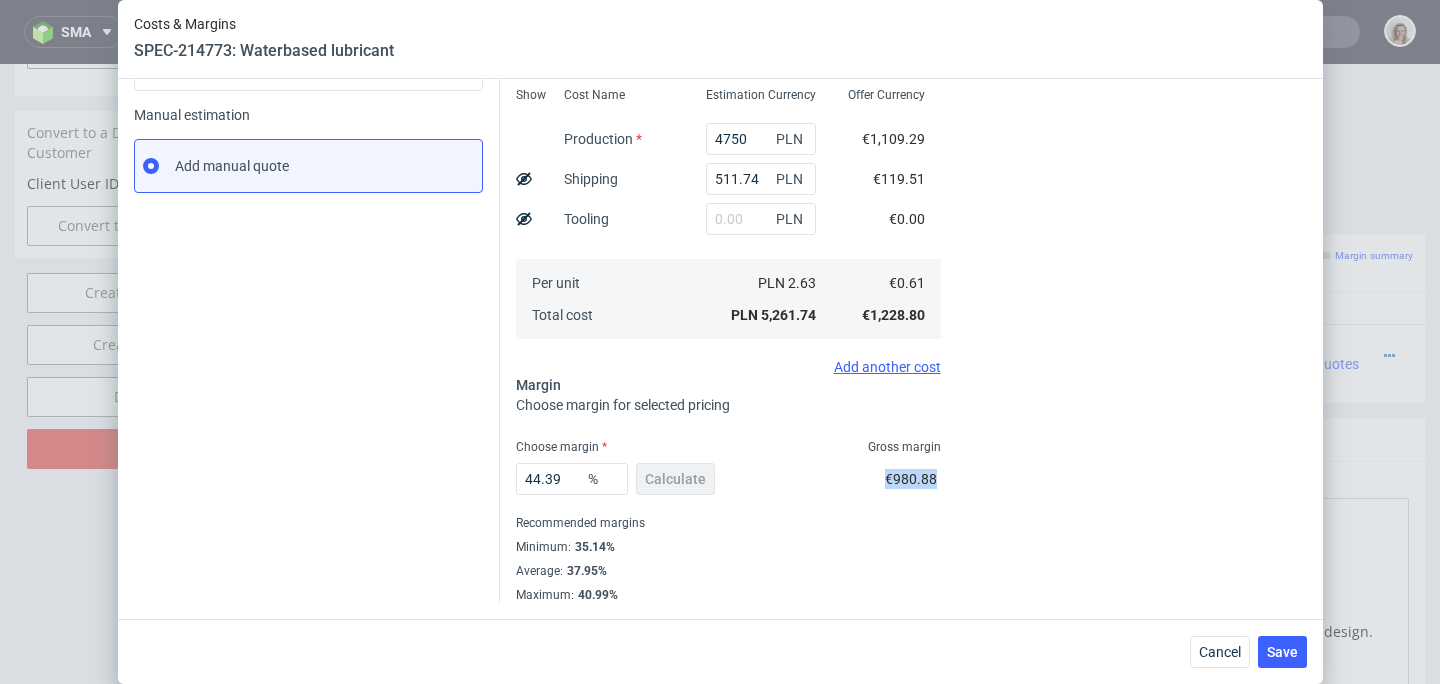 drag, startPoint x: 863, startPoint y: 482, endPoint x: 916, endPoint y: 482, distance: 53 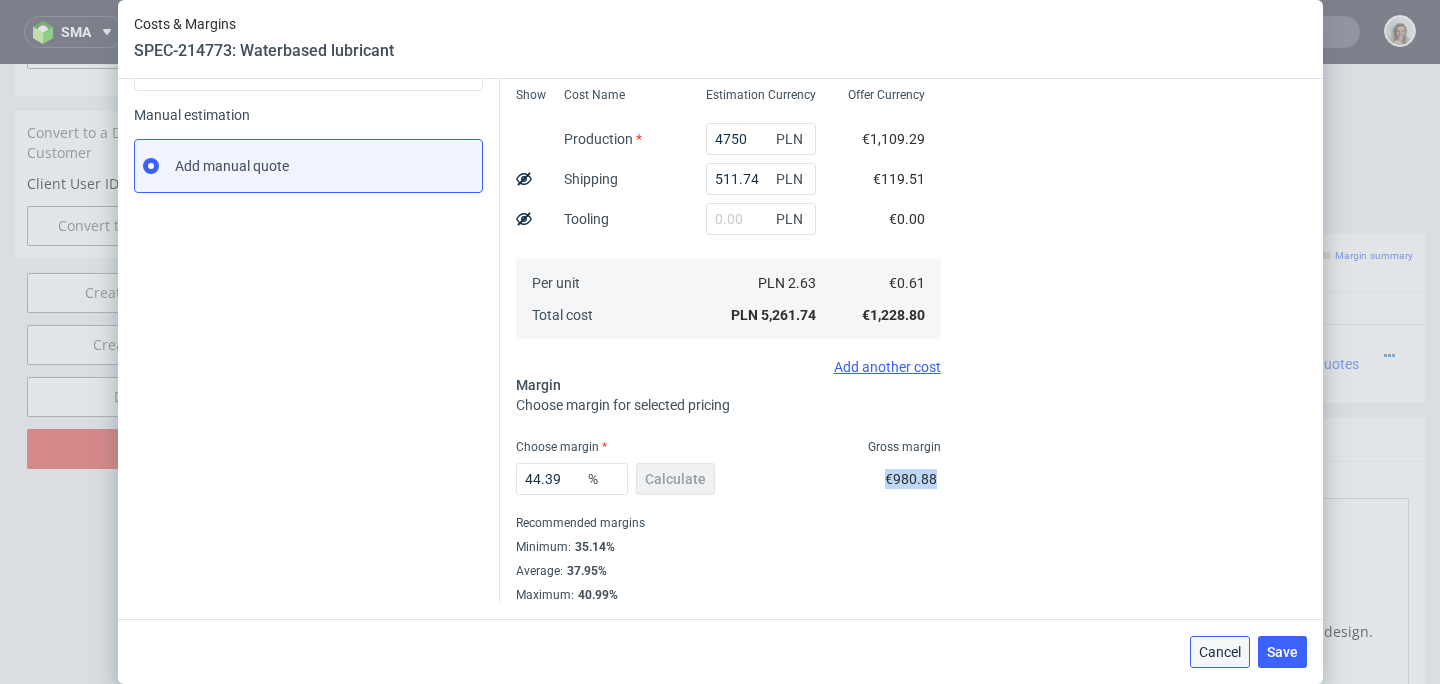 drag, startPoint x: 1215, startPoint y: 639, endPoint x: 1000, endPoint y: 474, distance: 271.0166 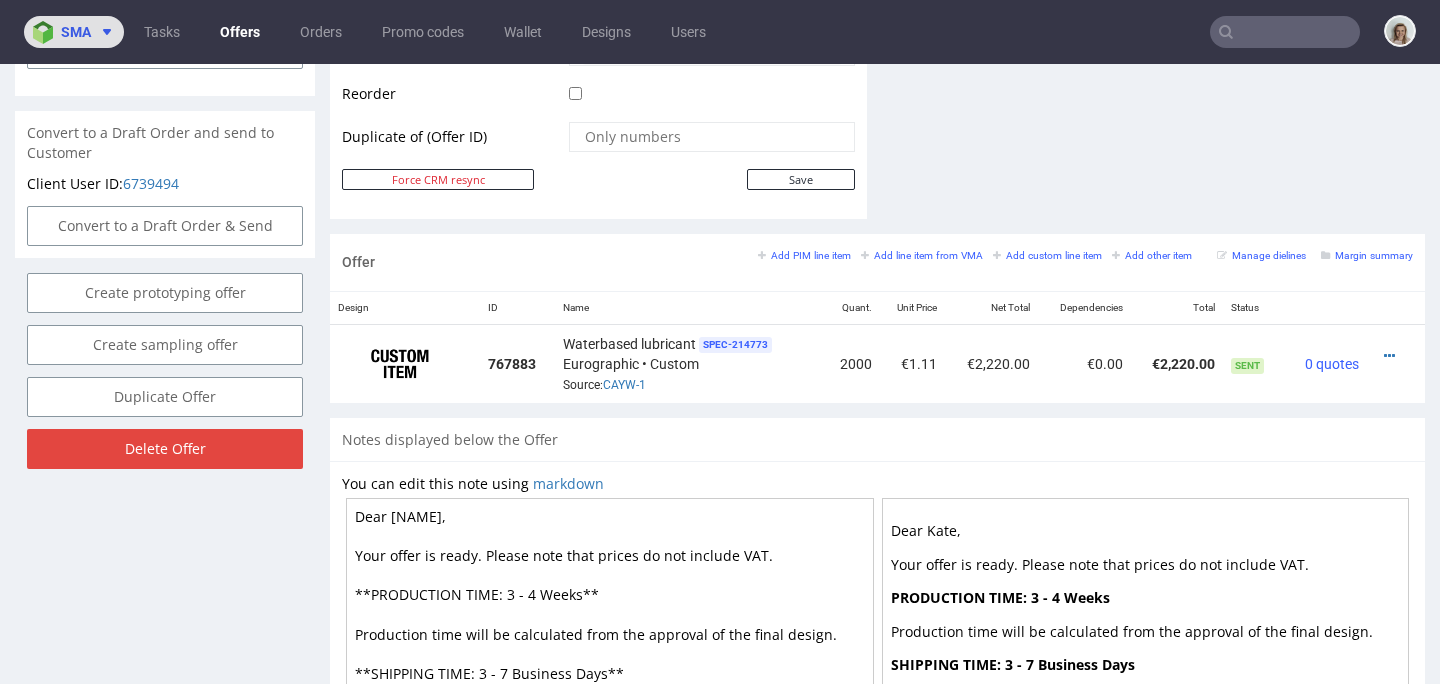 click on "sma" at bounding box center (76, 32) 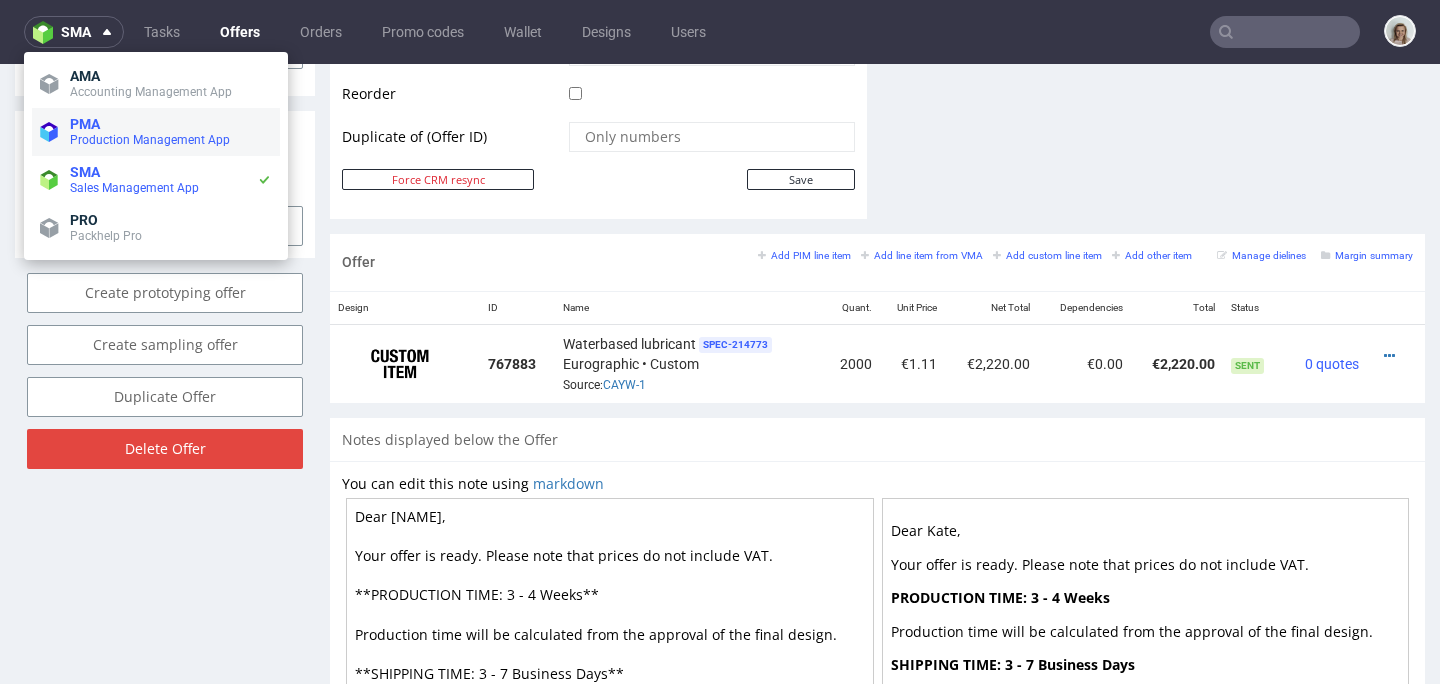 click on "PMA" at bounding box center [171, 124] 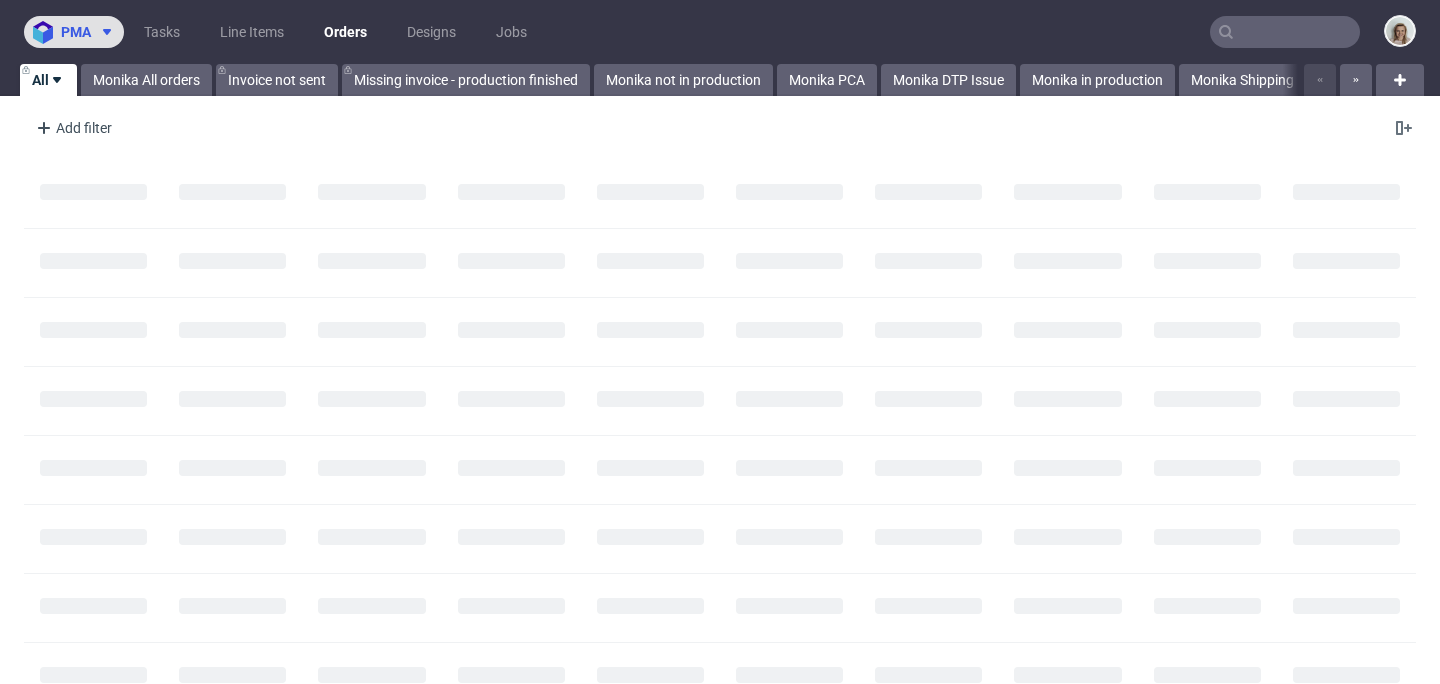 click on "pma" at bounding box center (76, 32) 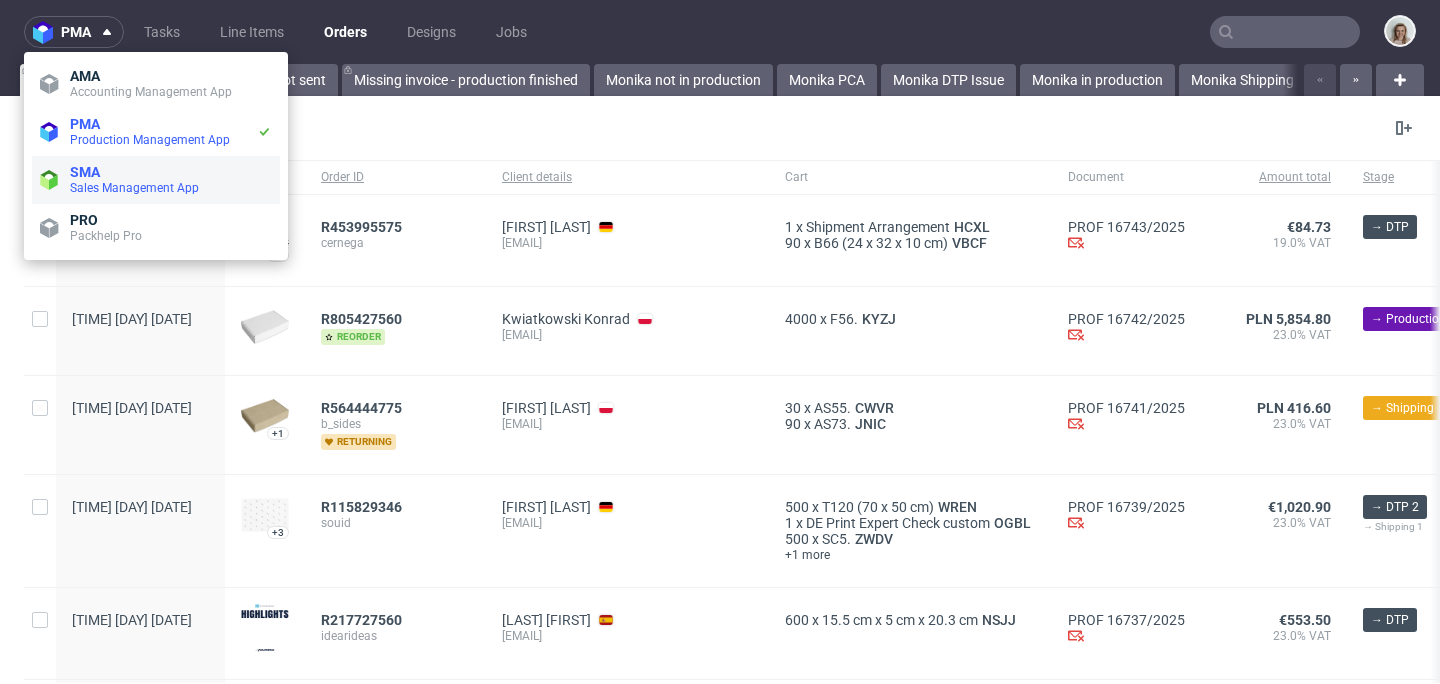click on "SMA" at bounding box center [171, 172] 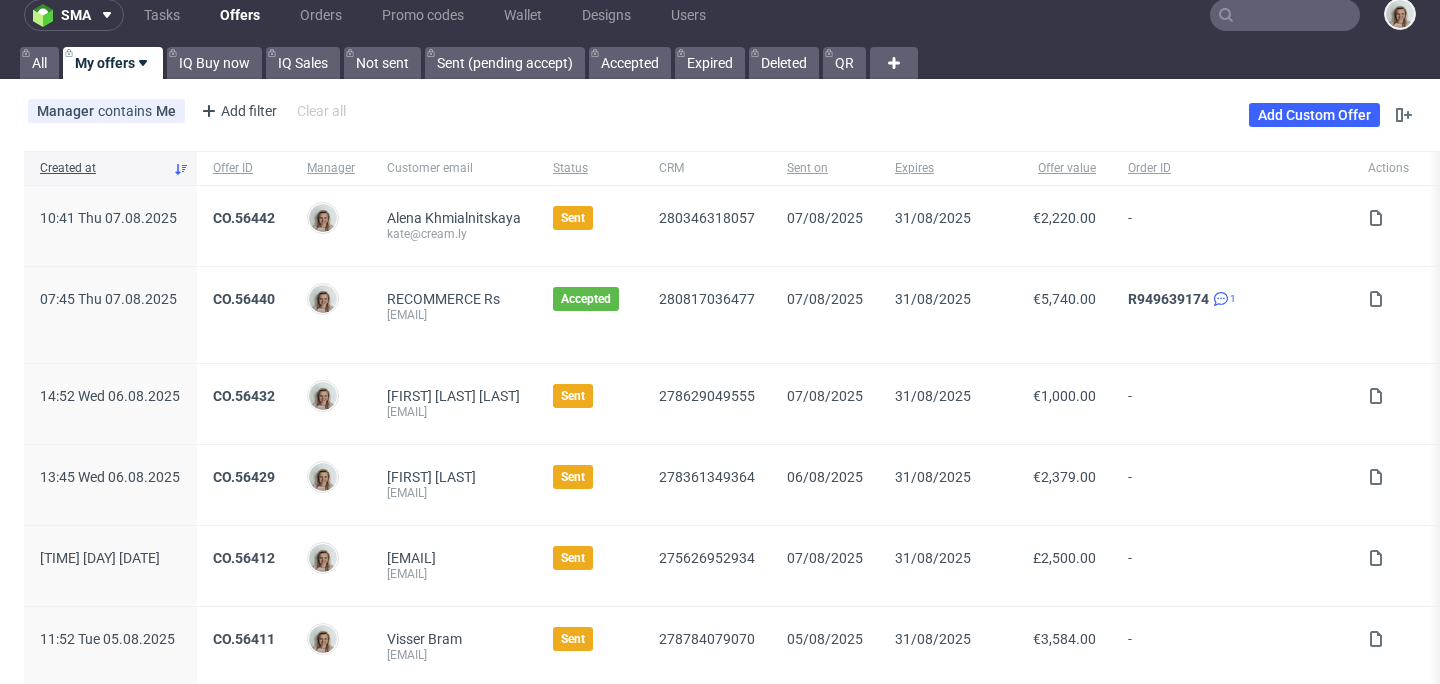 scroll, scrollTop: 21, scrollLeft: 0, axis: vertical 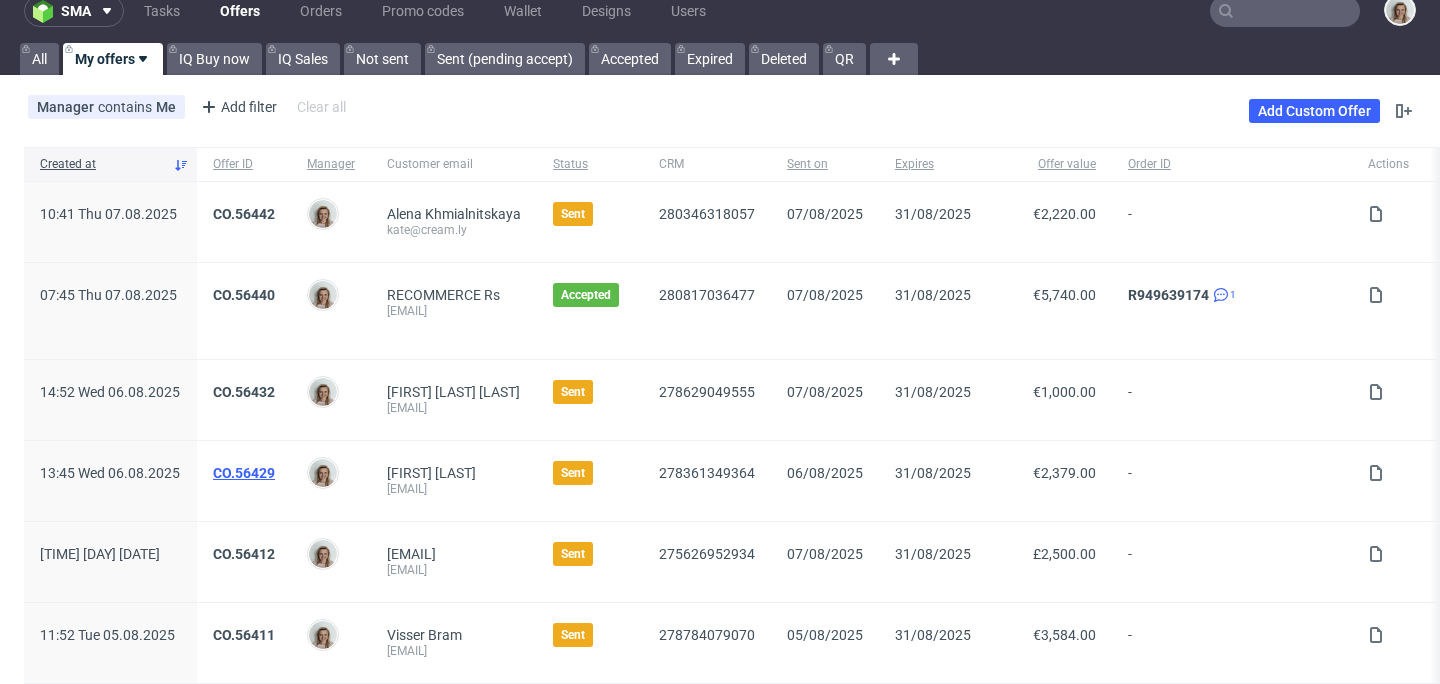 click on "CO.56429" at bounding box center (244, 473) 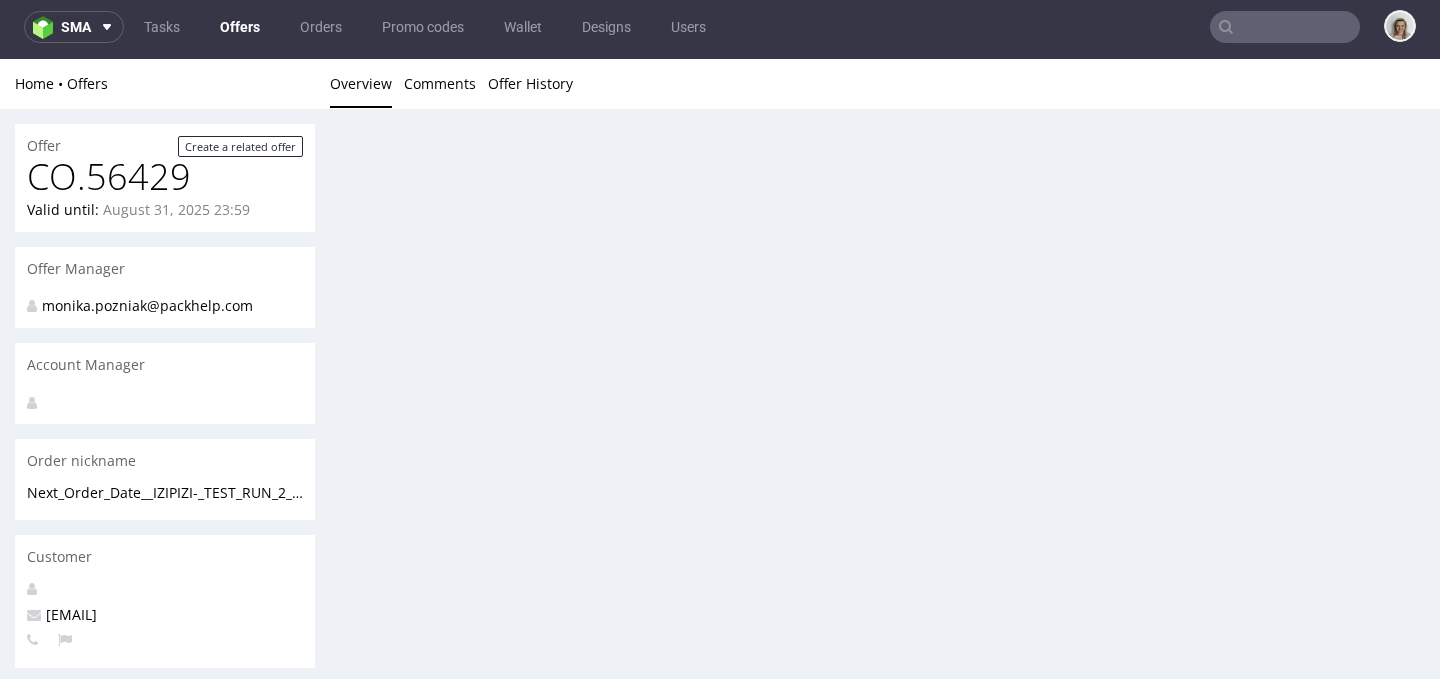 scroll, scrollTop: 0, scrollLeft: 0, axis: both 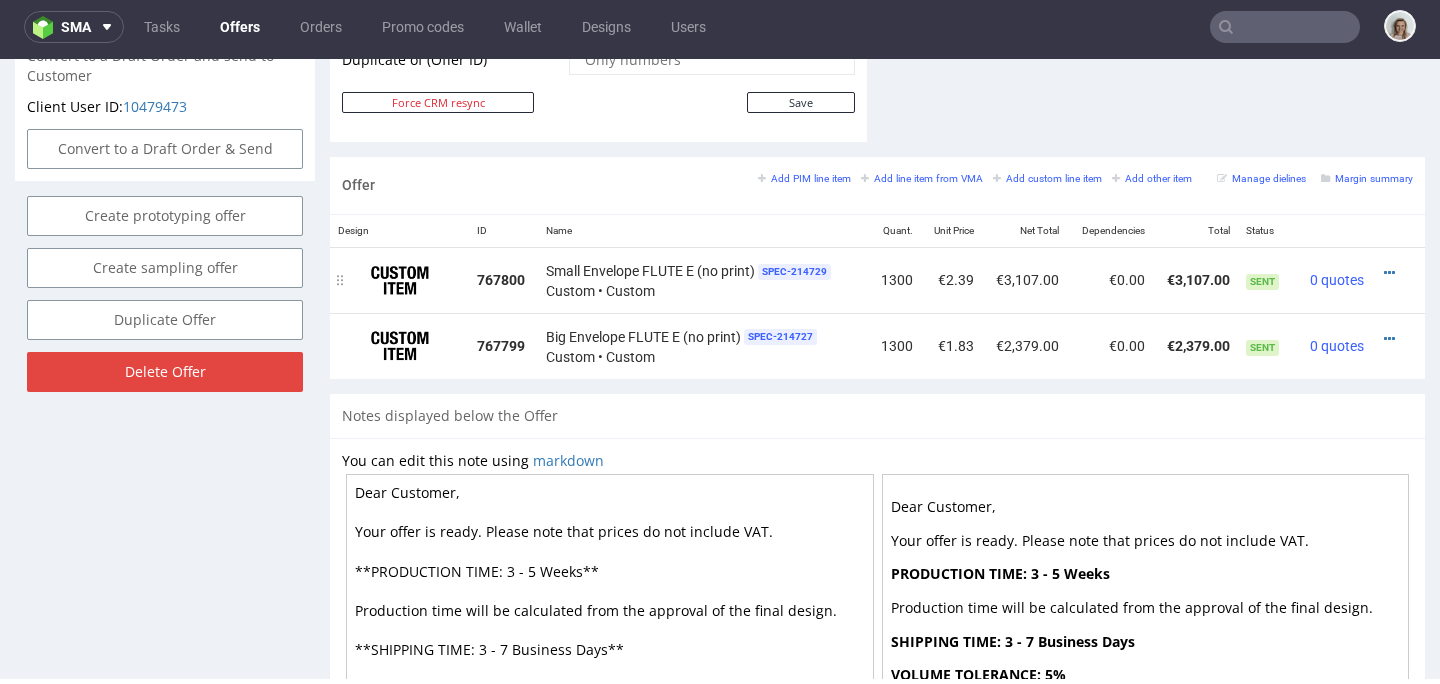 click at bounding box center (1392, 273) 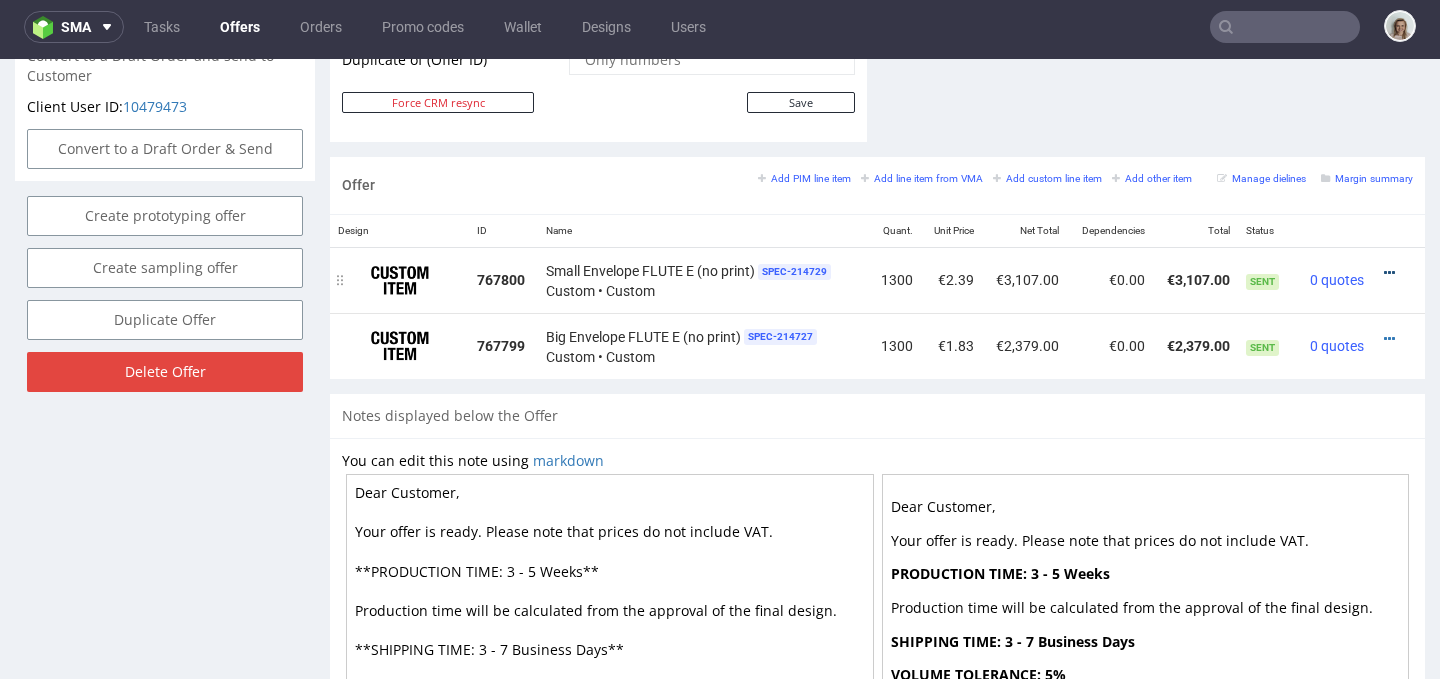 click at bounding box center [1389, 273] 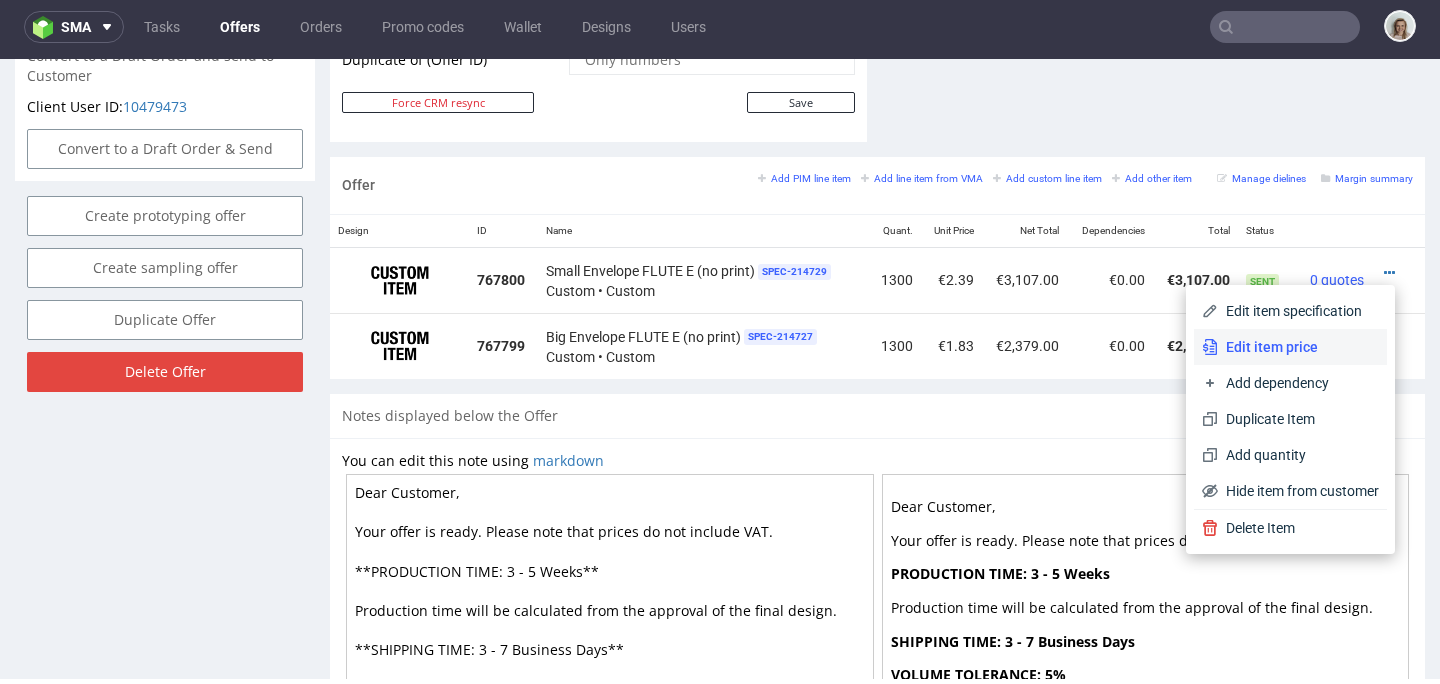 click on "Edit item price" at bounding box center [1298, 347] 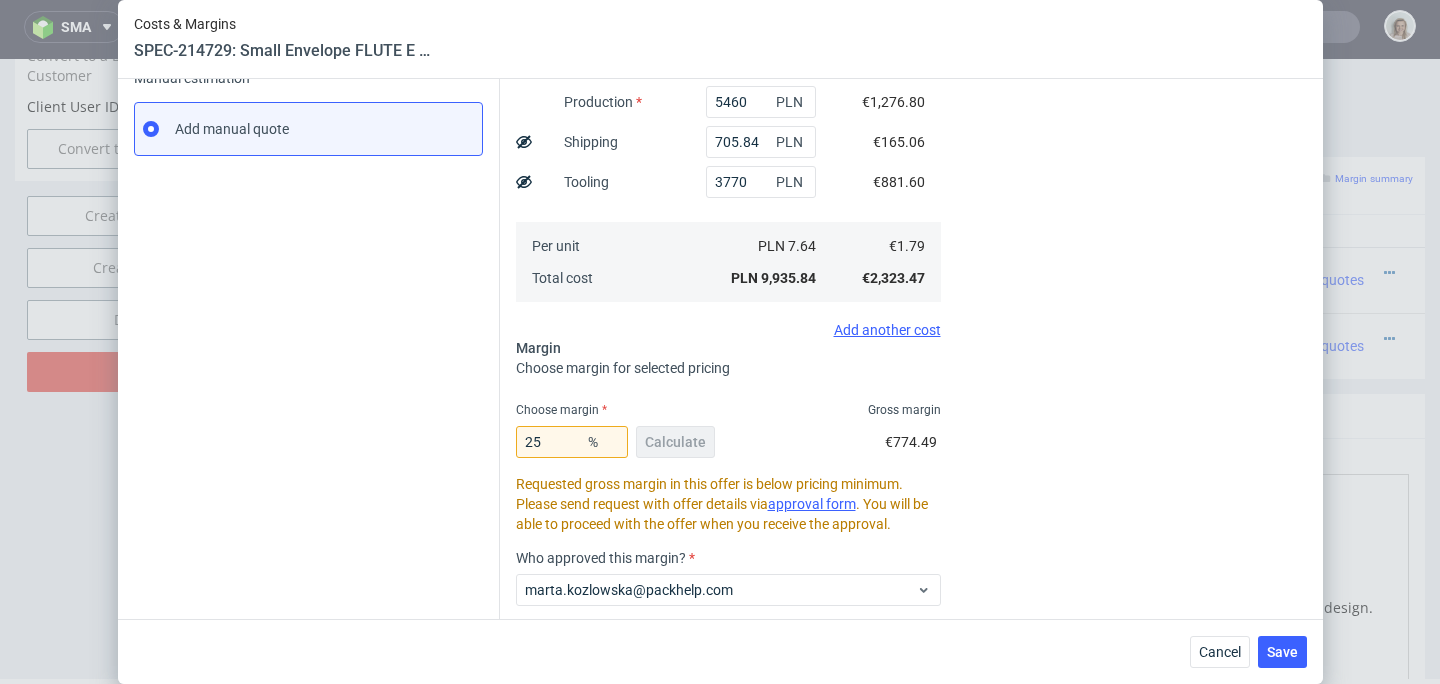scroll, scrollTop: 414, scrollLeft: 0, axis: vertical 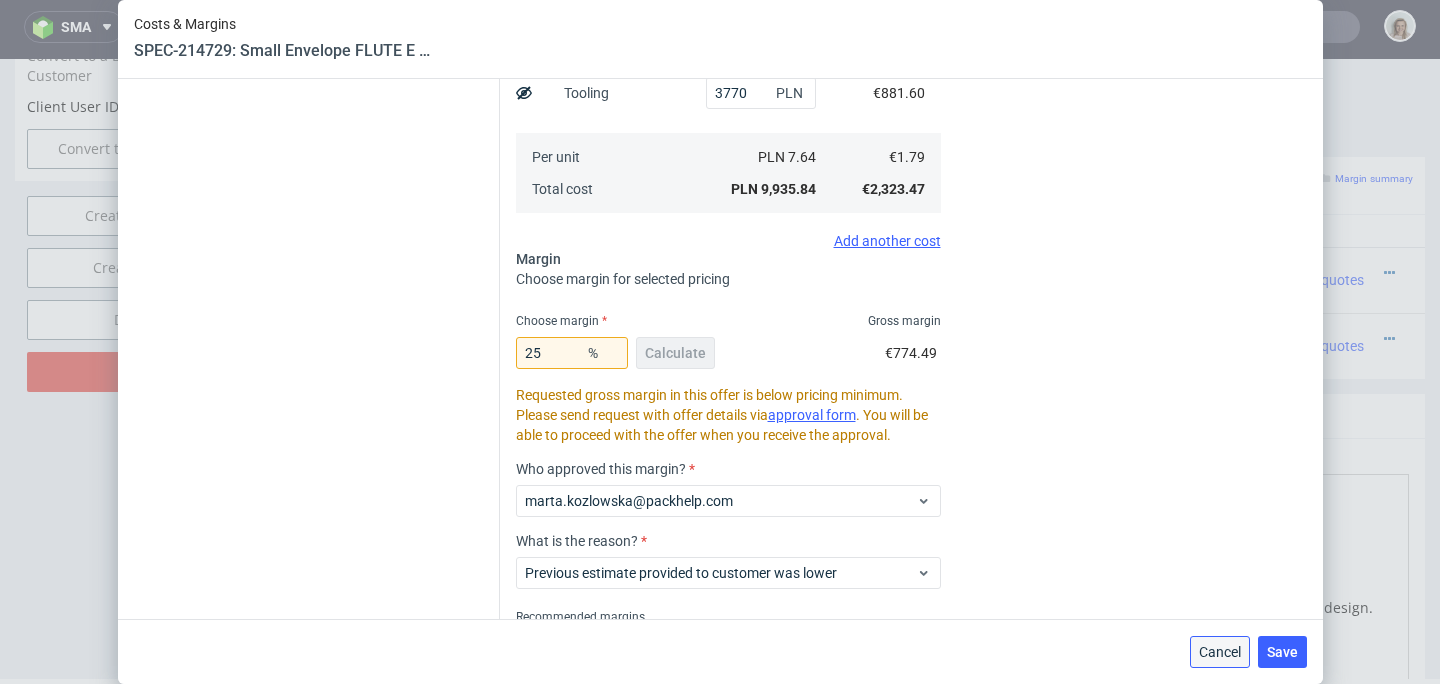 click on "Cancel" at bounding box center [1220, 652] 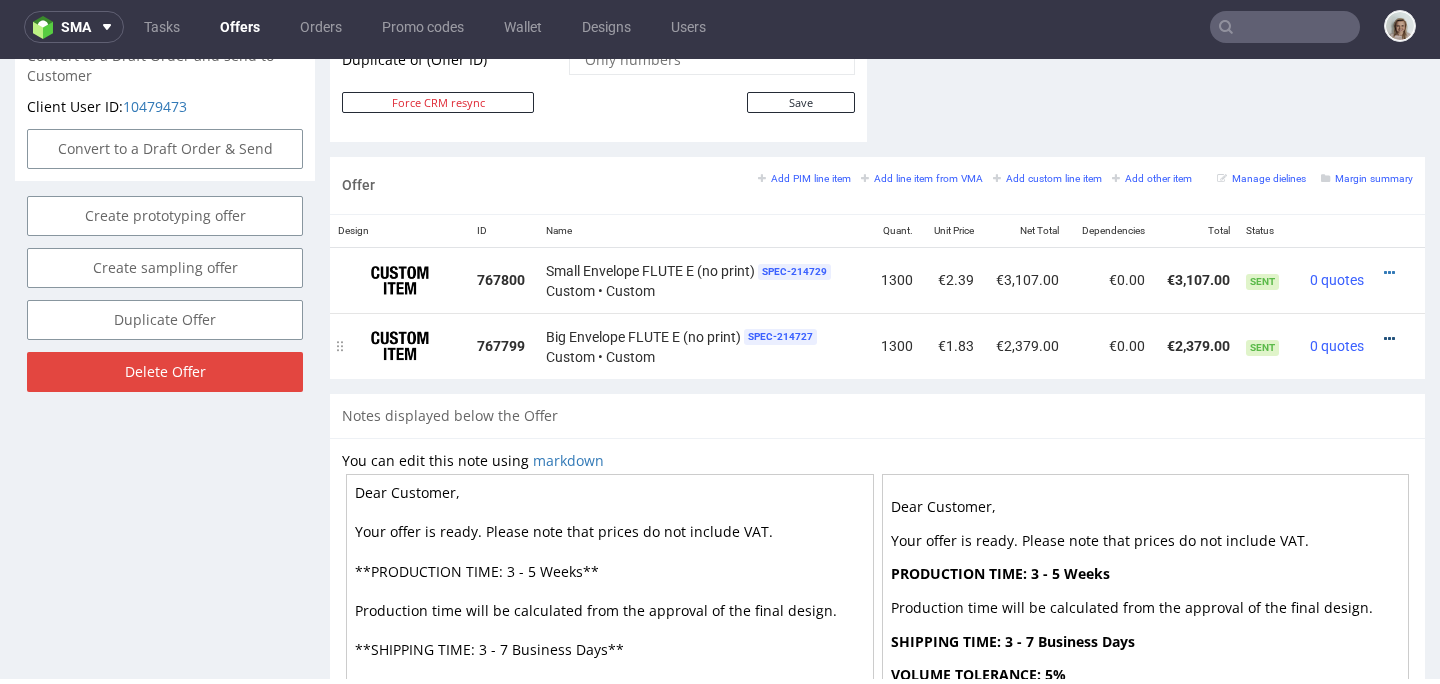 click at bounding box center [1389, 339] 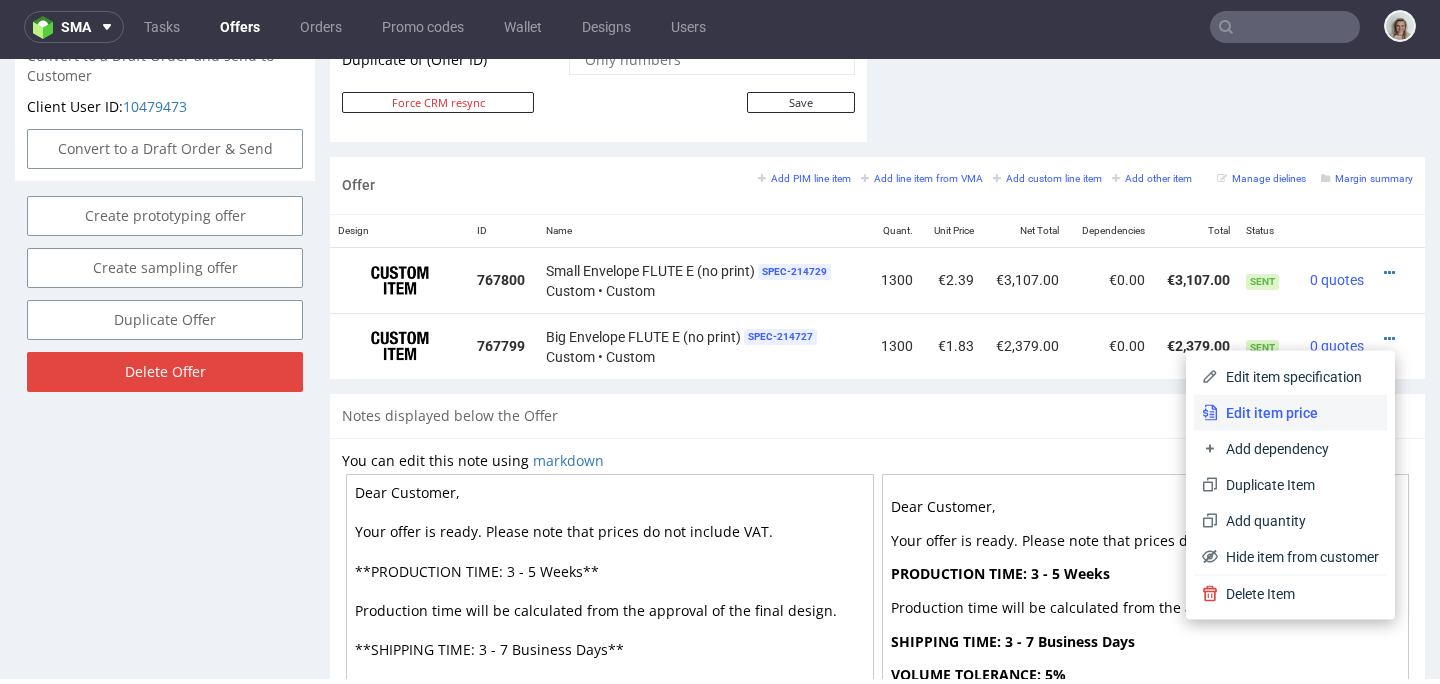 click on "Edit item price" at bounding box center (1298, 413) 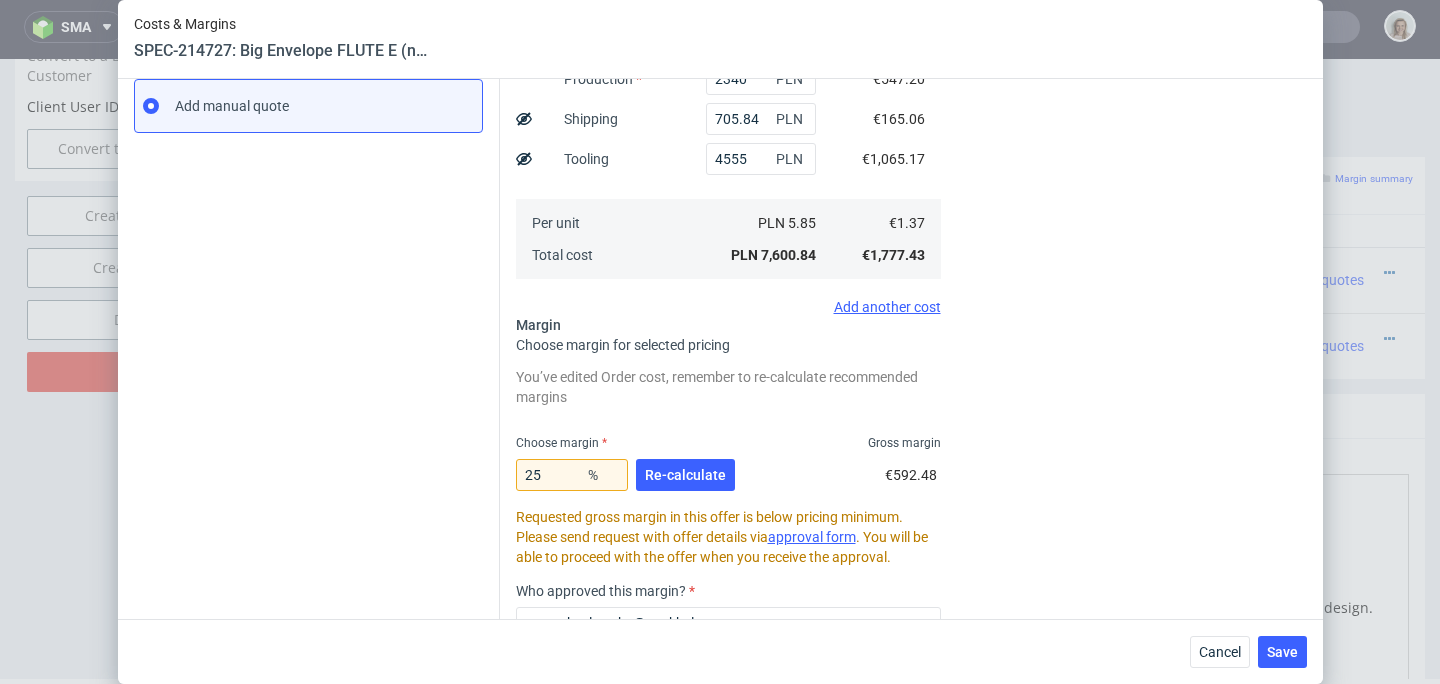 scroll, scrollTop: 564, scrollLeft: 0, axis: vertical 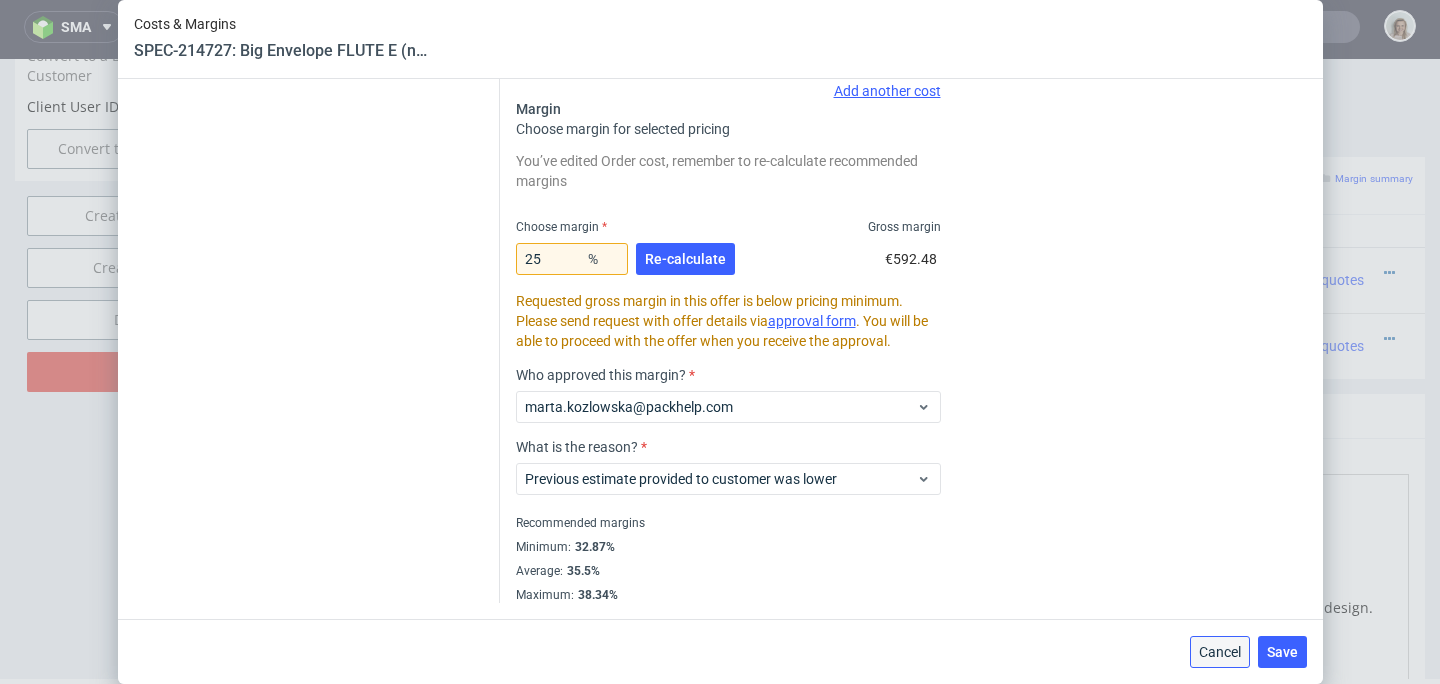 click on "Cancel" at bounding box center [1220, 652] 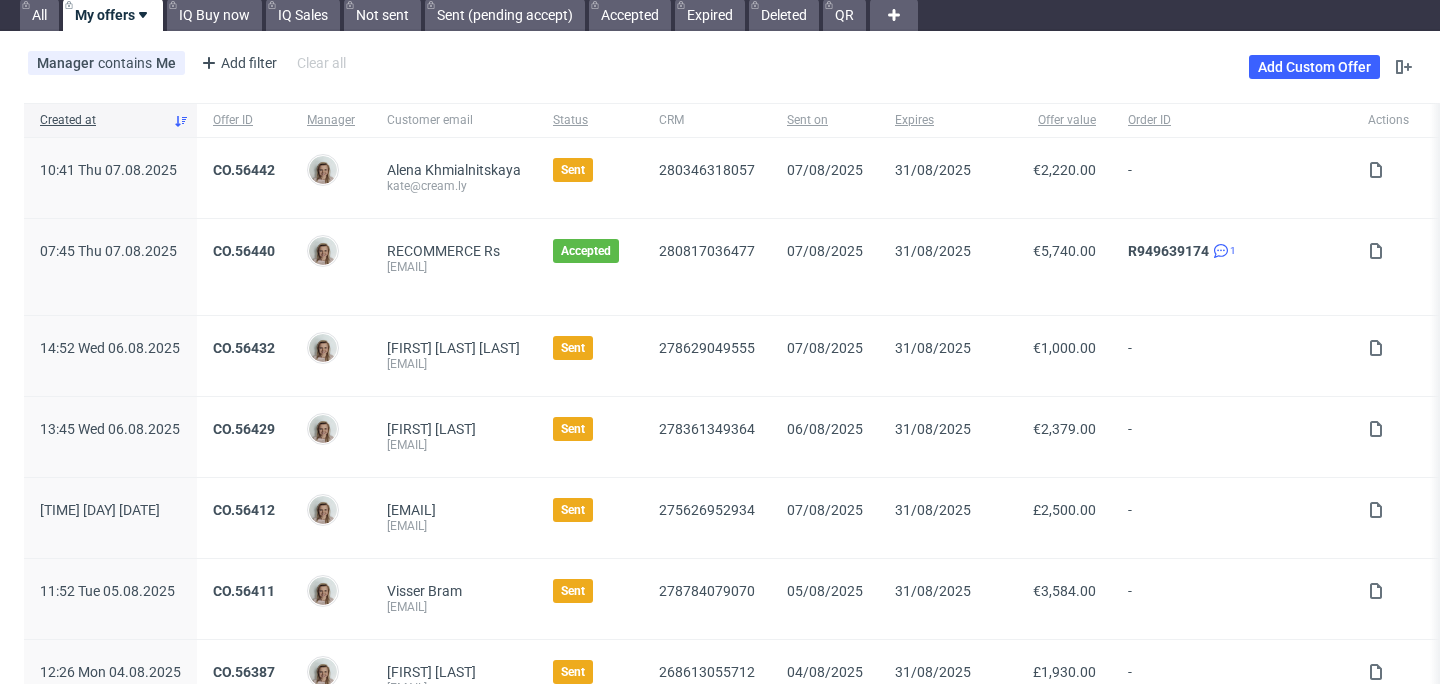 scroll, scrollTop: 98, scrollLeft: 0, axis: vertical 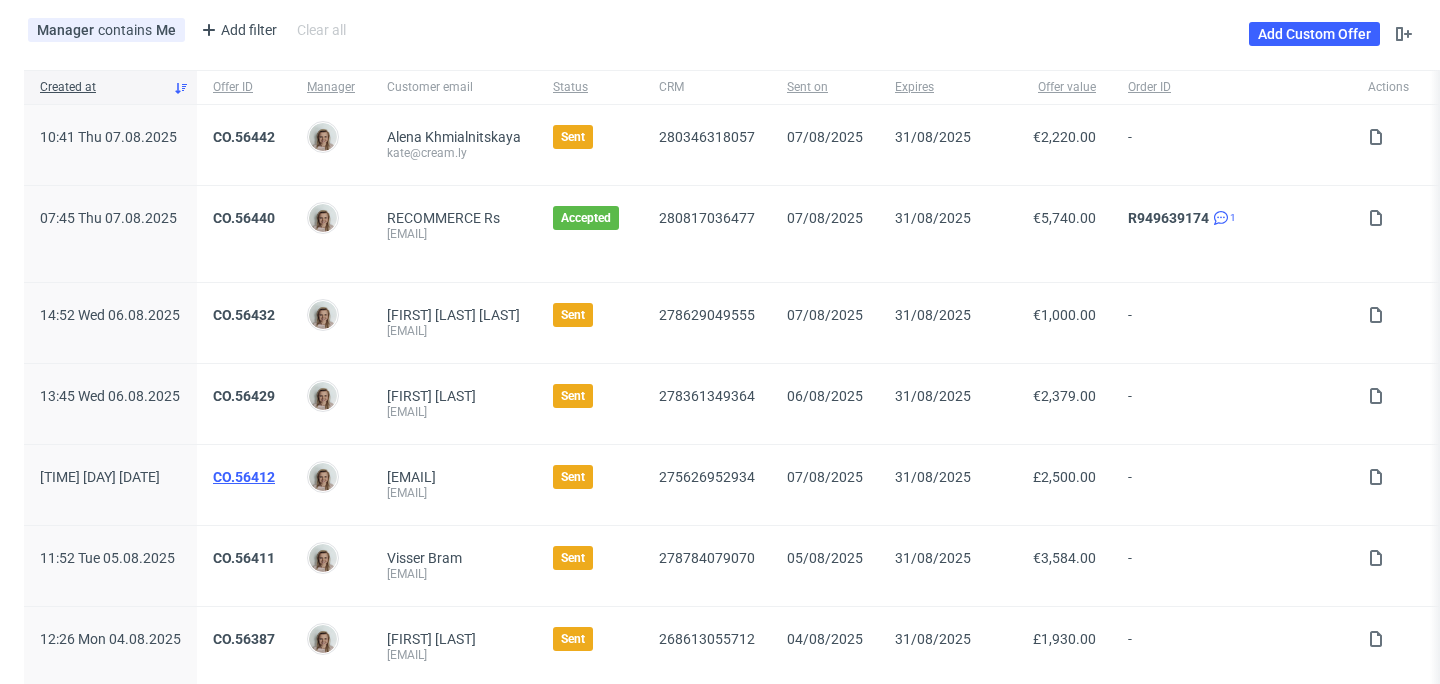 click on "CO.56412" at bounding box center (244, 477) 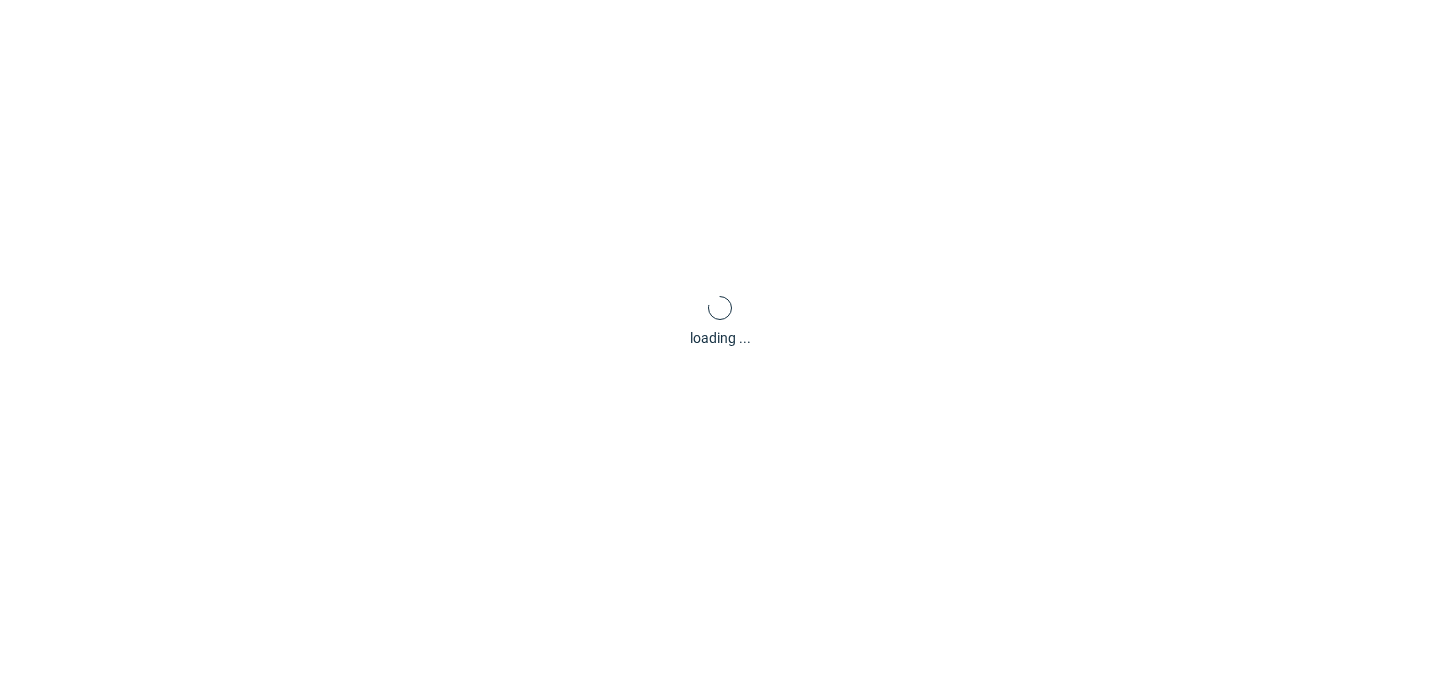 scroll, scrollTop: 5, scrollLeft: 0, axis: vertical 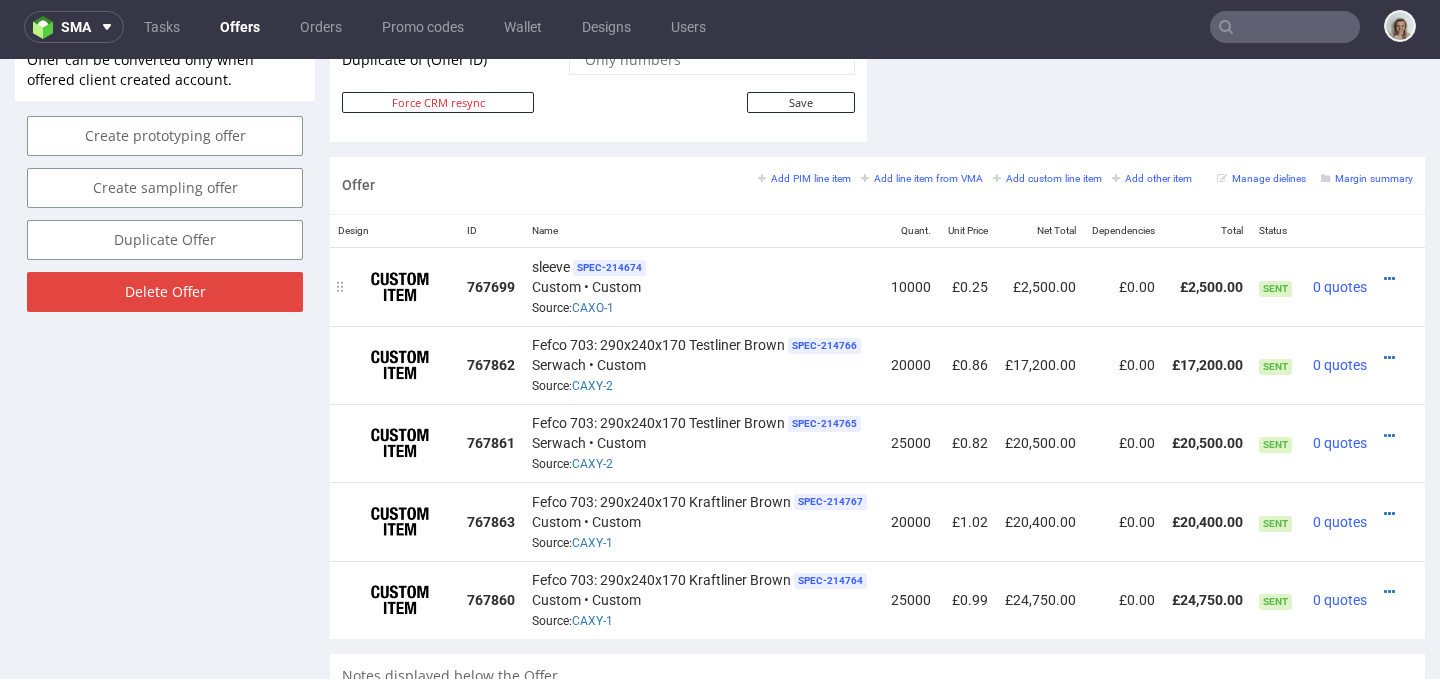 click at bounding box center [1400, 286] 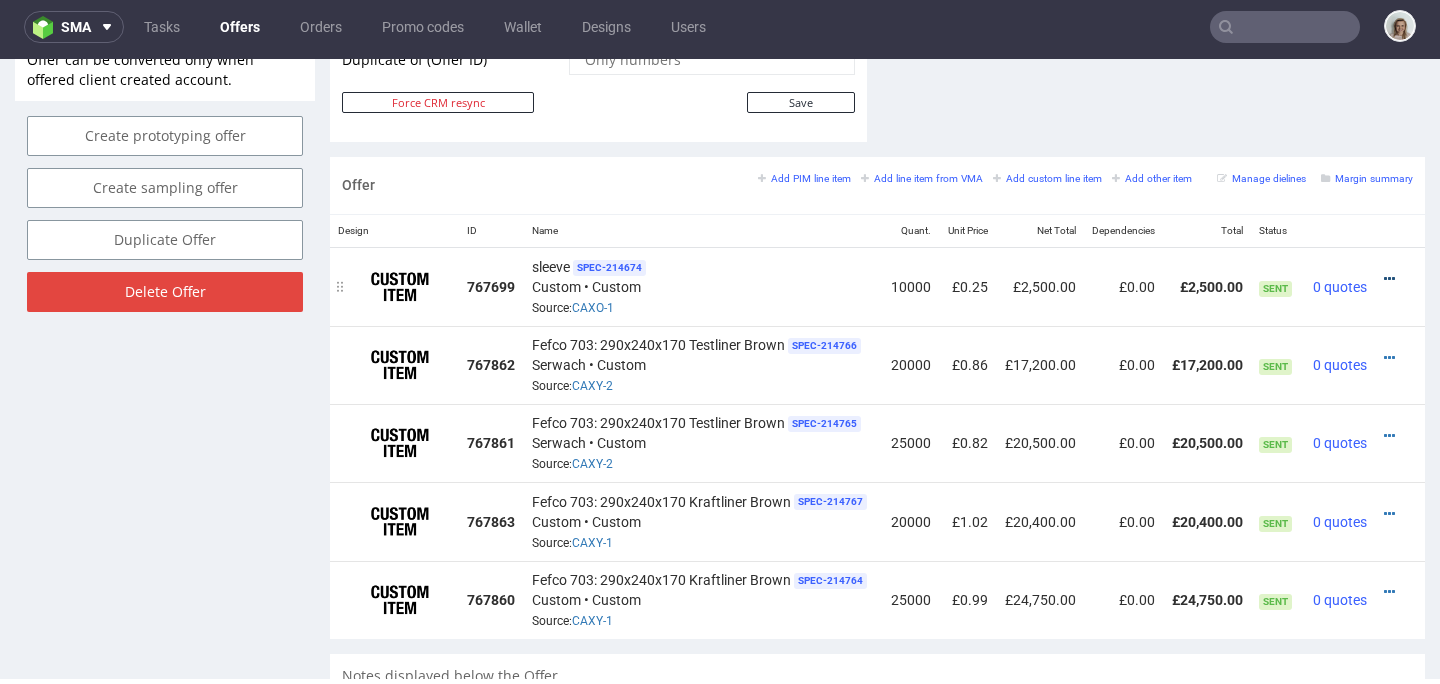 click at bounding box center [1389, 279] 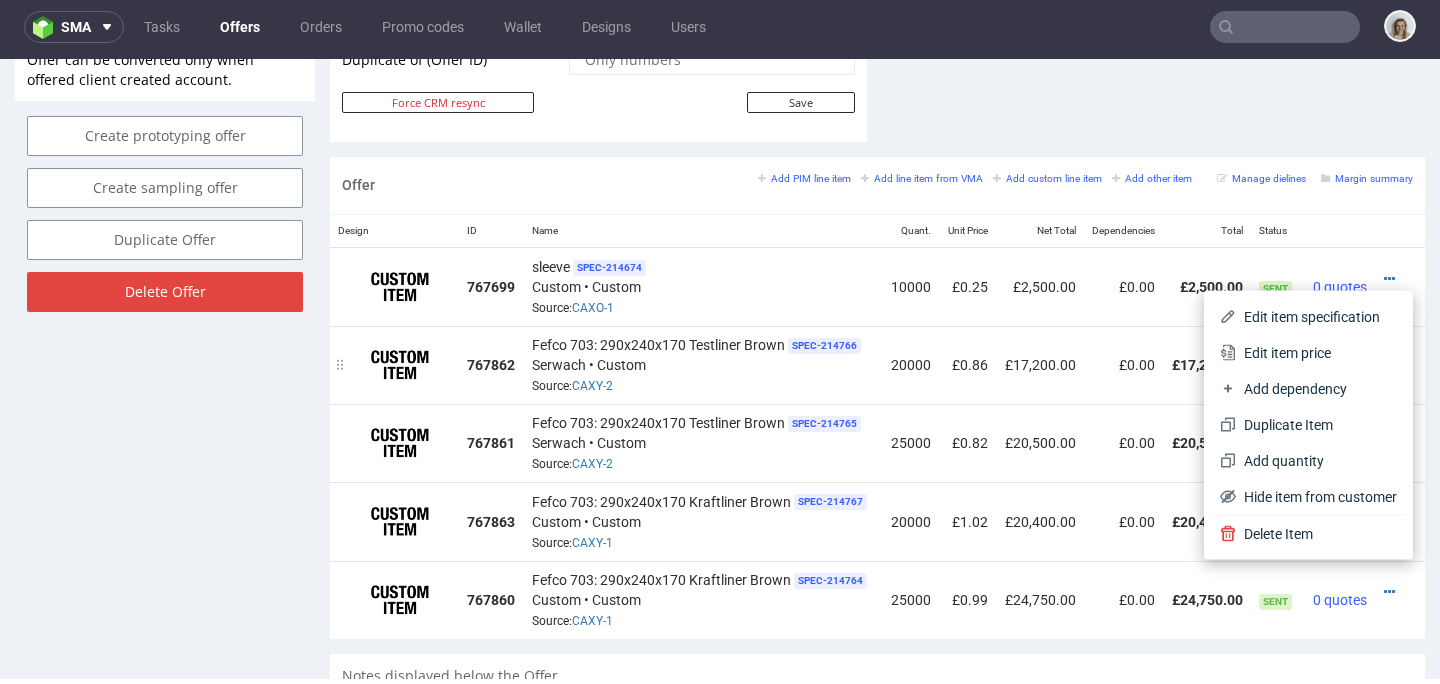 drag, startPoint x: 1299, startPoint y: 341, endPoint x: 1171, endPoint y: 352, distance: 128.47179 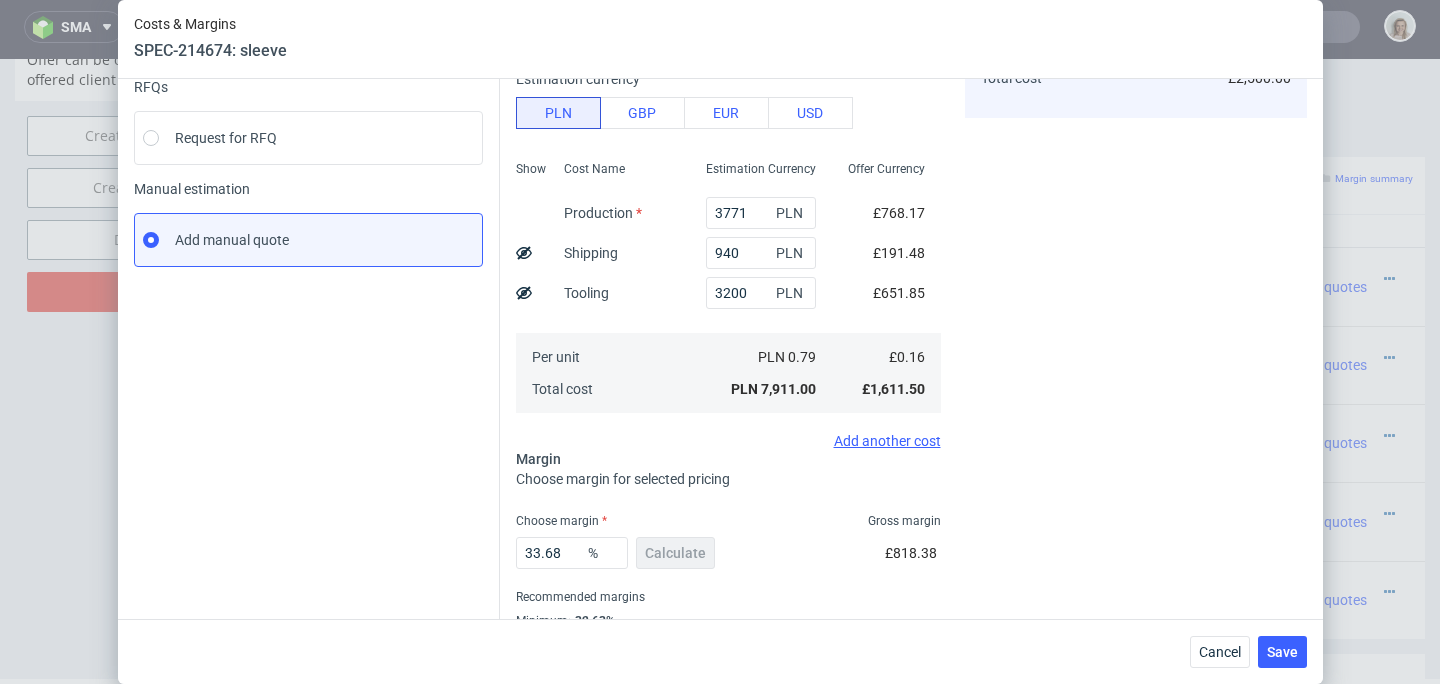 scroll, scrollTop: 288, scrollLeft: 0, axis: vertical 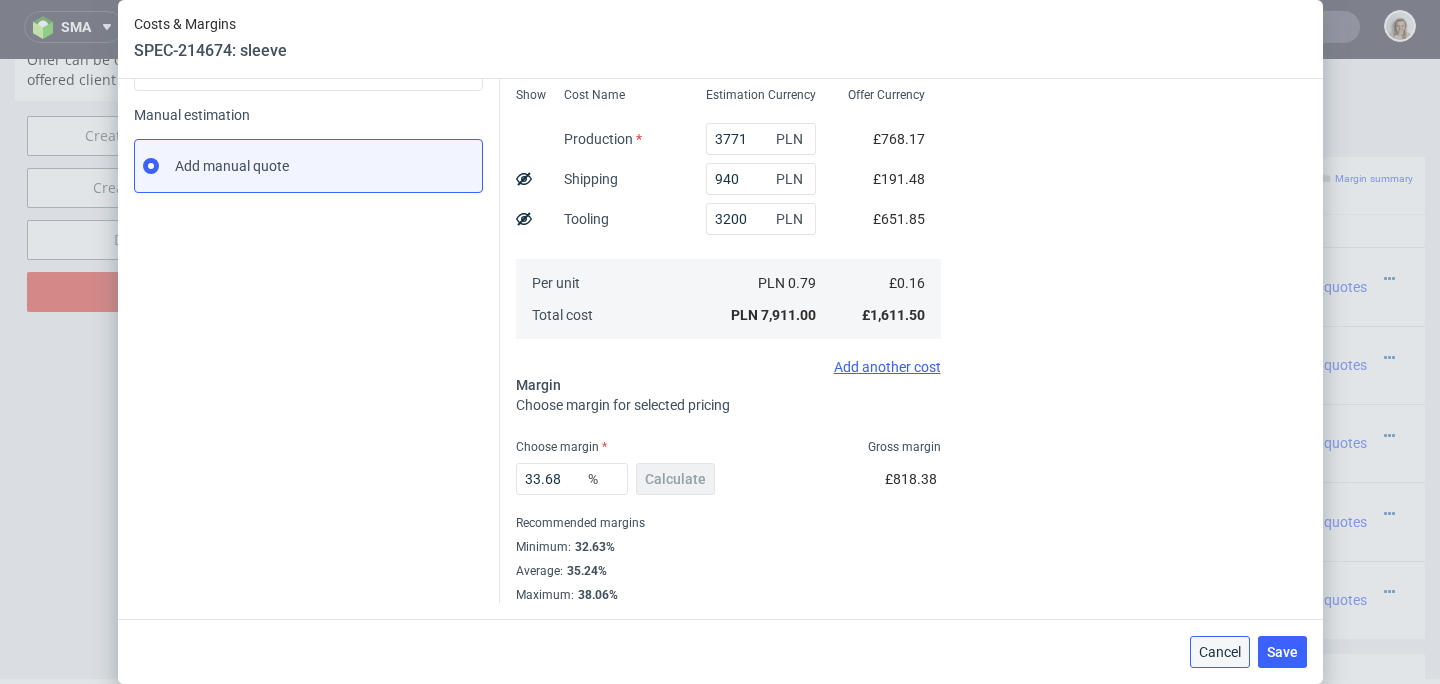 click on "Cancel" at bounding box center [1220, 652] 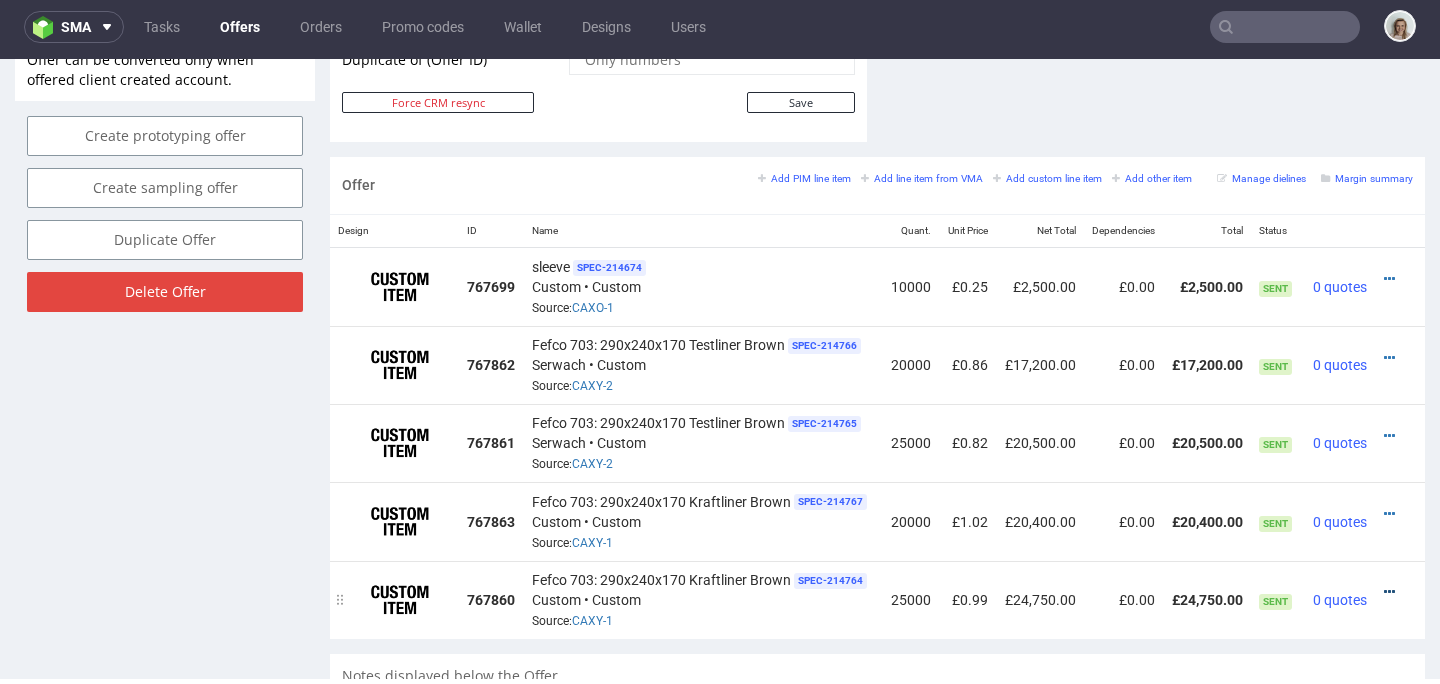 click at bounding box center [1389, 592] 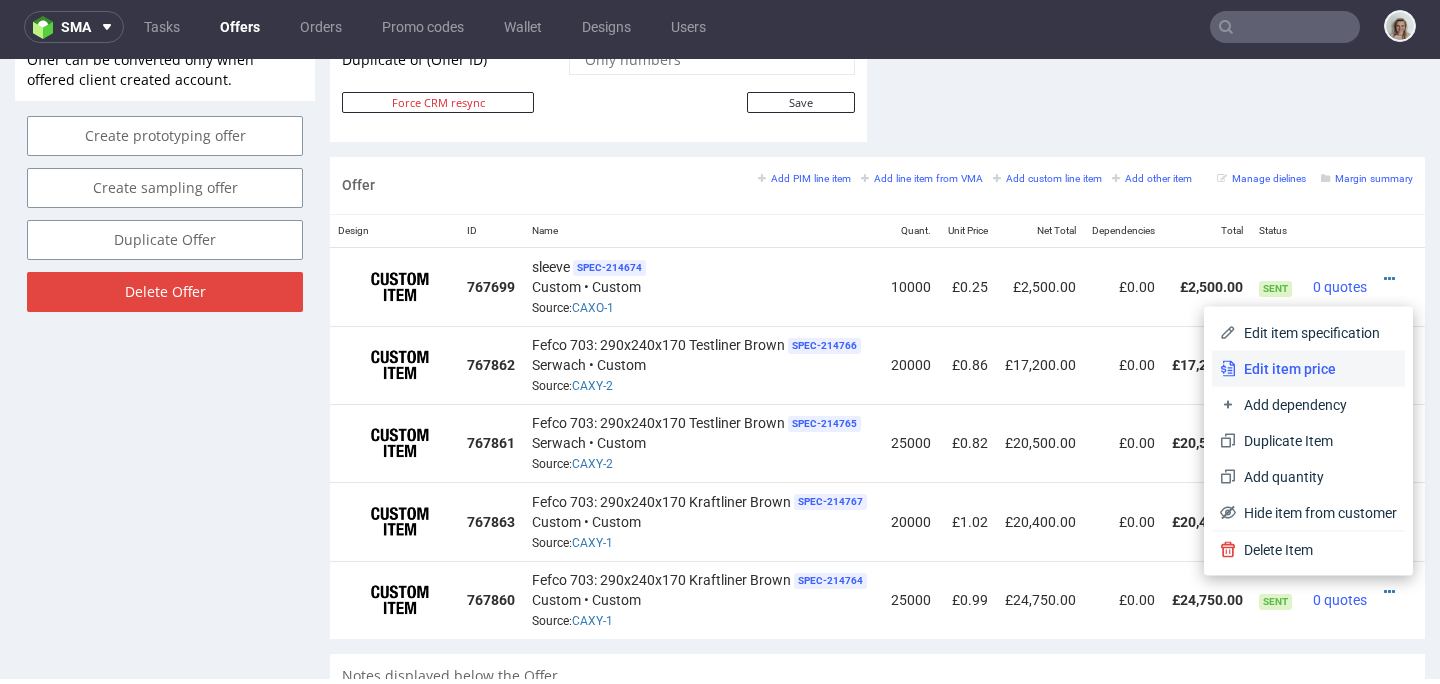 click on "Edit item price" at bounding box center [1308, 369] 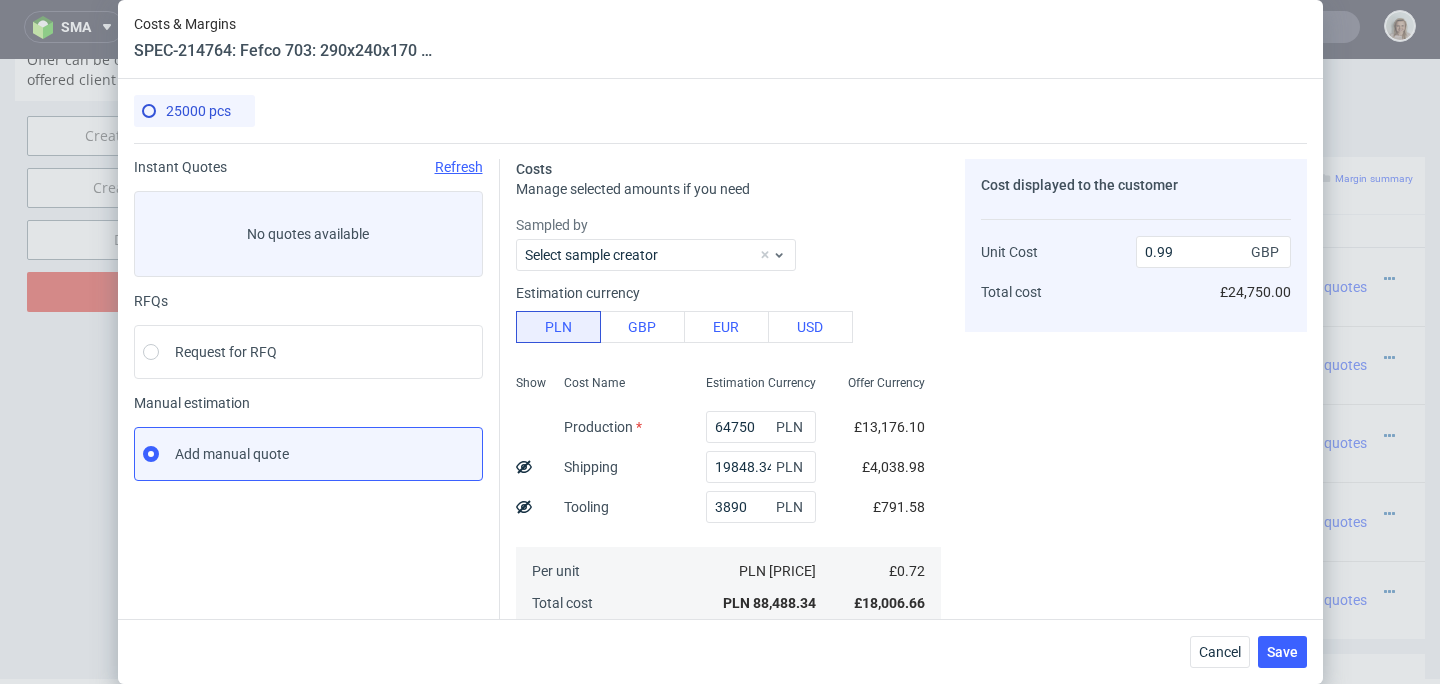 scroll, scrollTop: 288, scrollLeft: 0, axis: vertical 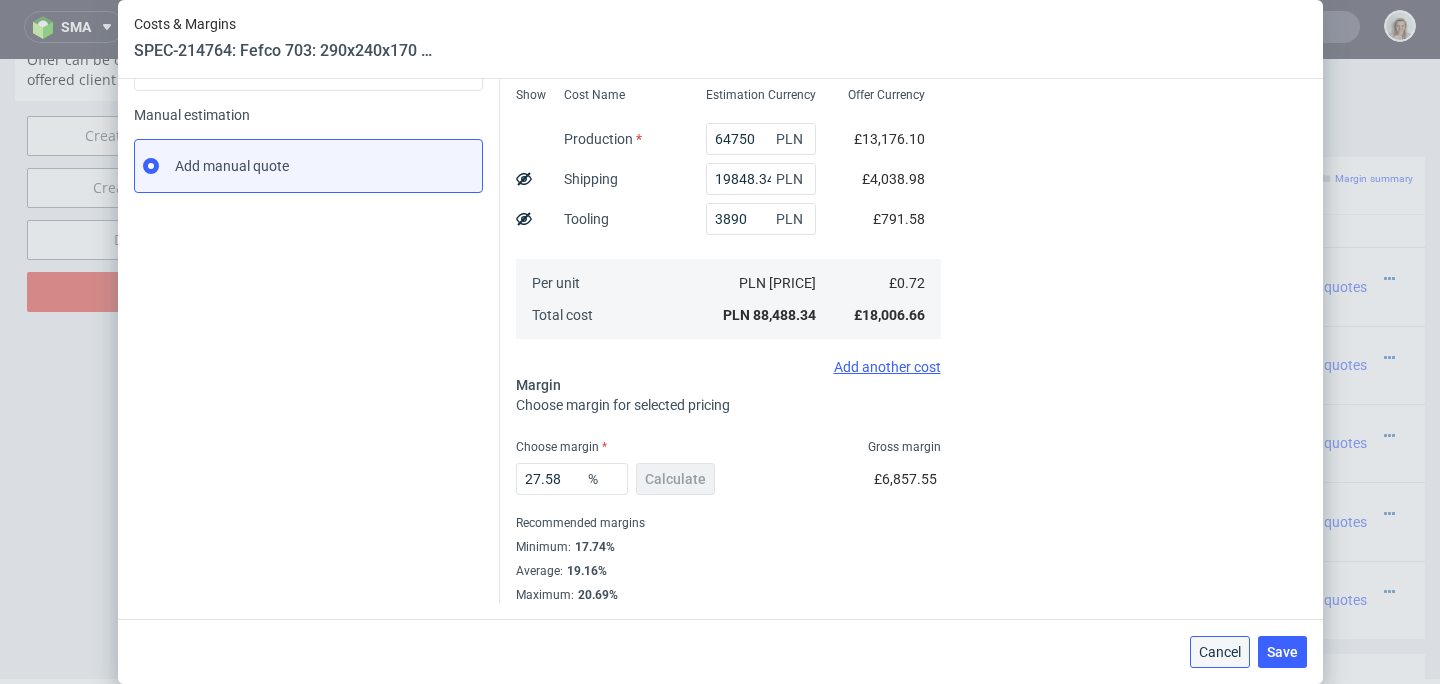 click on "Cancel" at bounding box center [1220, 652] 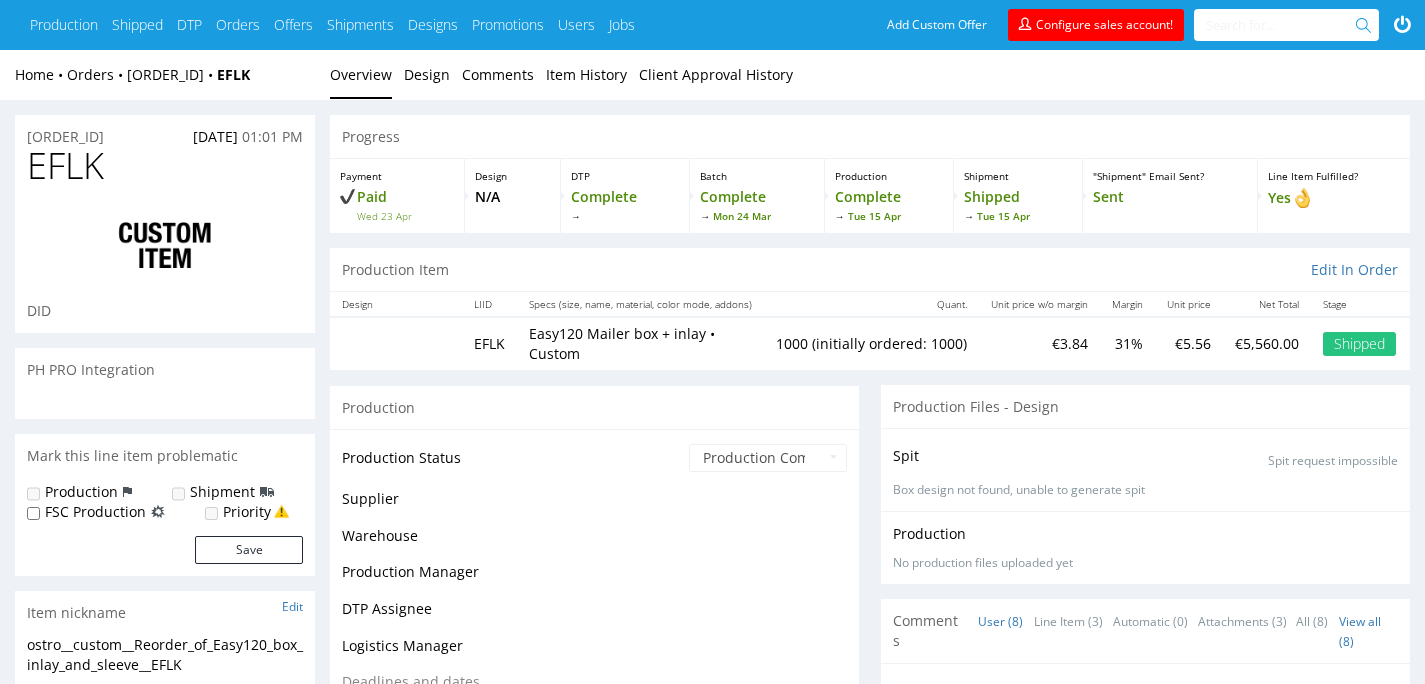scroll, scrollTop: 0, scrollLeft: 0, axis: both 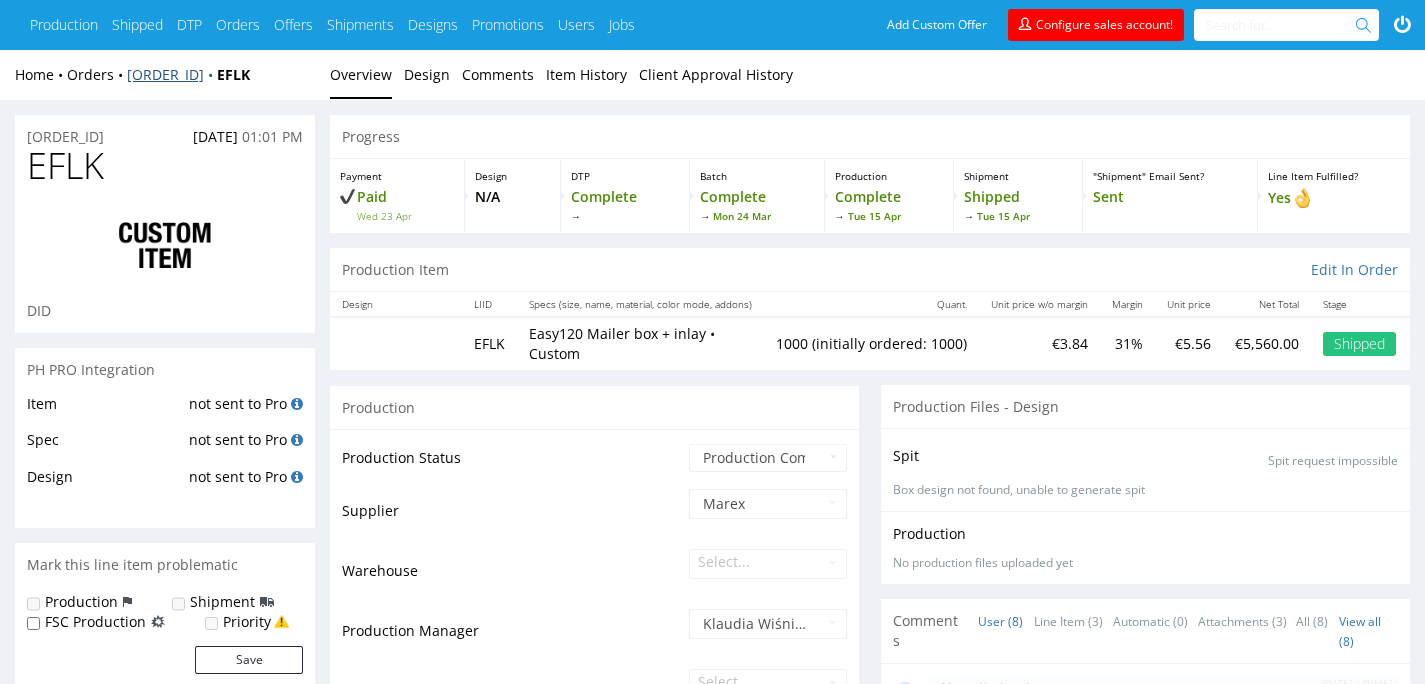 click on "[ORDER_ID]" at bounding box center [172, 74] 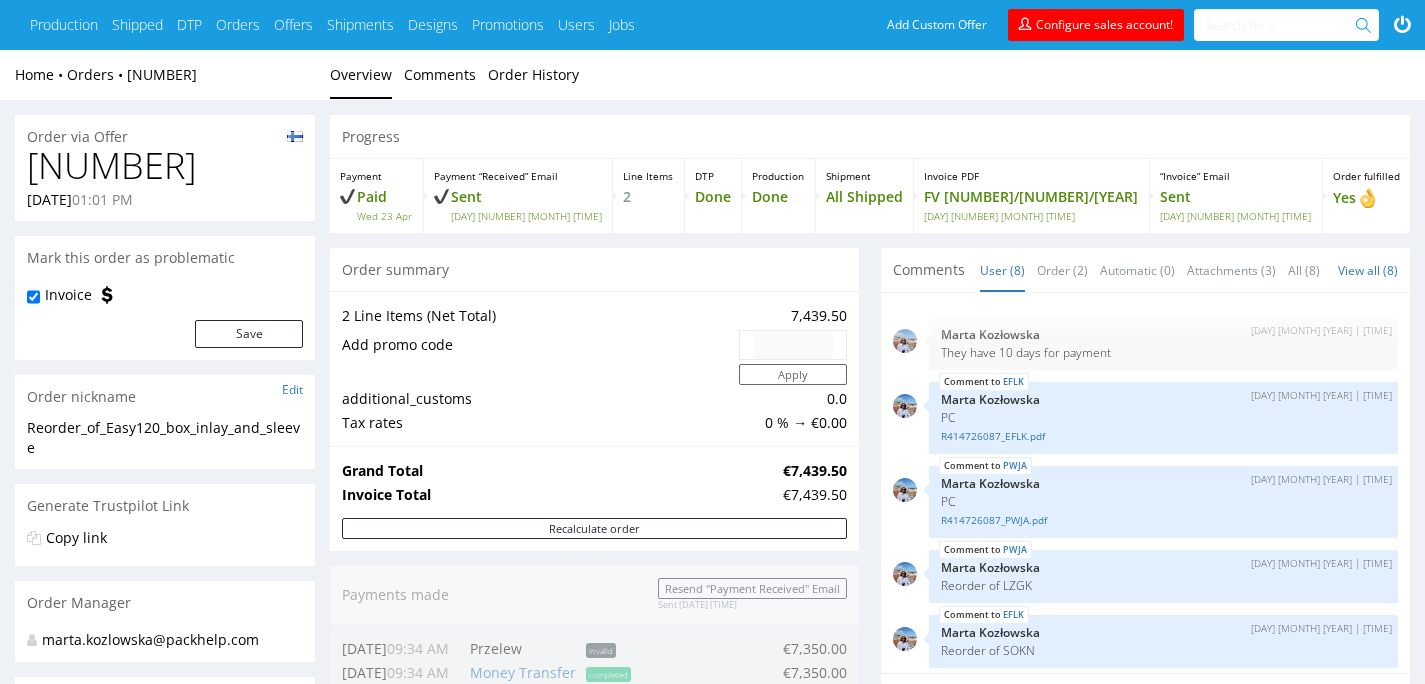scroll, scrollTop: 0, scrollLeft: 0, axis: both 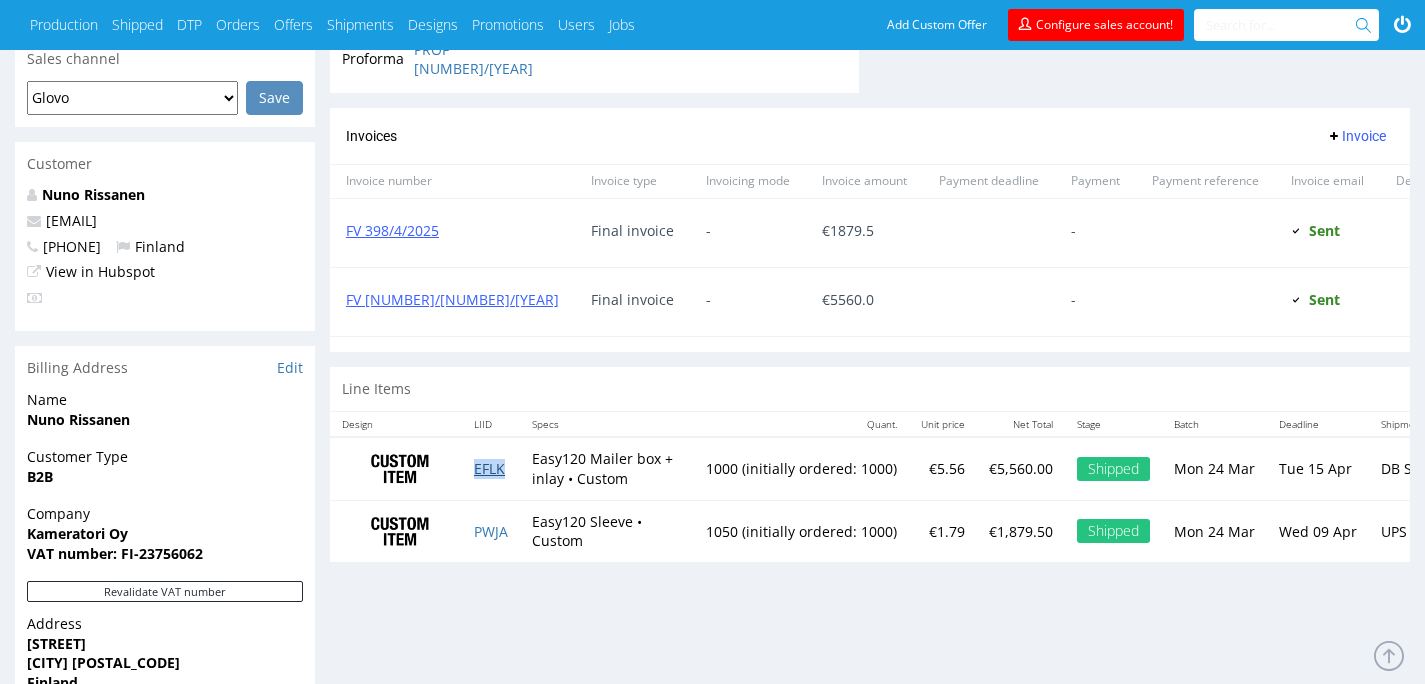click on "EFLK" at bounding box center [489, 468] 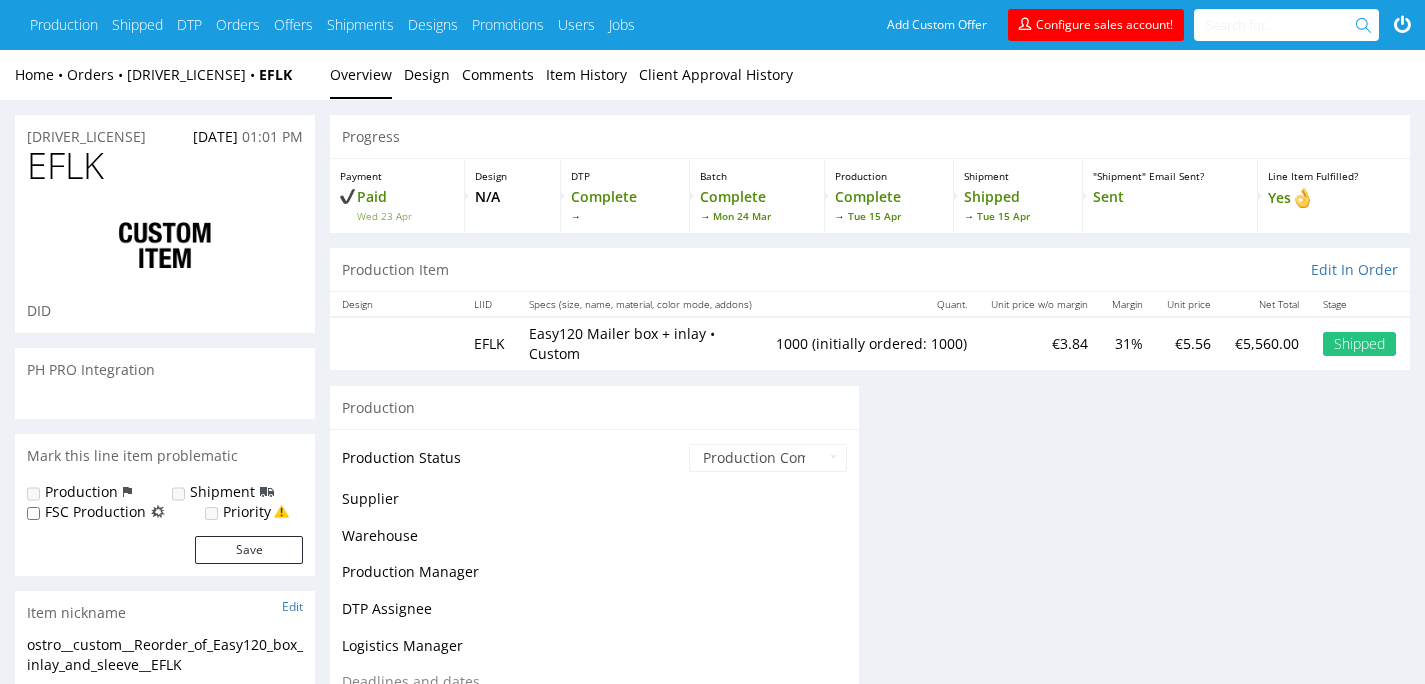 scroll, scrollTop: 0, scrollLeft: 0, axis: both 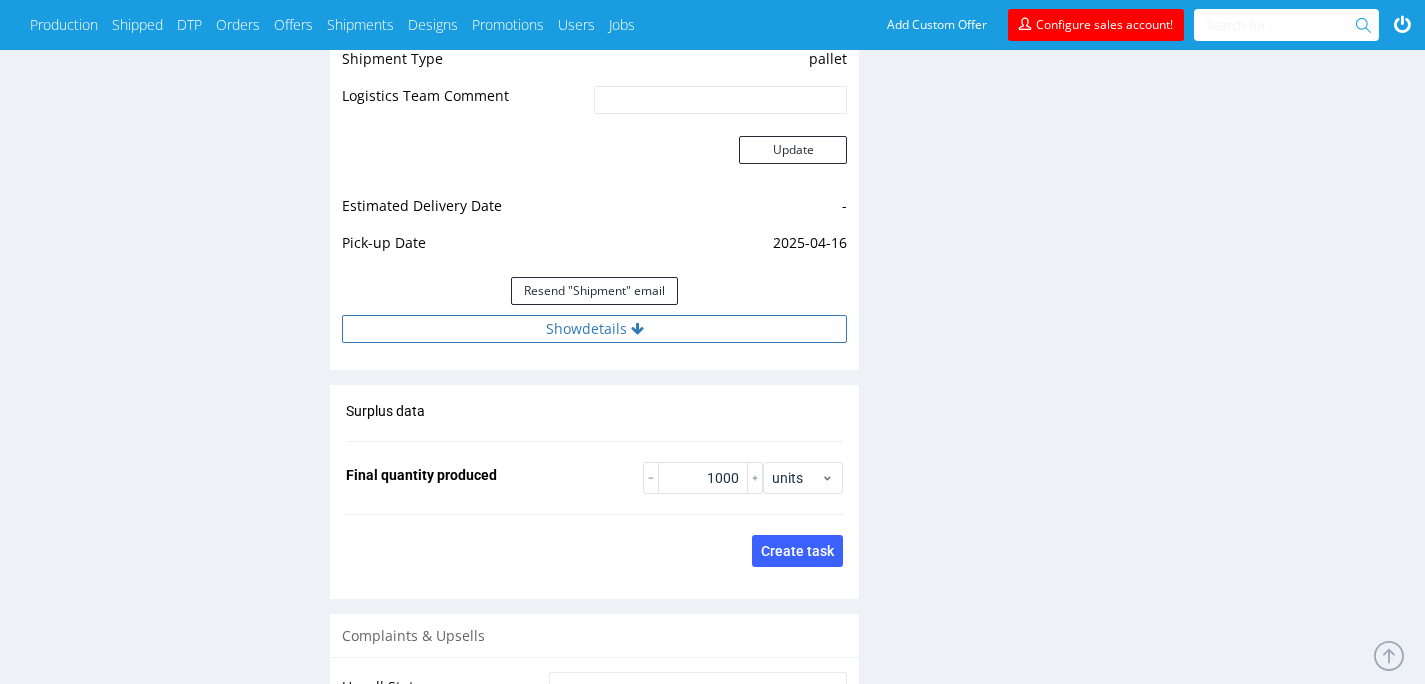 click on "Show  details" at bounding box center [594, 329] 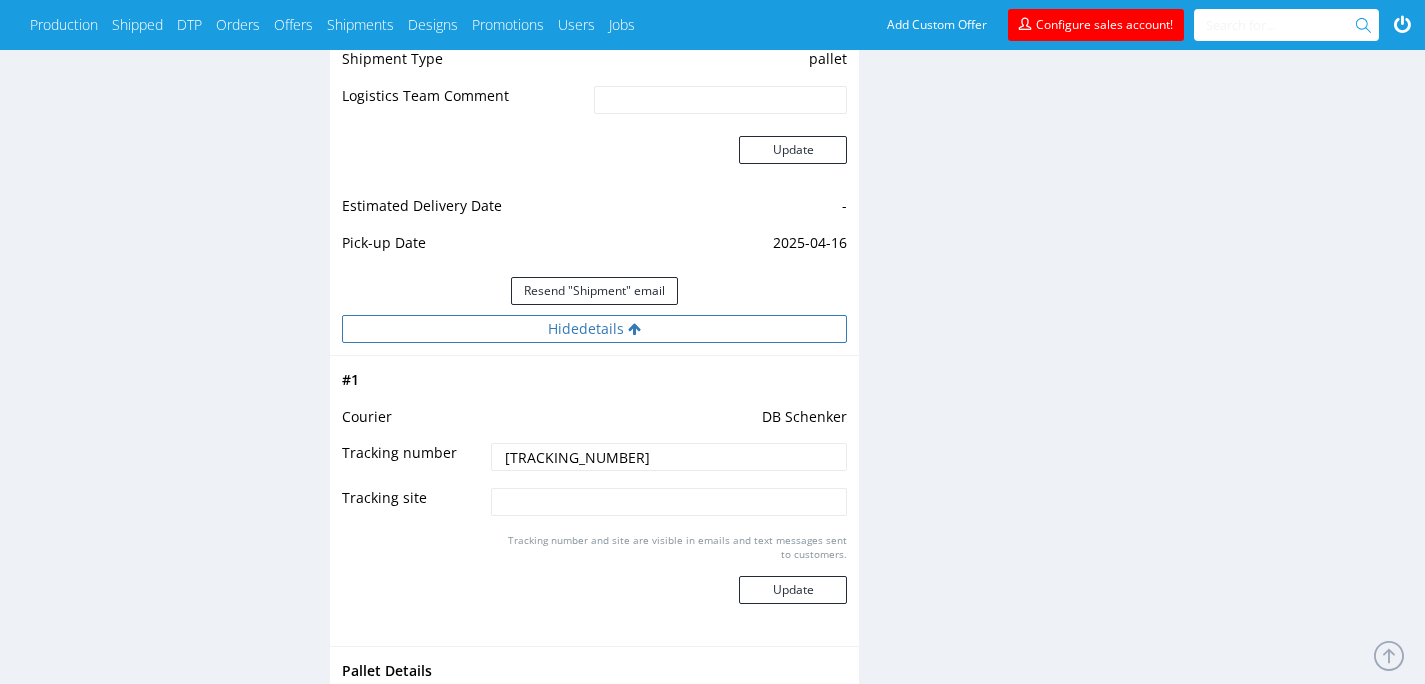 click on "Hide  details" at bounding box center [594, 329] 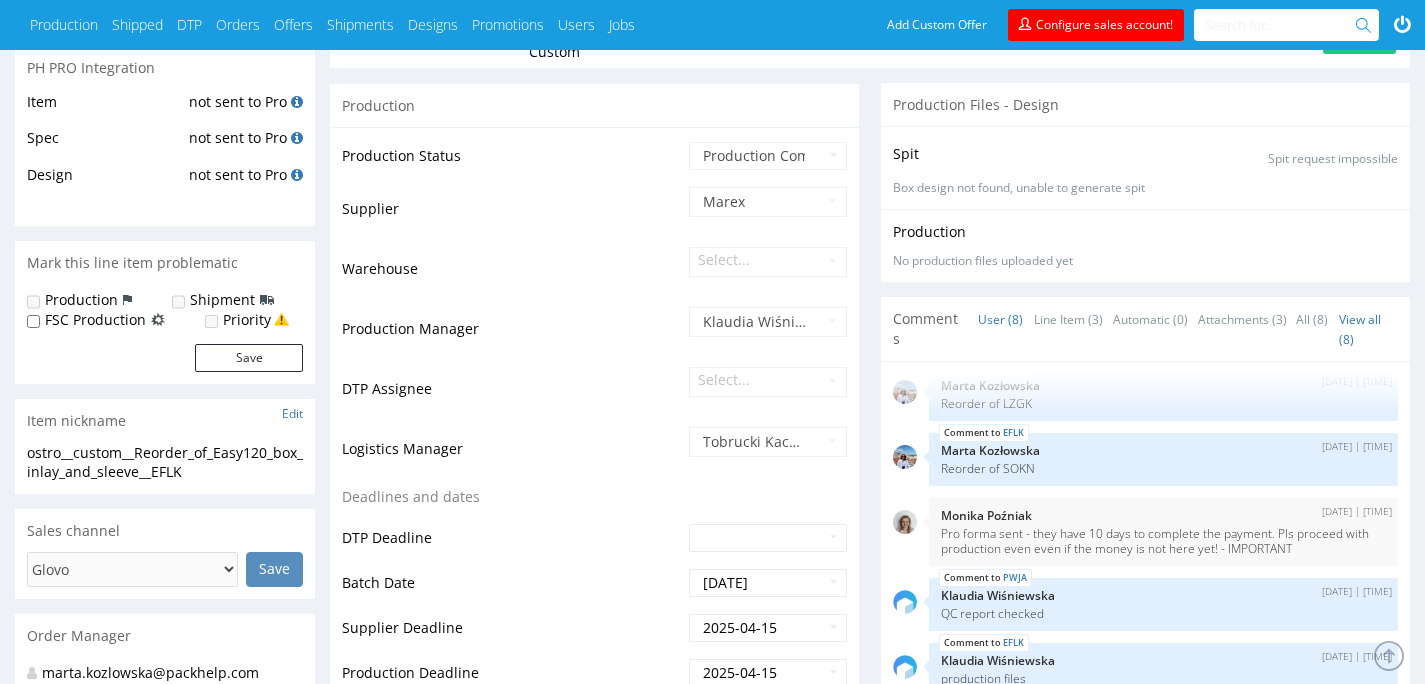 scroll, scrollTop: 0, scrollLeft: 0, axis: both 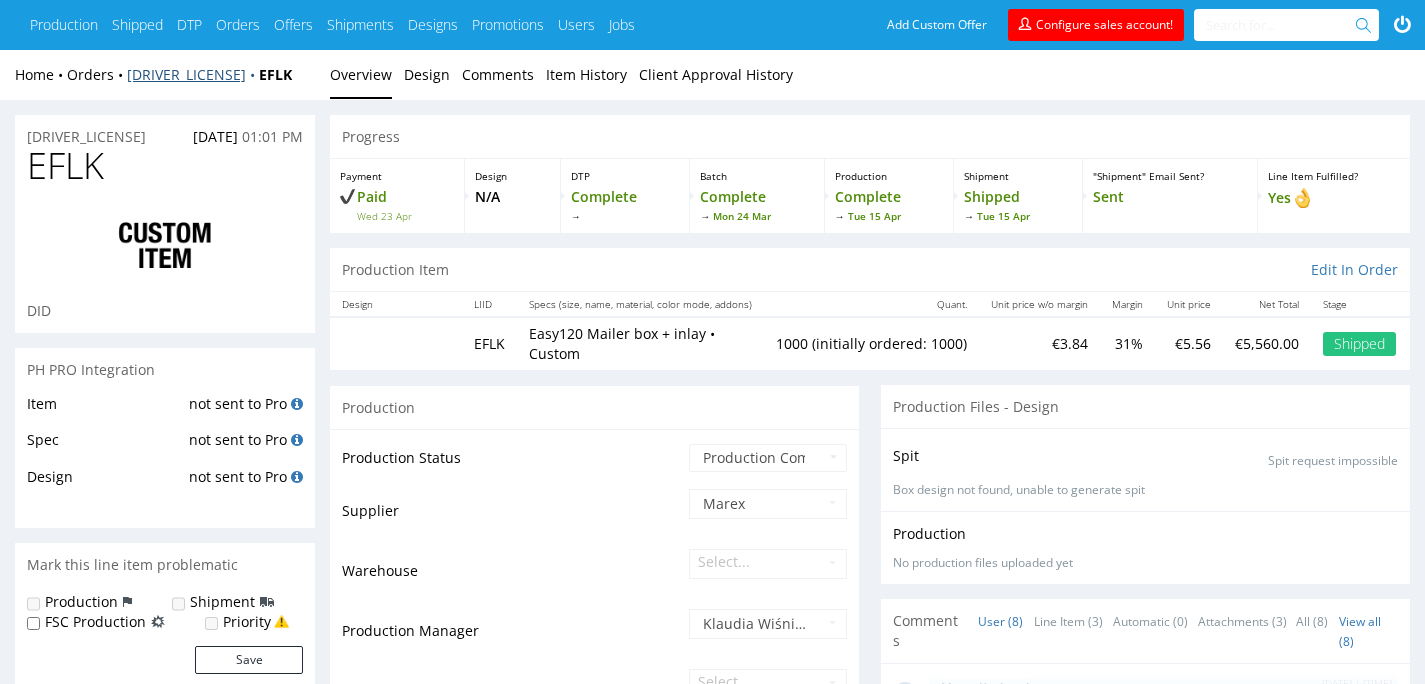 click on "[DRIVER_LICENSE]" at bounding box center [193, 74] 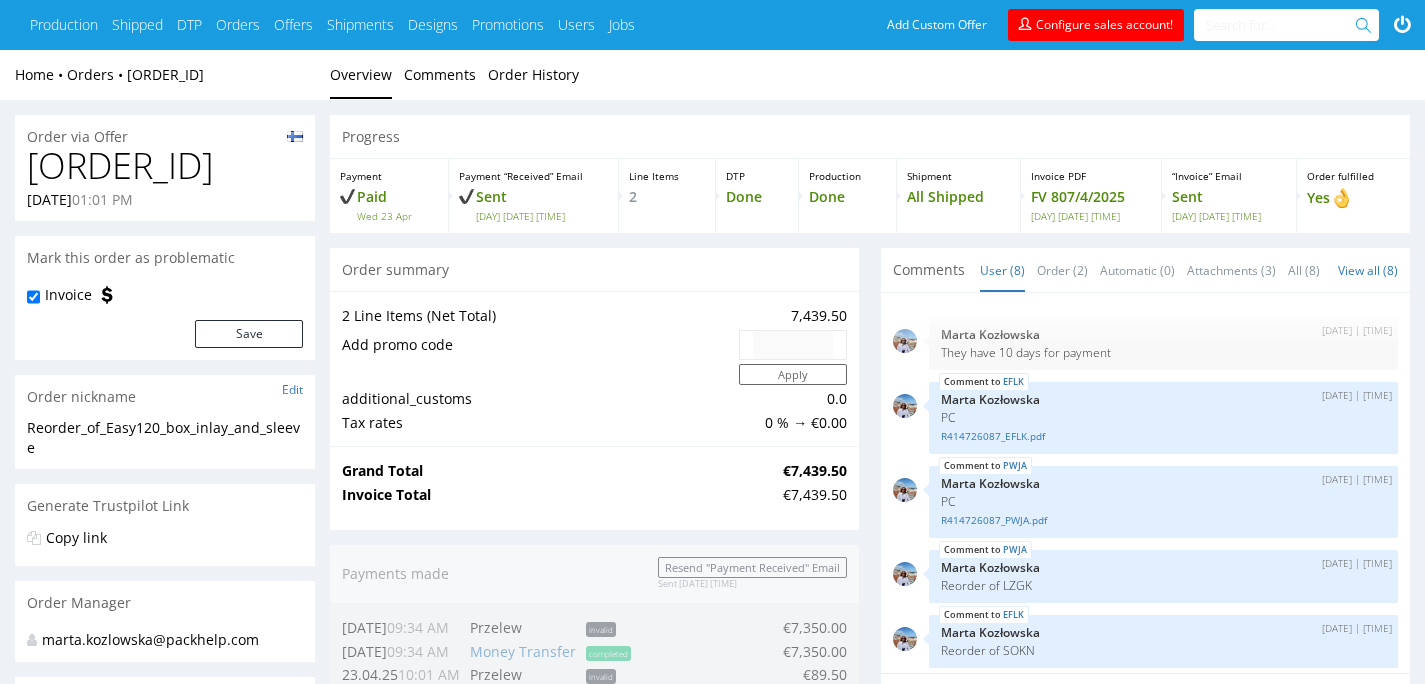 scroll, scrollTop: 0, scrollLeft: 0, axis: both 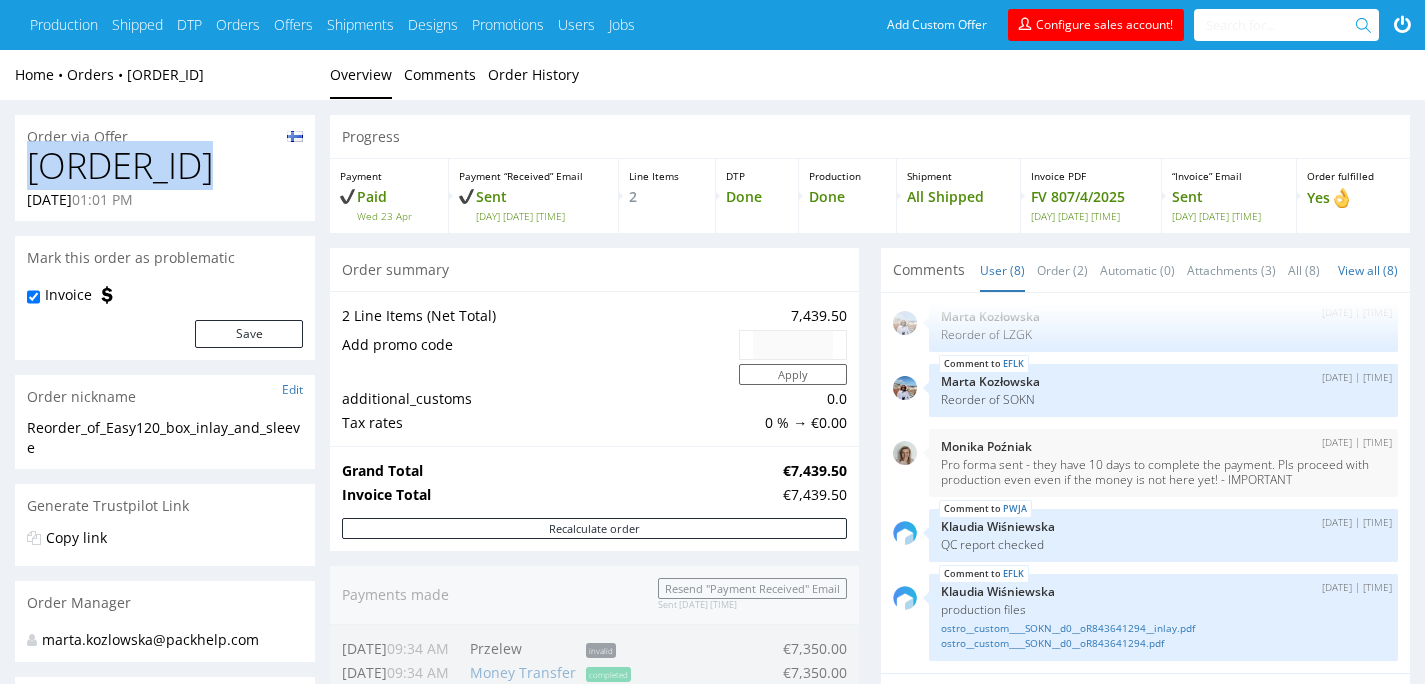 drag, startPoint x: 260, startPoint y: 158, endPoint x: 16, endPoint y: 161, distance: 244.01845 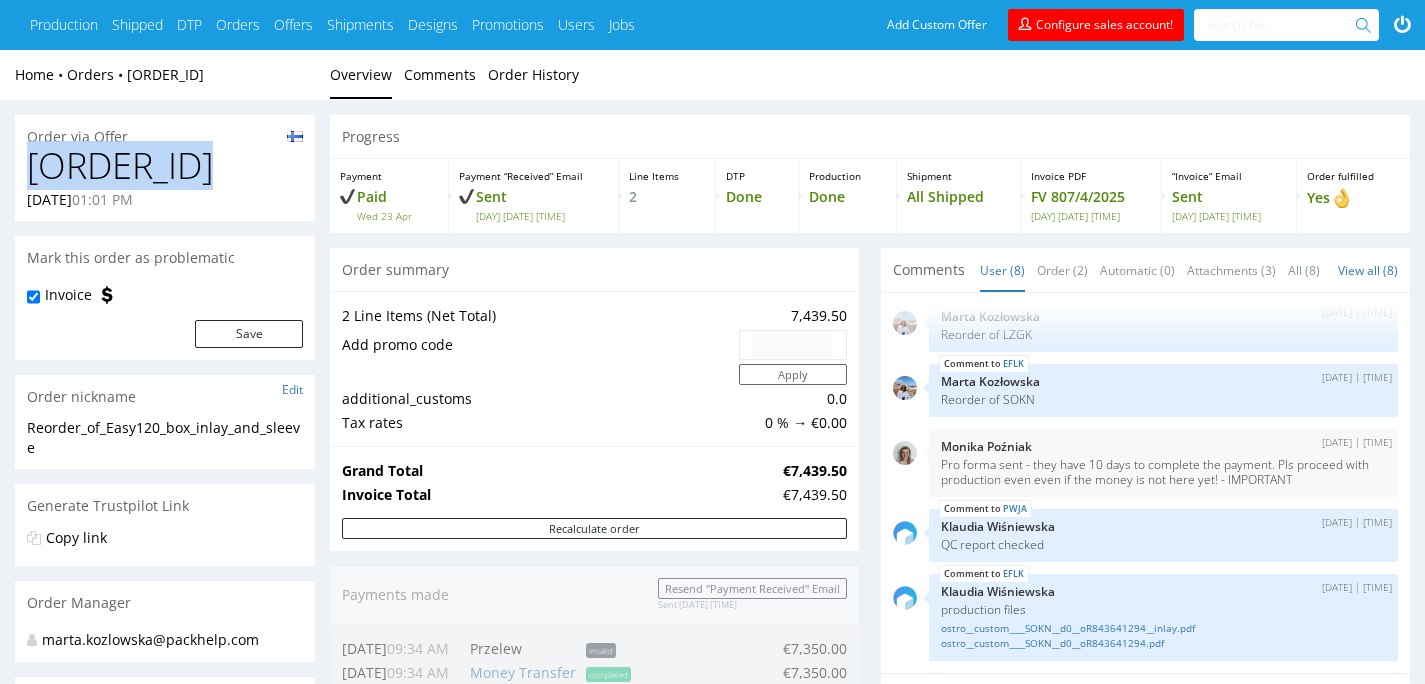 click on "[ORDER_ID] [DATE] [TIME]" at bounding box center (165, 183) 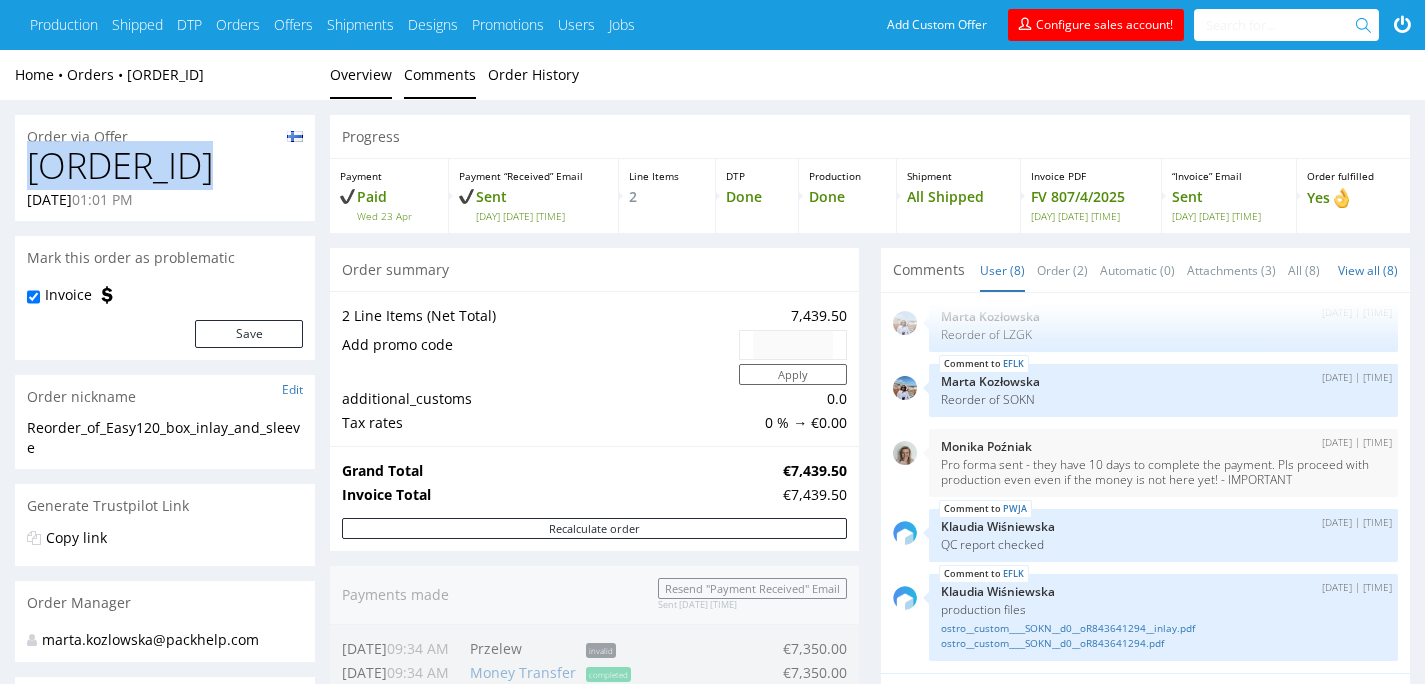 copy on "[ORDER_ID]" 